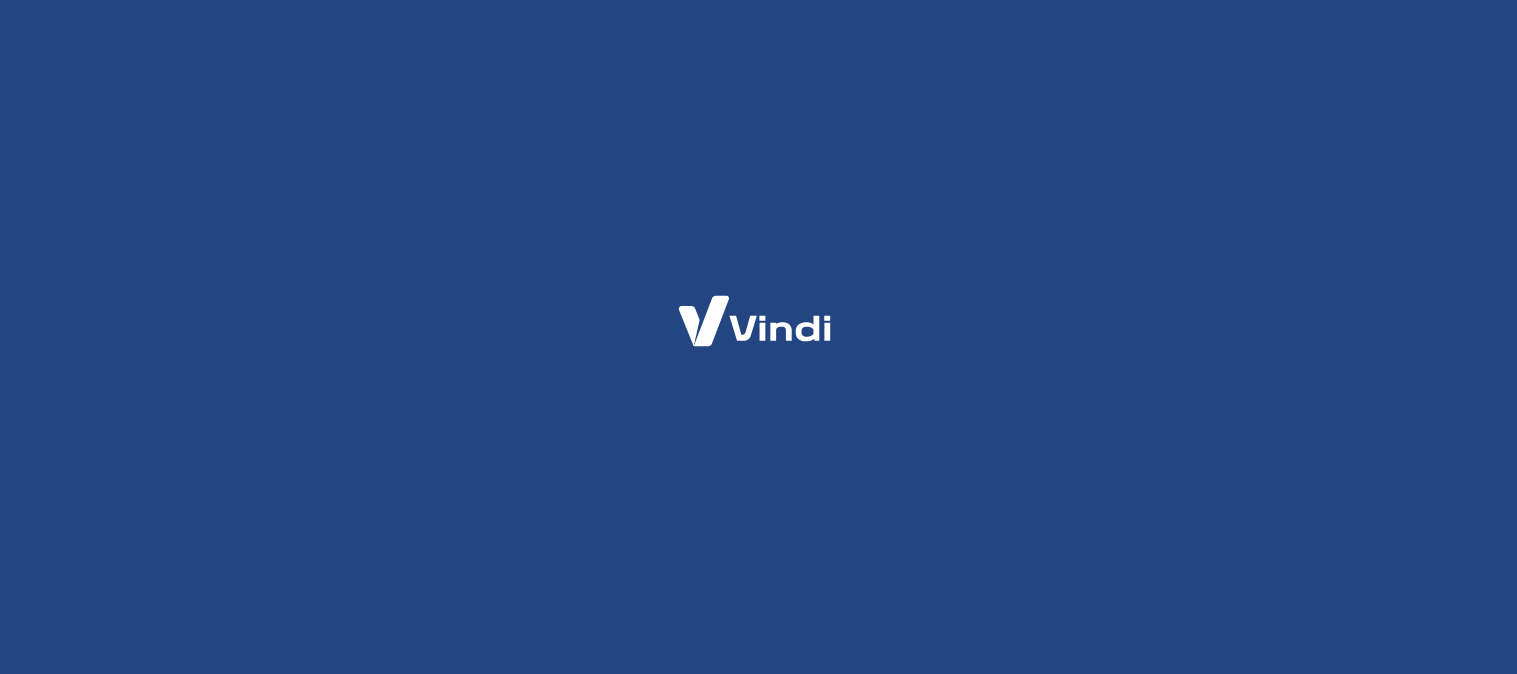 scroll, scrollTop: 0, scrollLeft: 0, axis: both 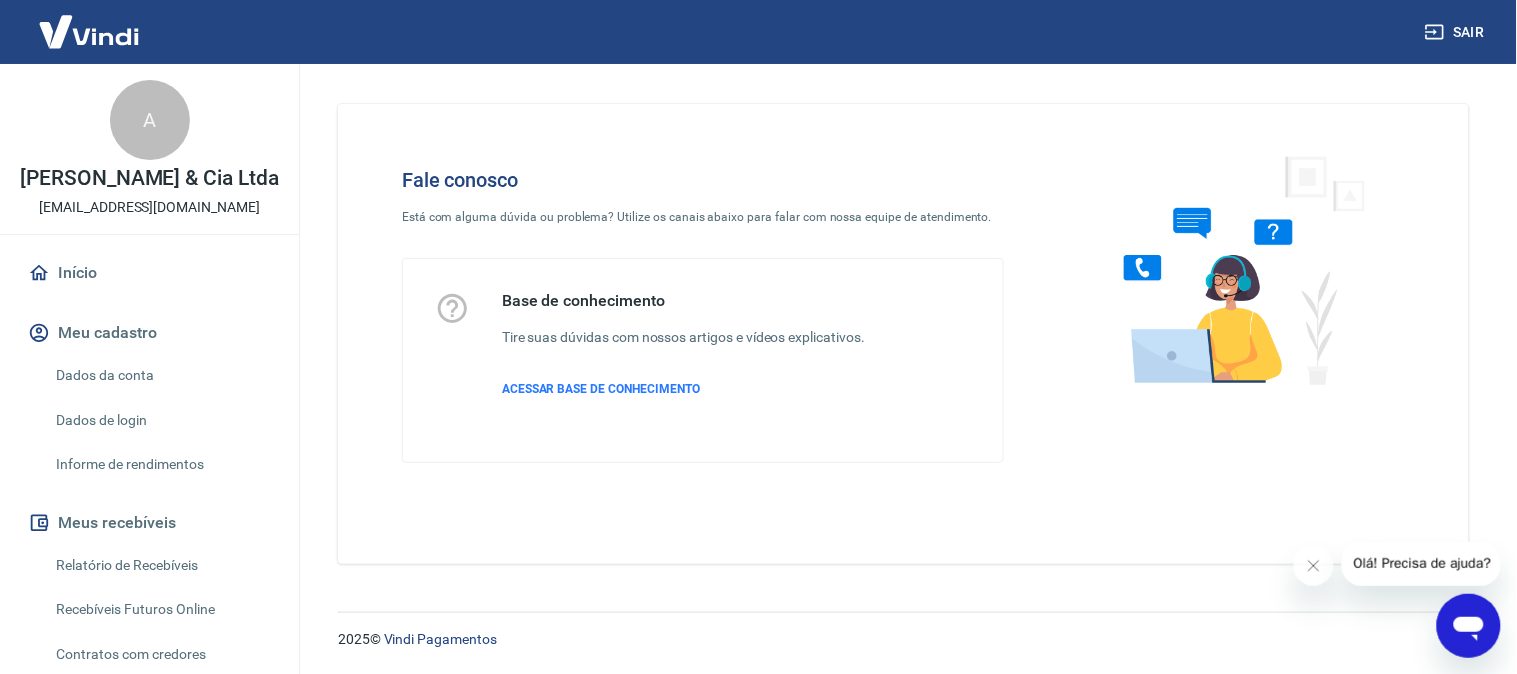 click on "Olá! Precisa de ajuda?" at bounding box center [1422, 562] 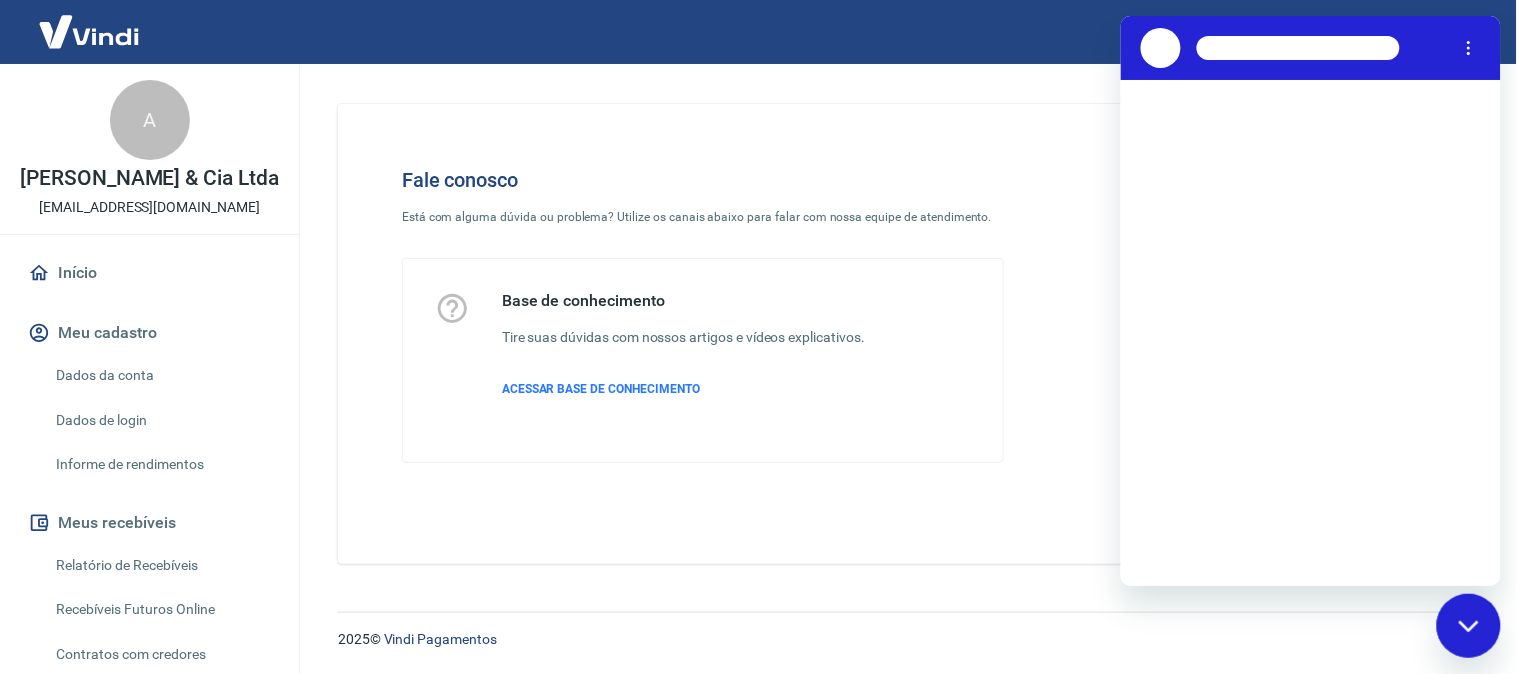 scroll, scrollTop: 0, scrollLeft: 0, axis: both 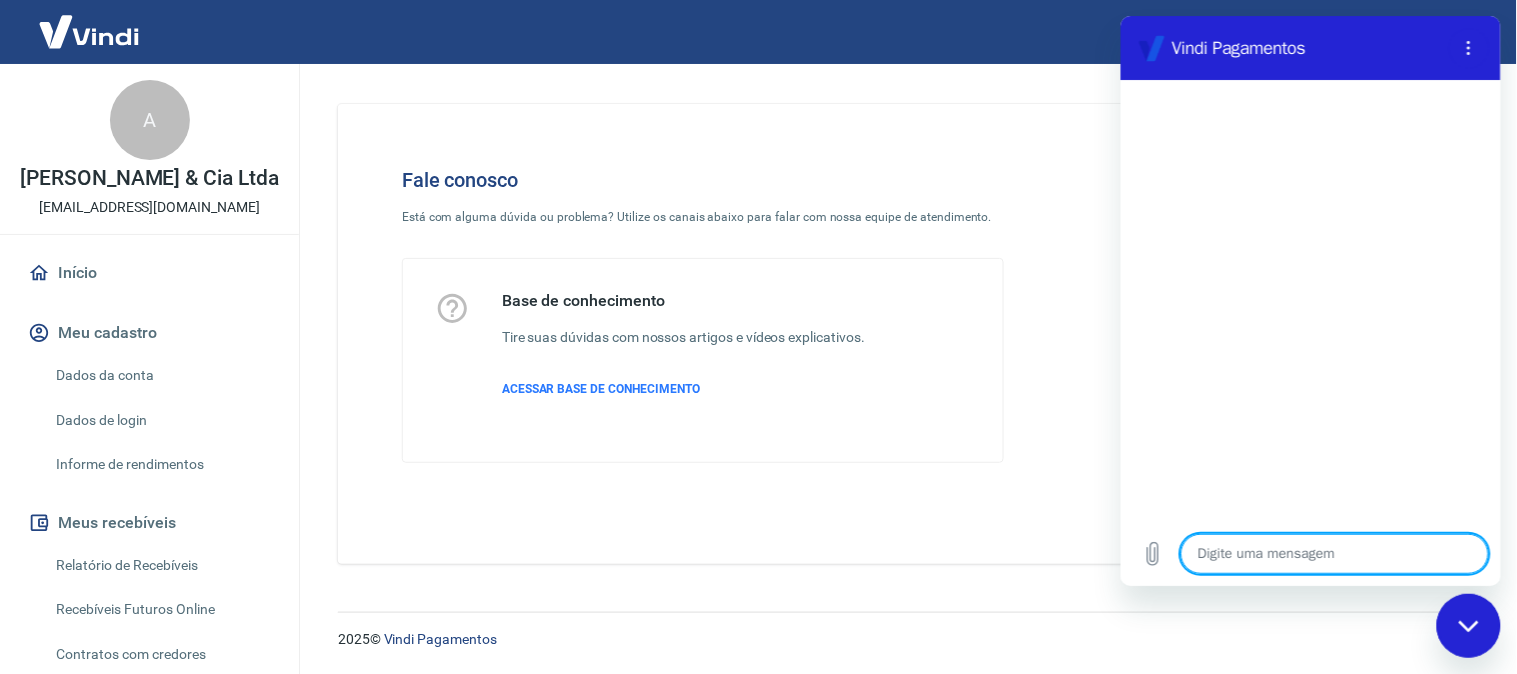 type on "O" 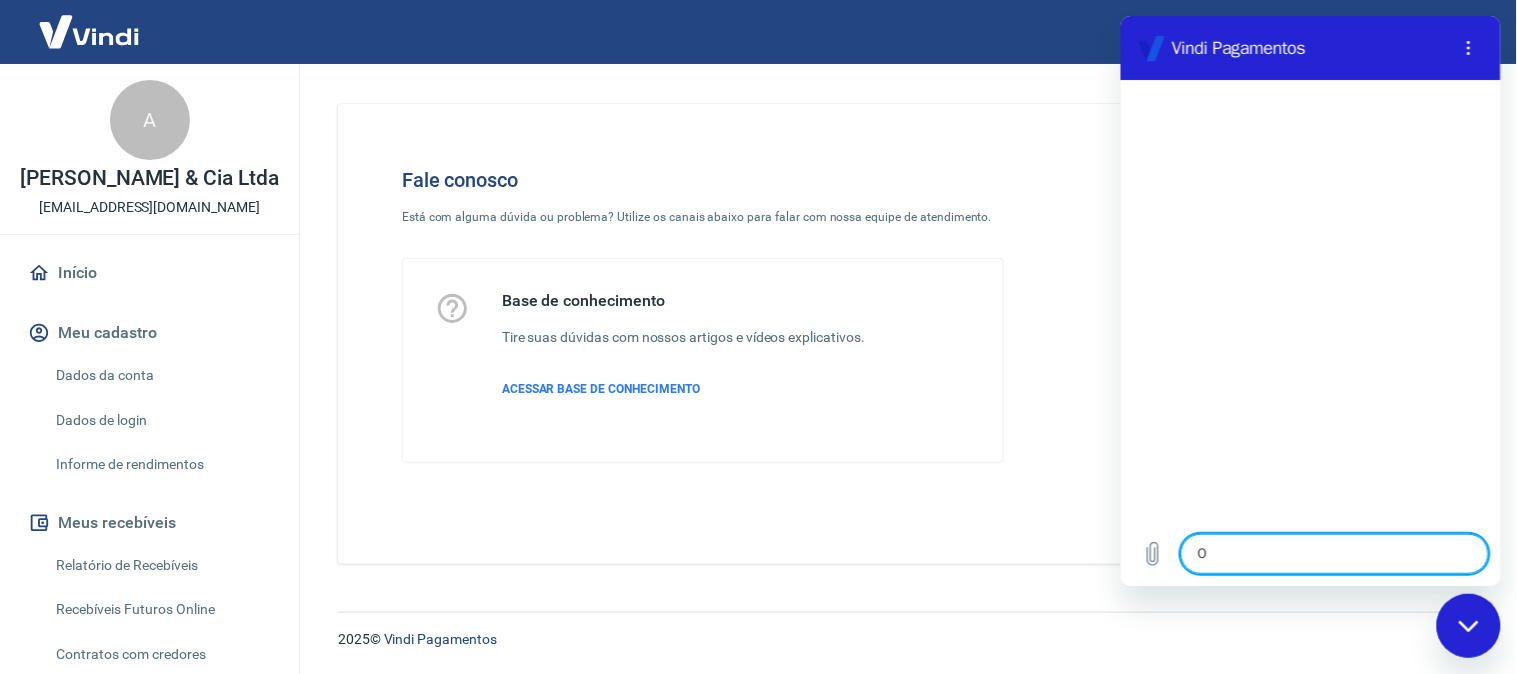 type on "Ol" 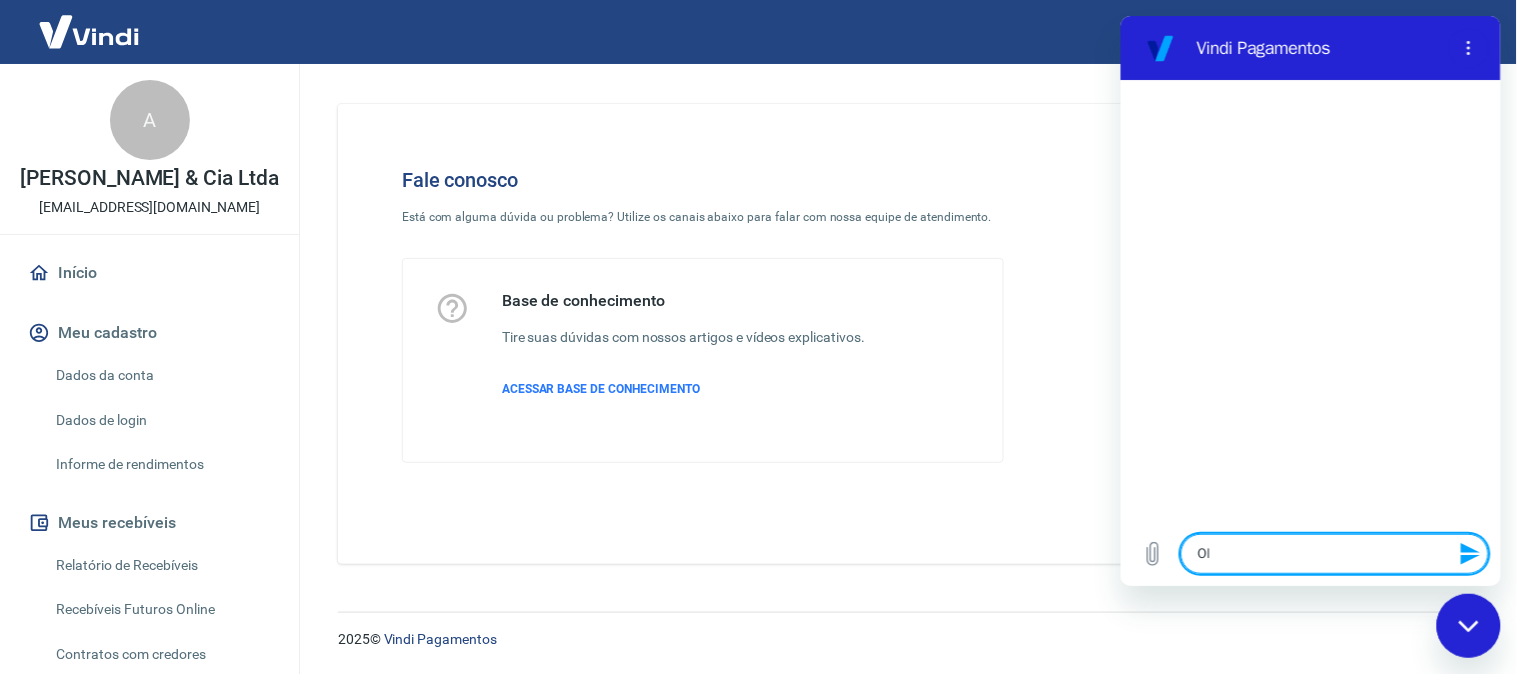 type on "Olá" 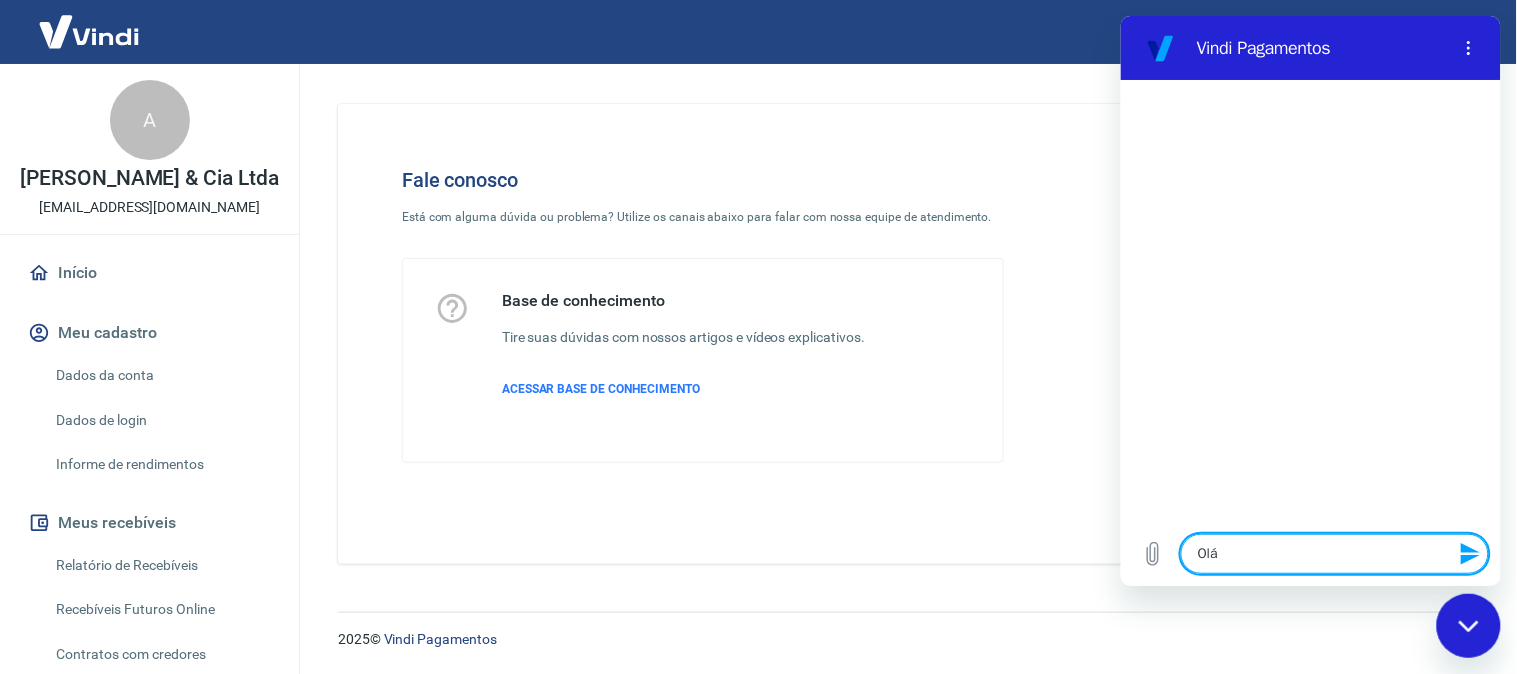 type 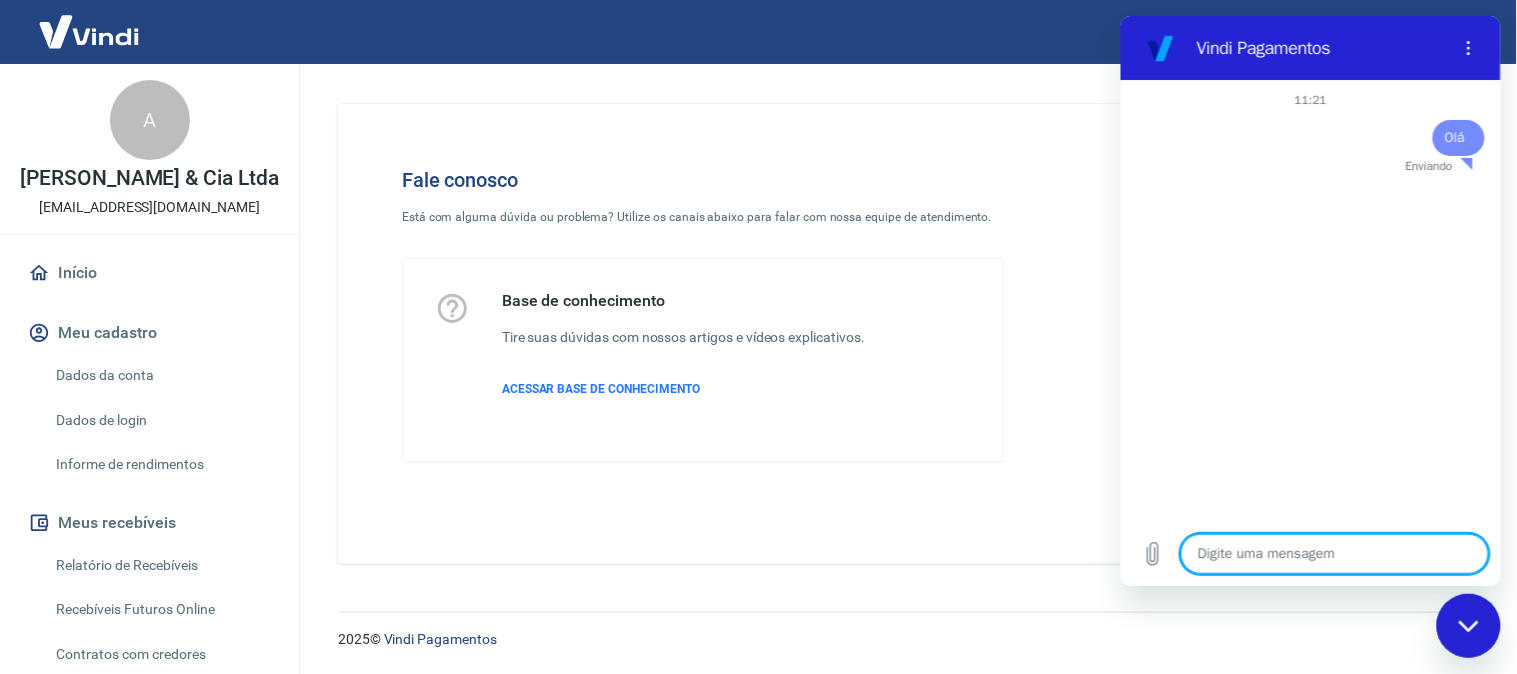 type on "x" 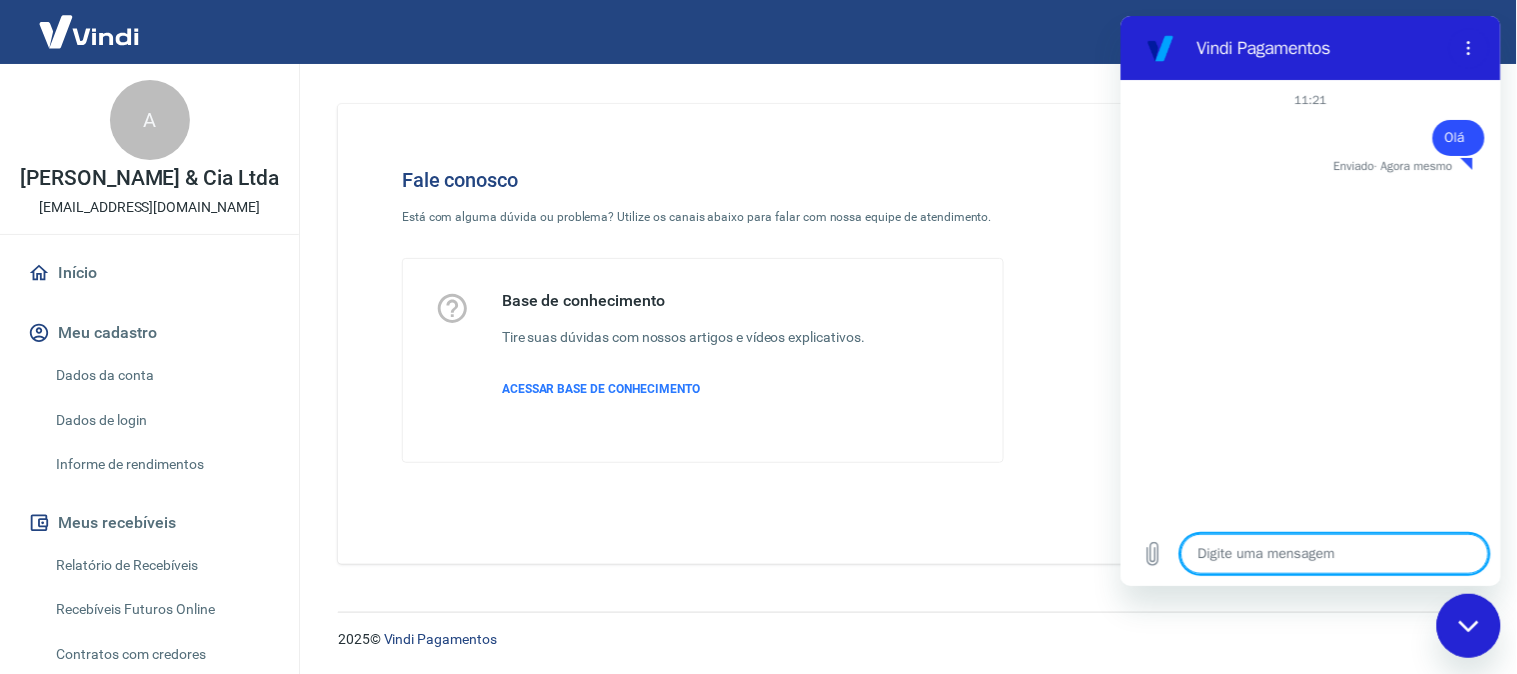 type on "F" 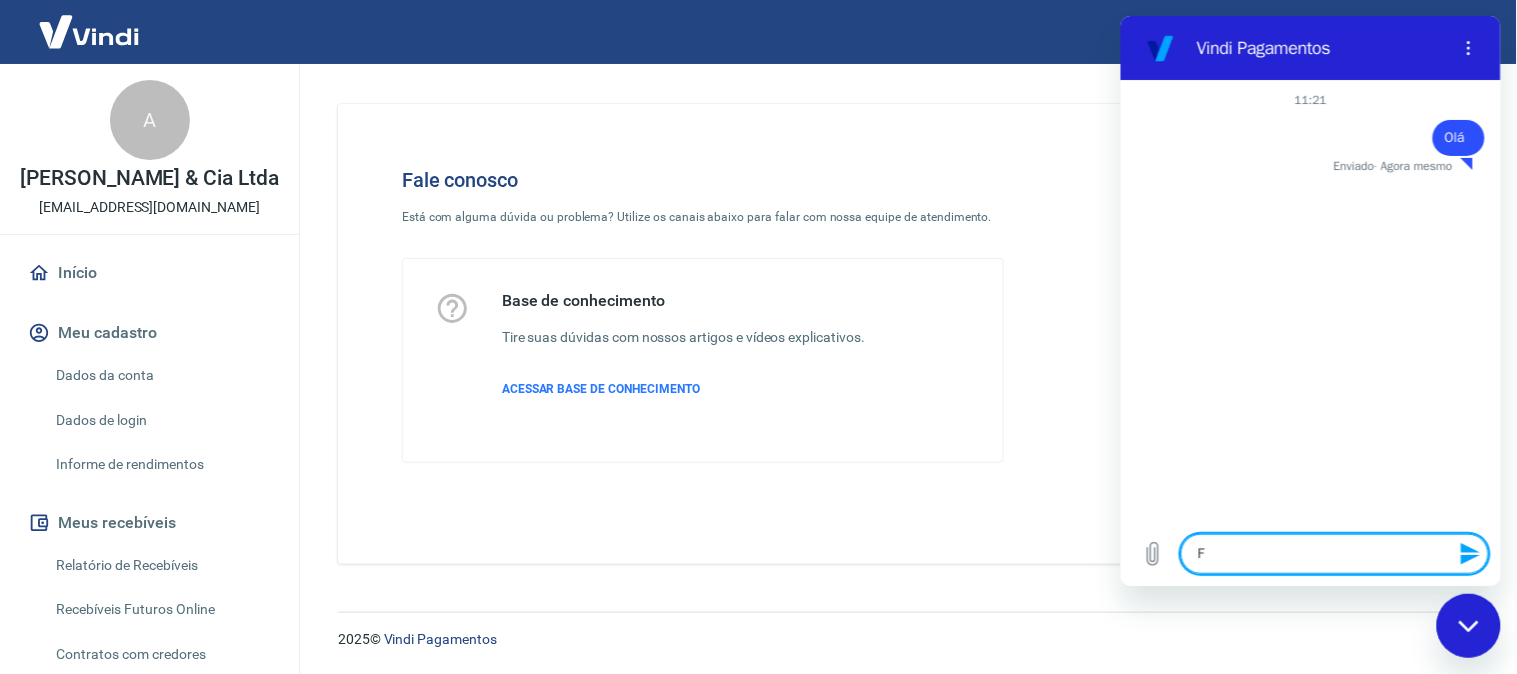 type on "Fa" 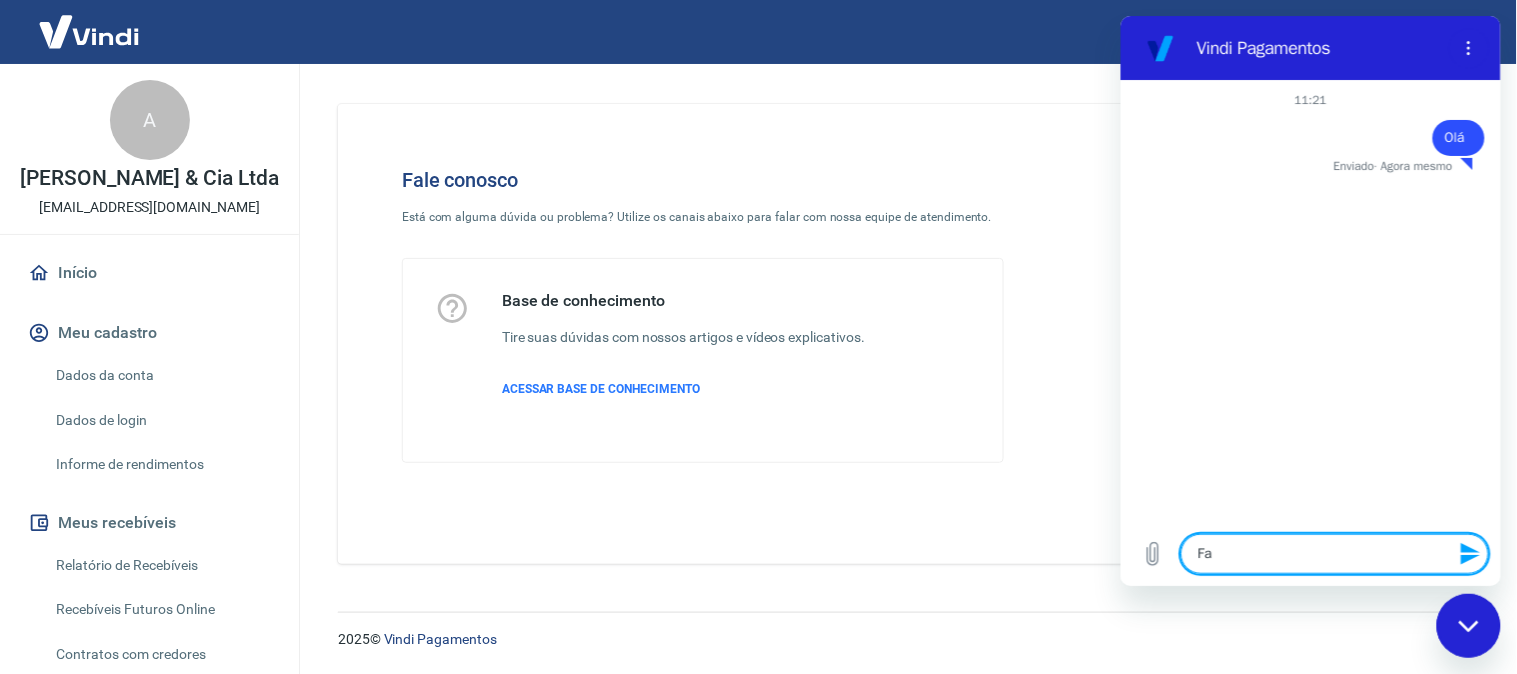 type on "Fal" 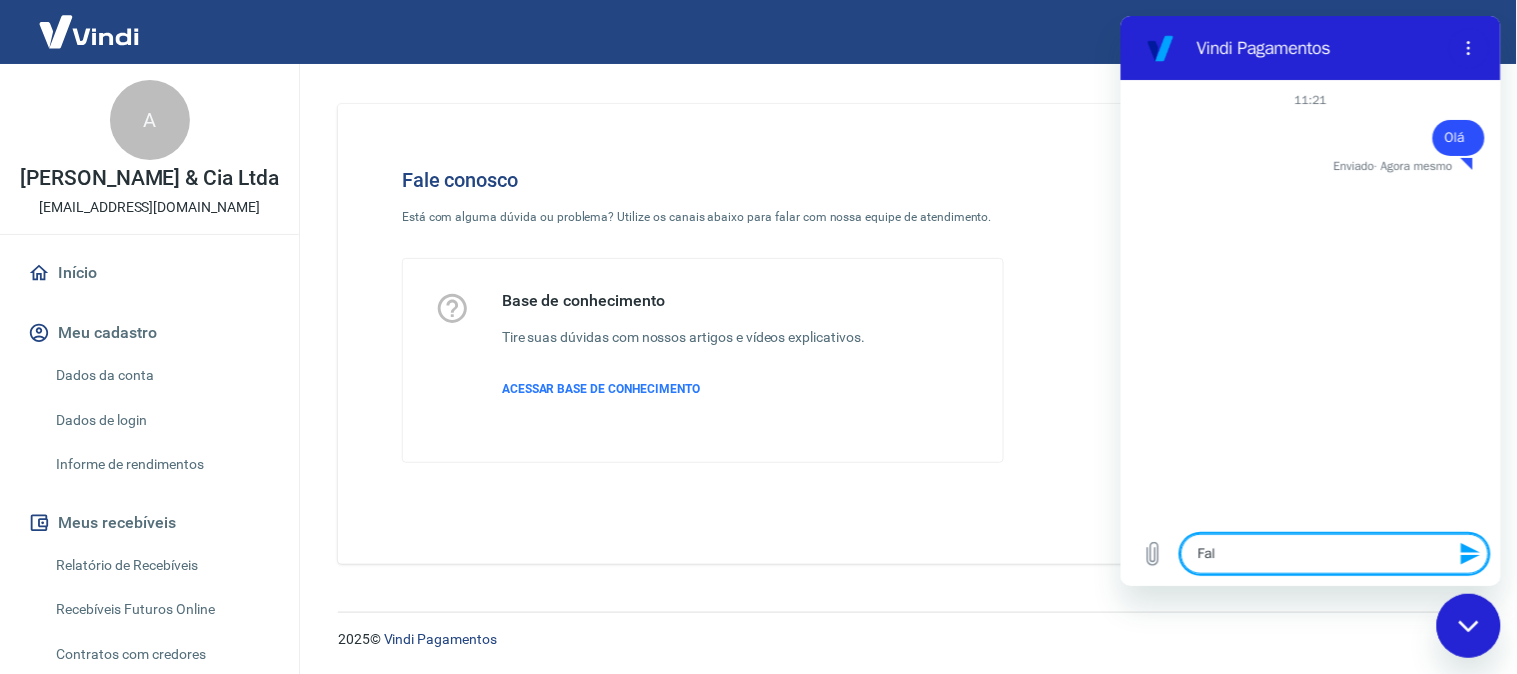 type on "Fala" 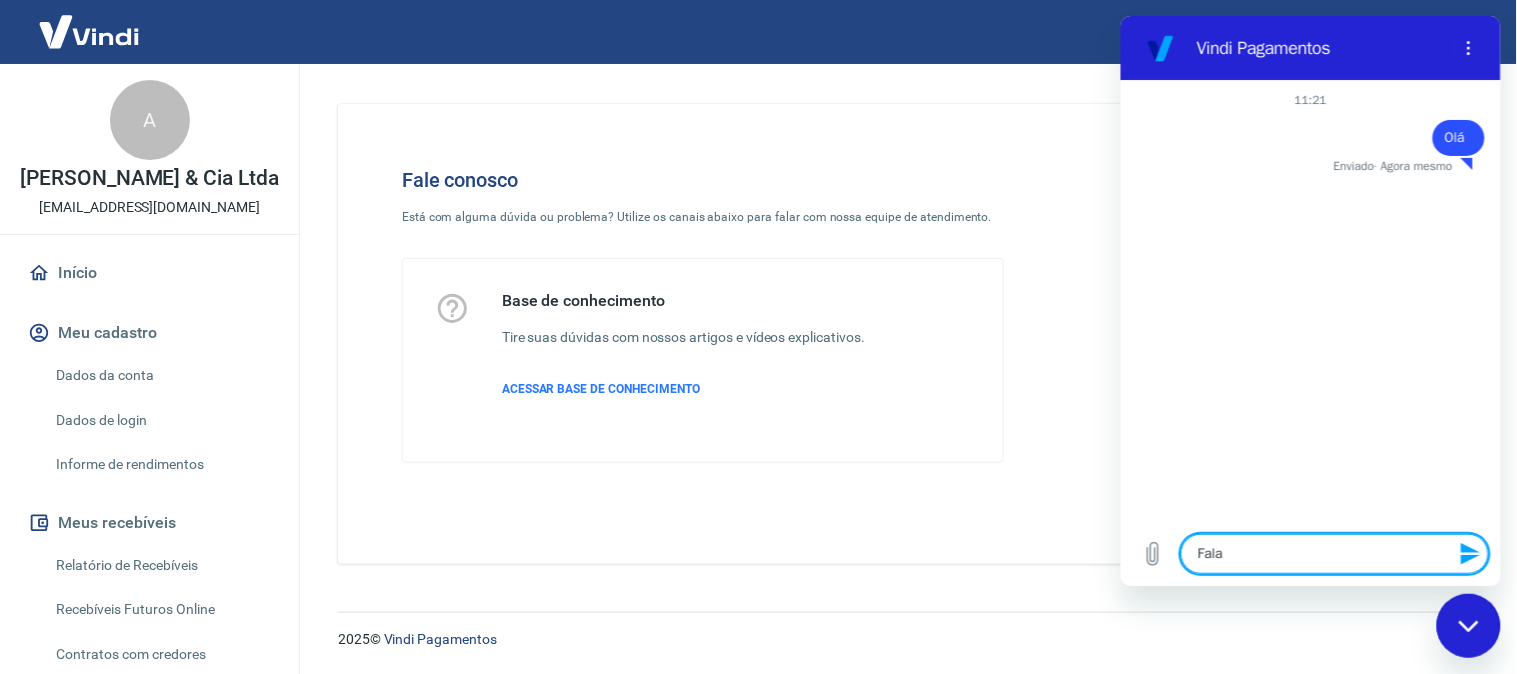 type on "Falar" 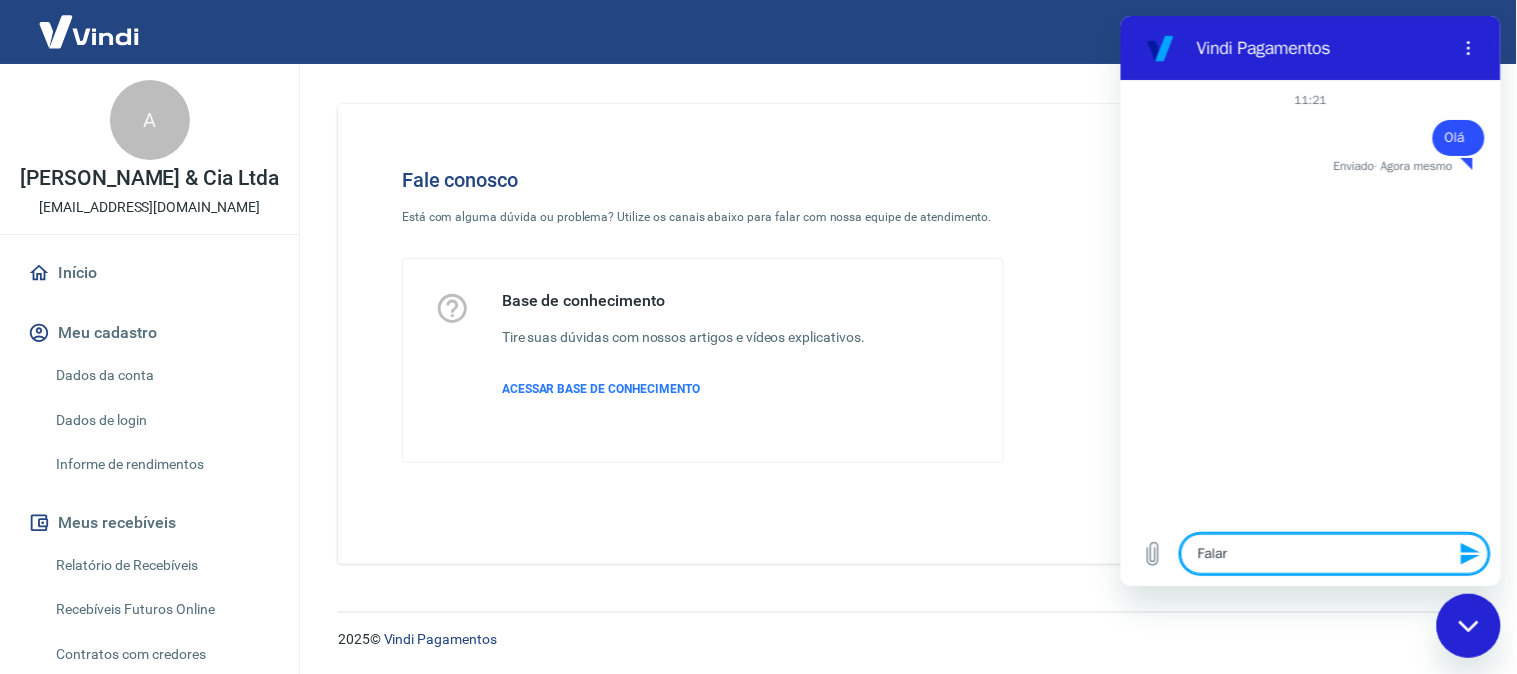 type on "Falar" 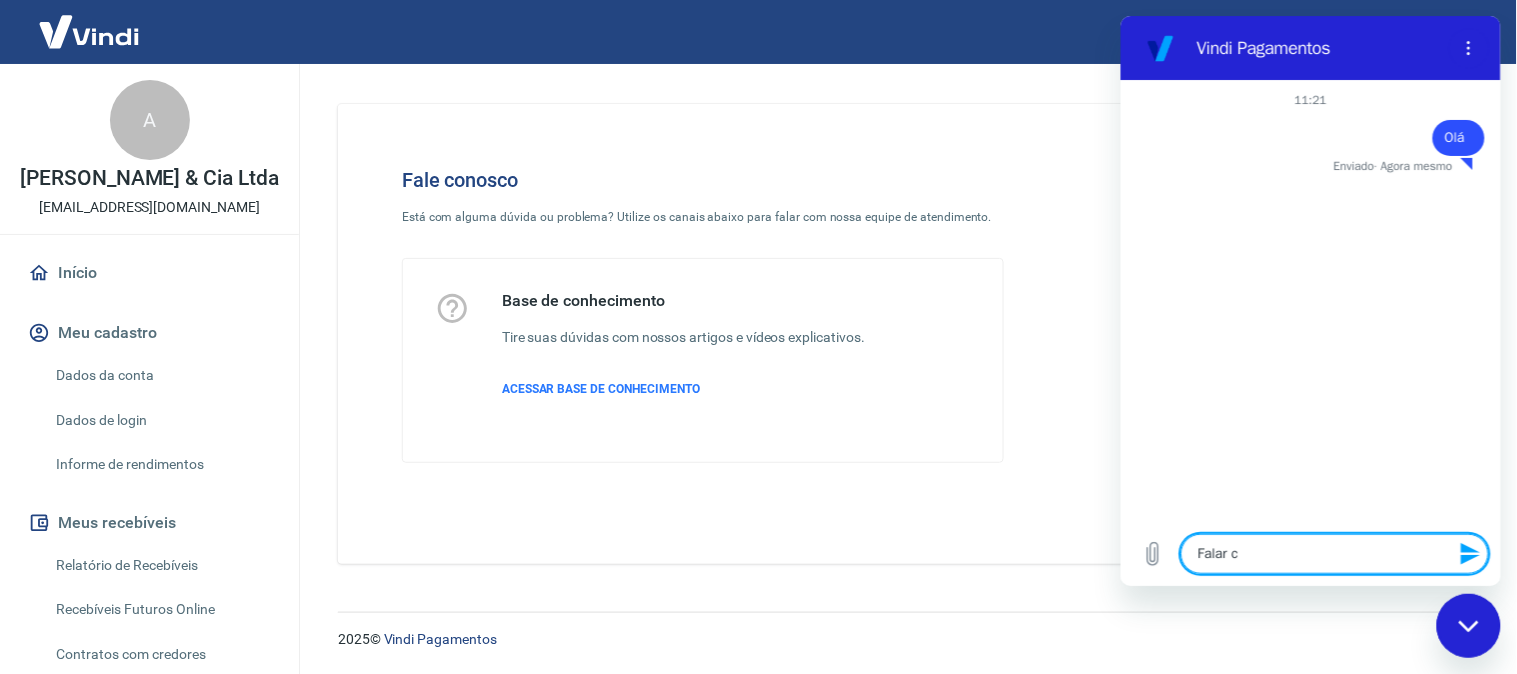 type on "Falar co" 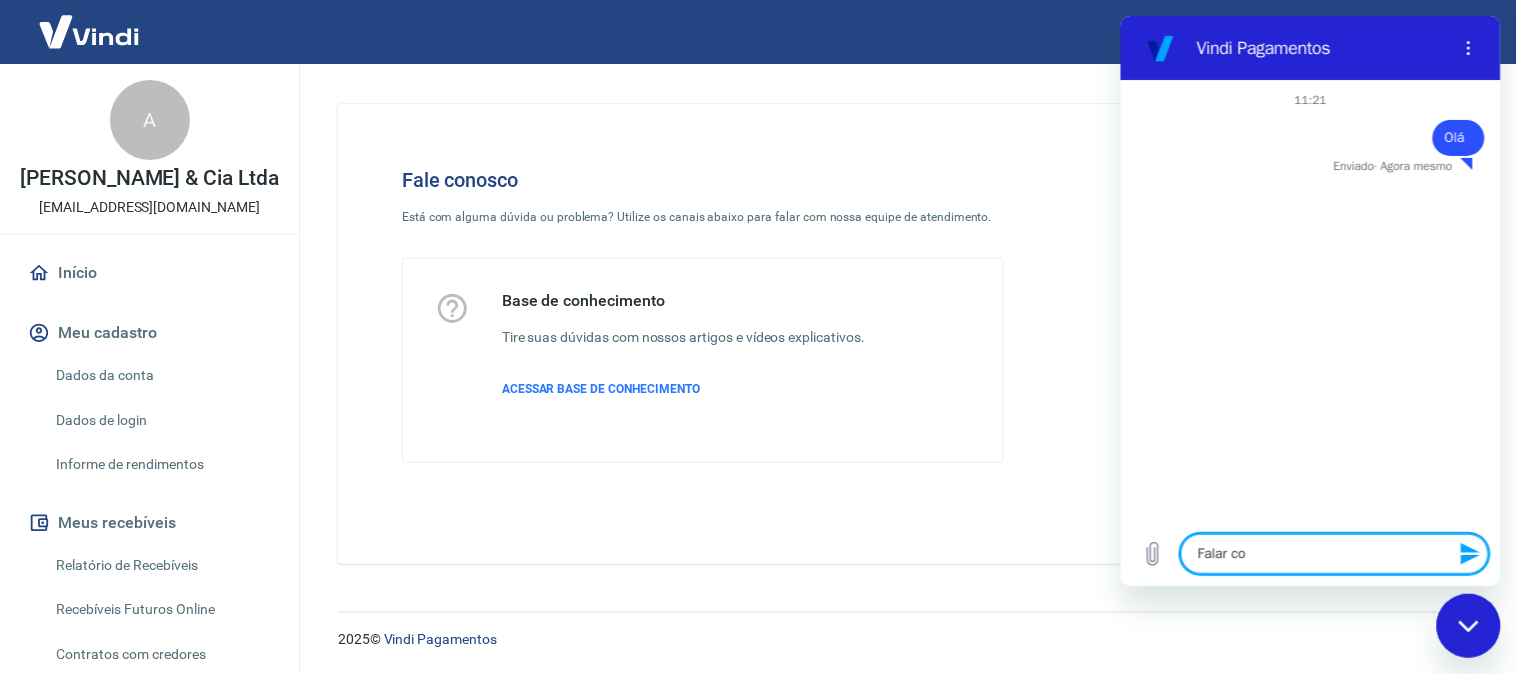 type on "Falar com" 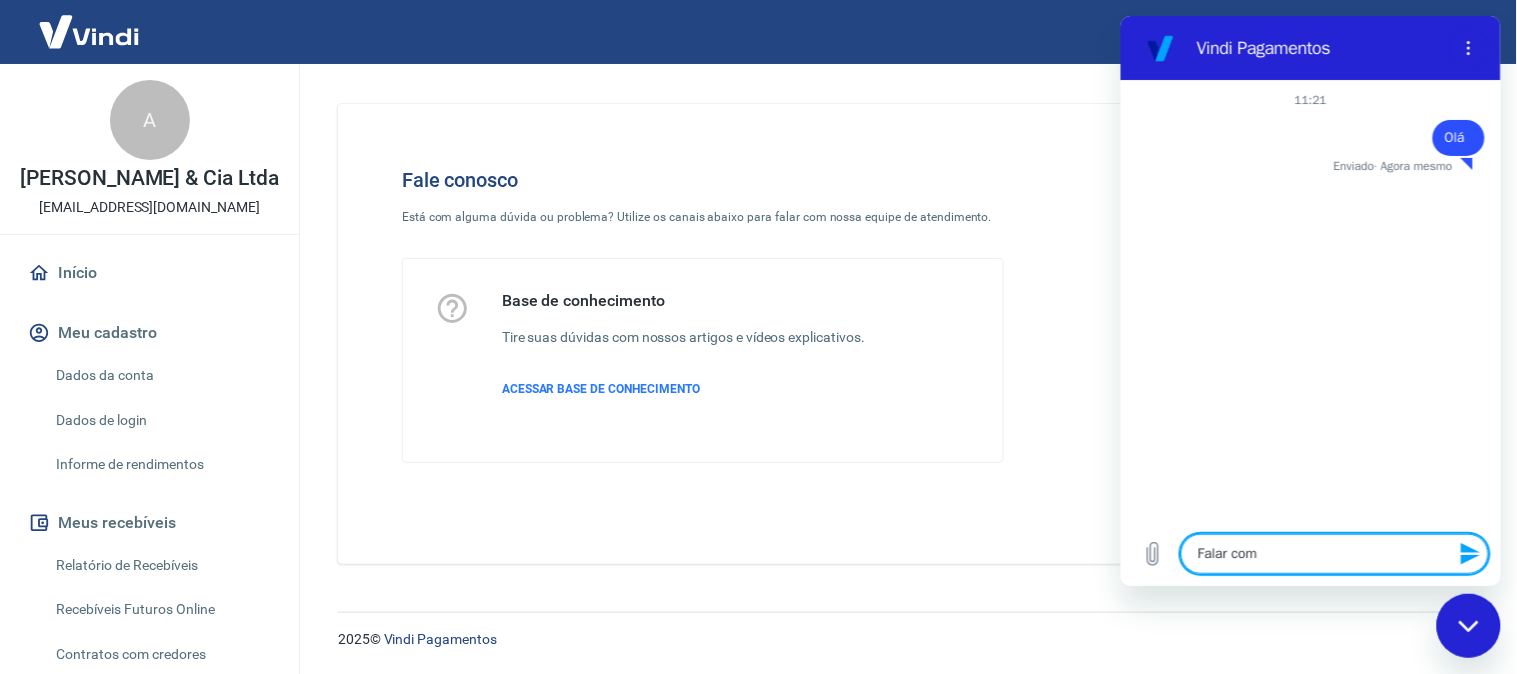 type on "Falar com" 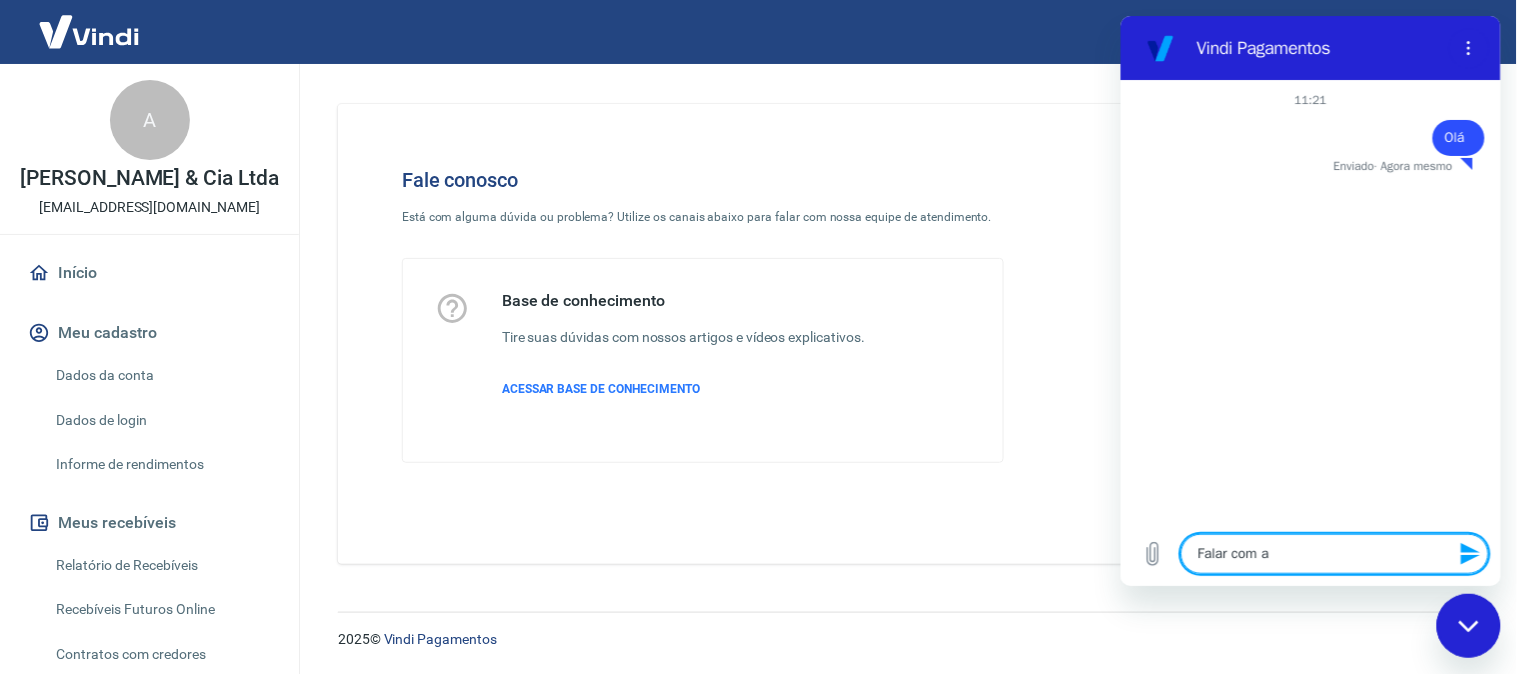 type on "Falar com at" 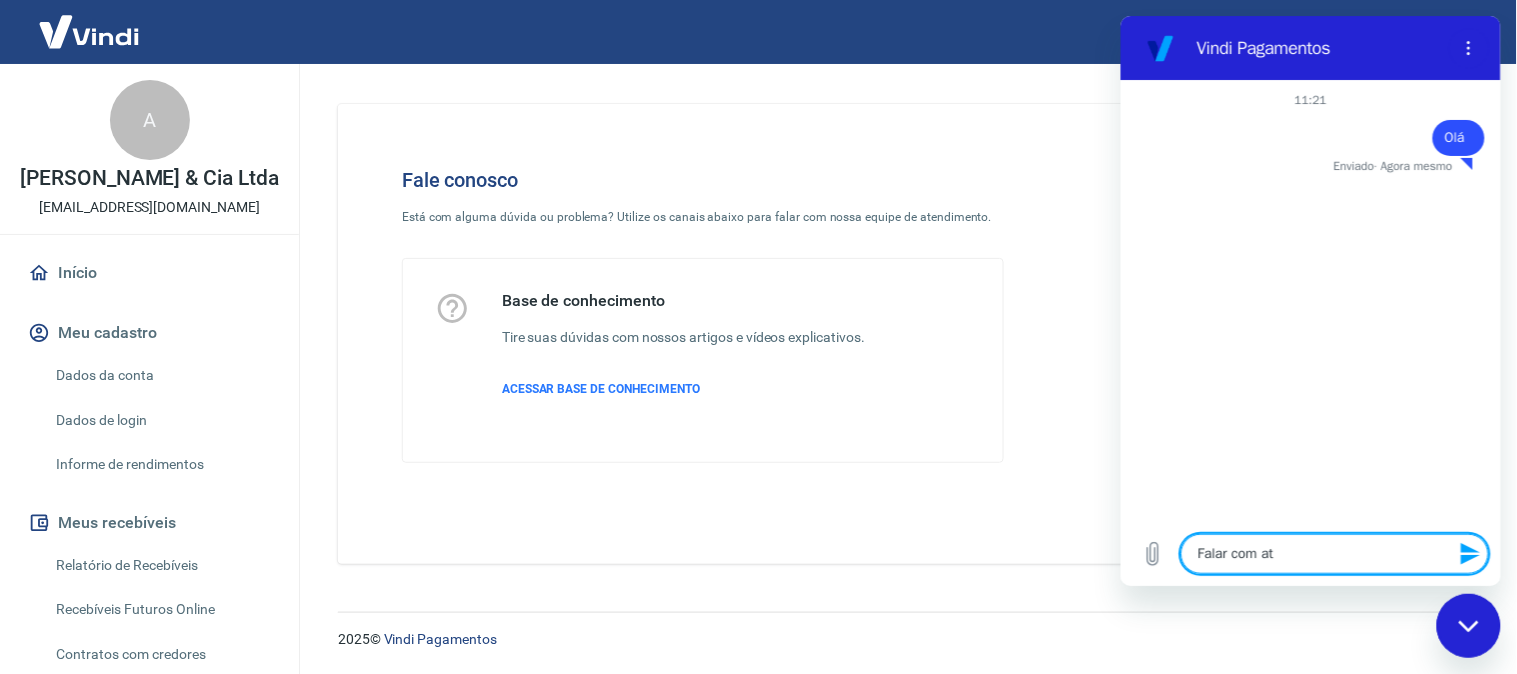 type on "Falar com ate" 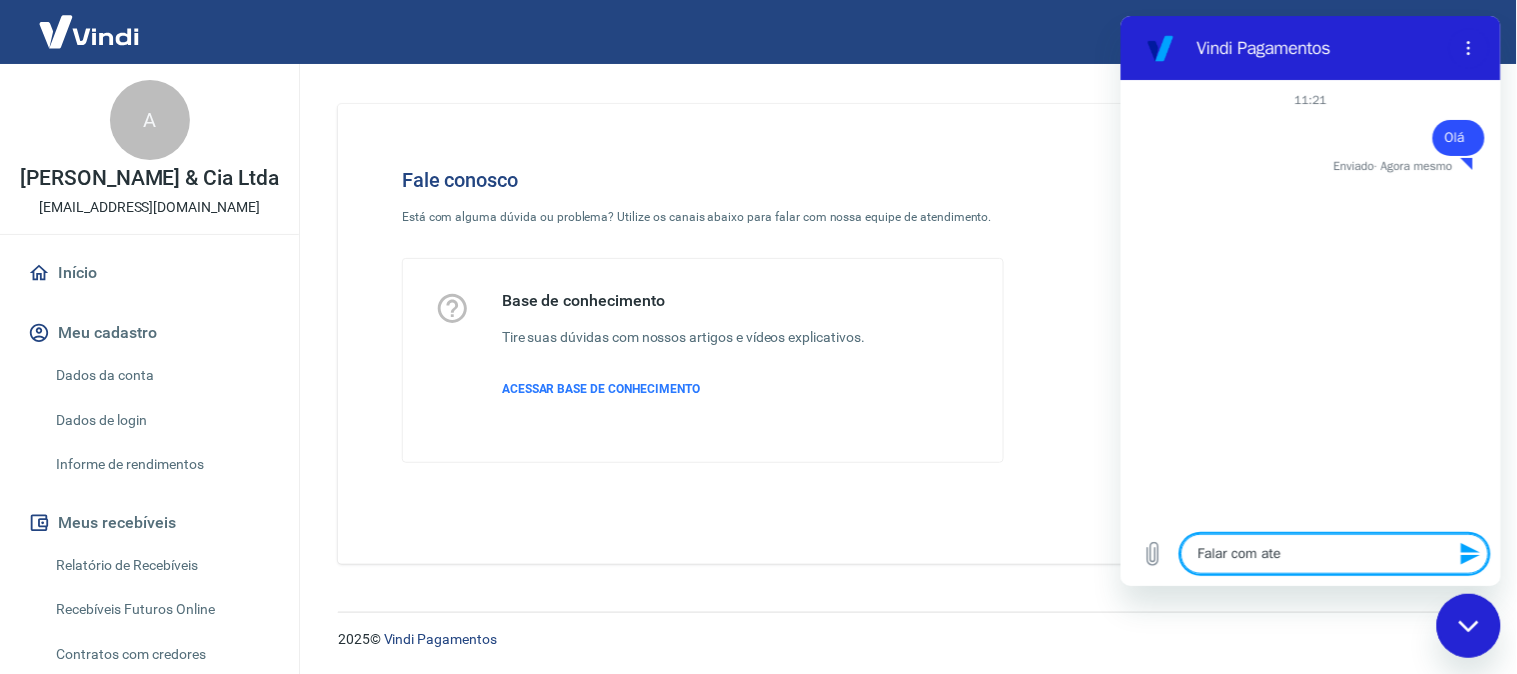 type on "Falar com [GEOGRAPHIC_DATA]" 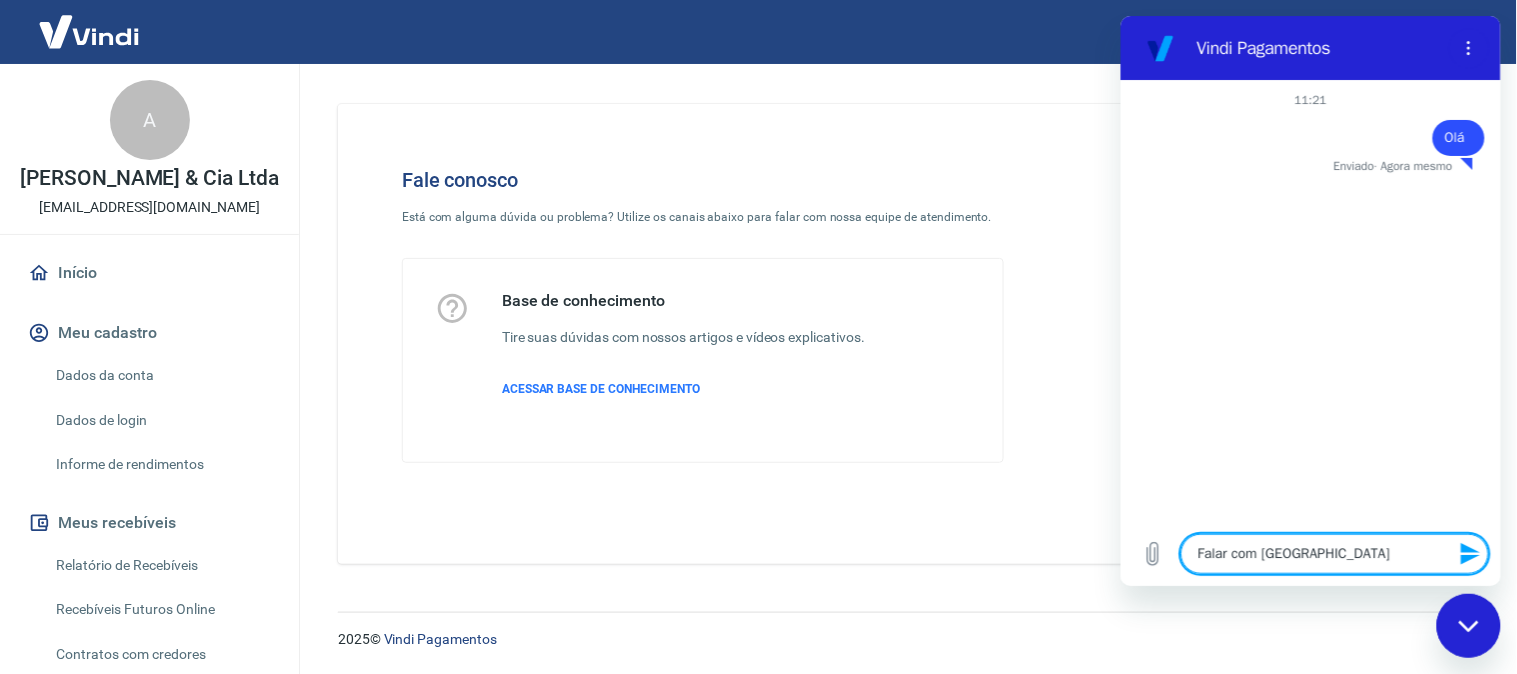 type on "Falar com atend" 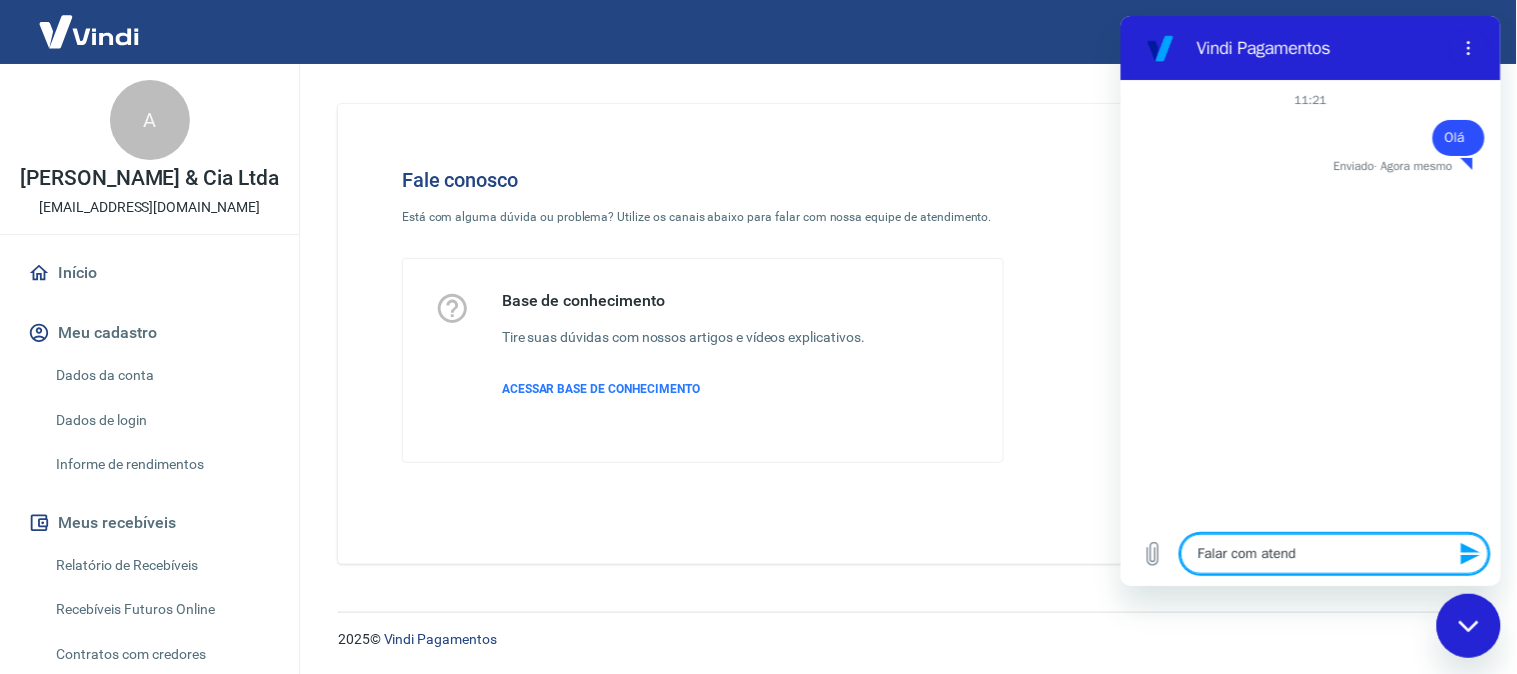 type on "Falar com atende" 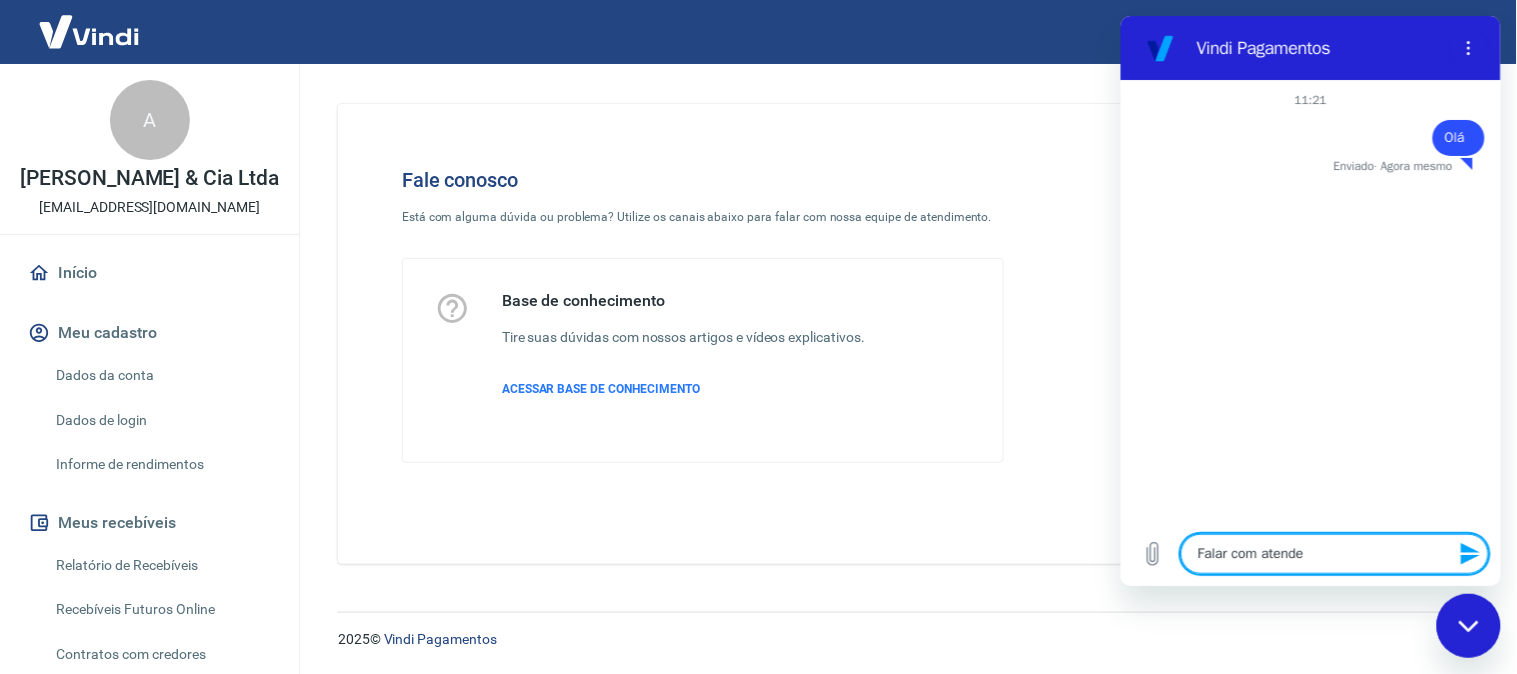 type on "Falar com atenden" 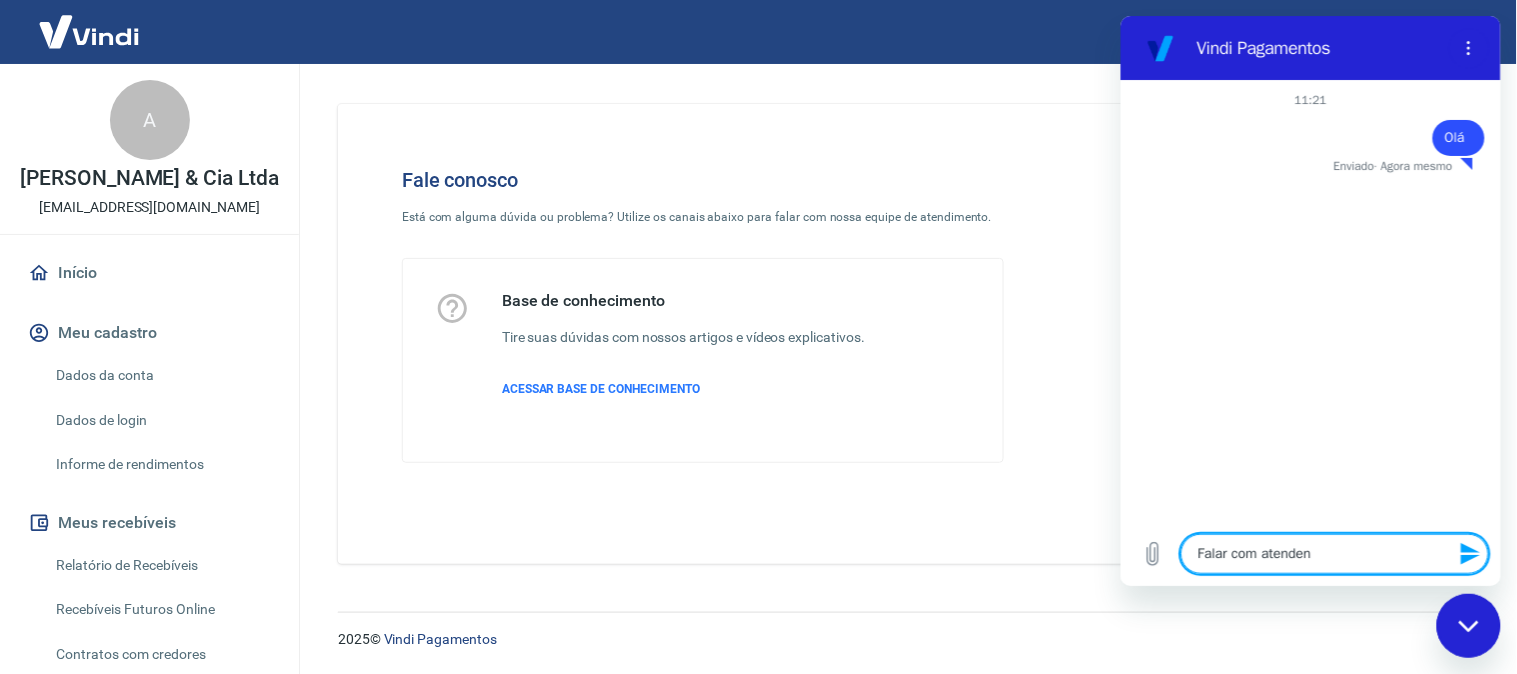 type on "Falar com atendene" 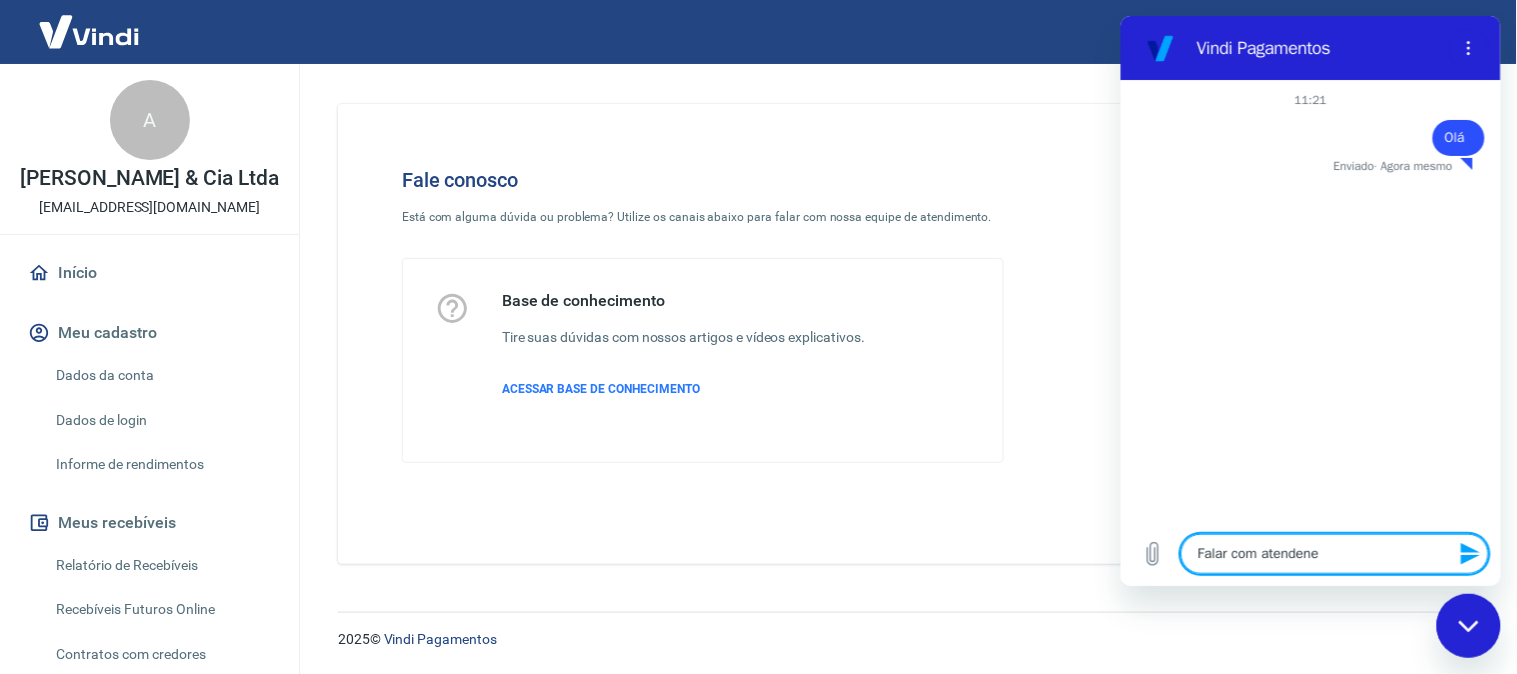 type on "Falar com atendenet" 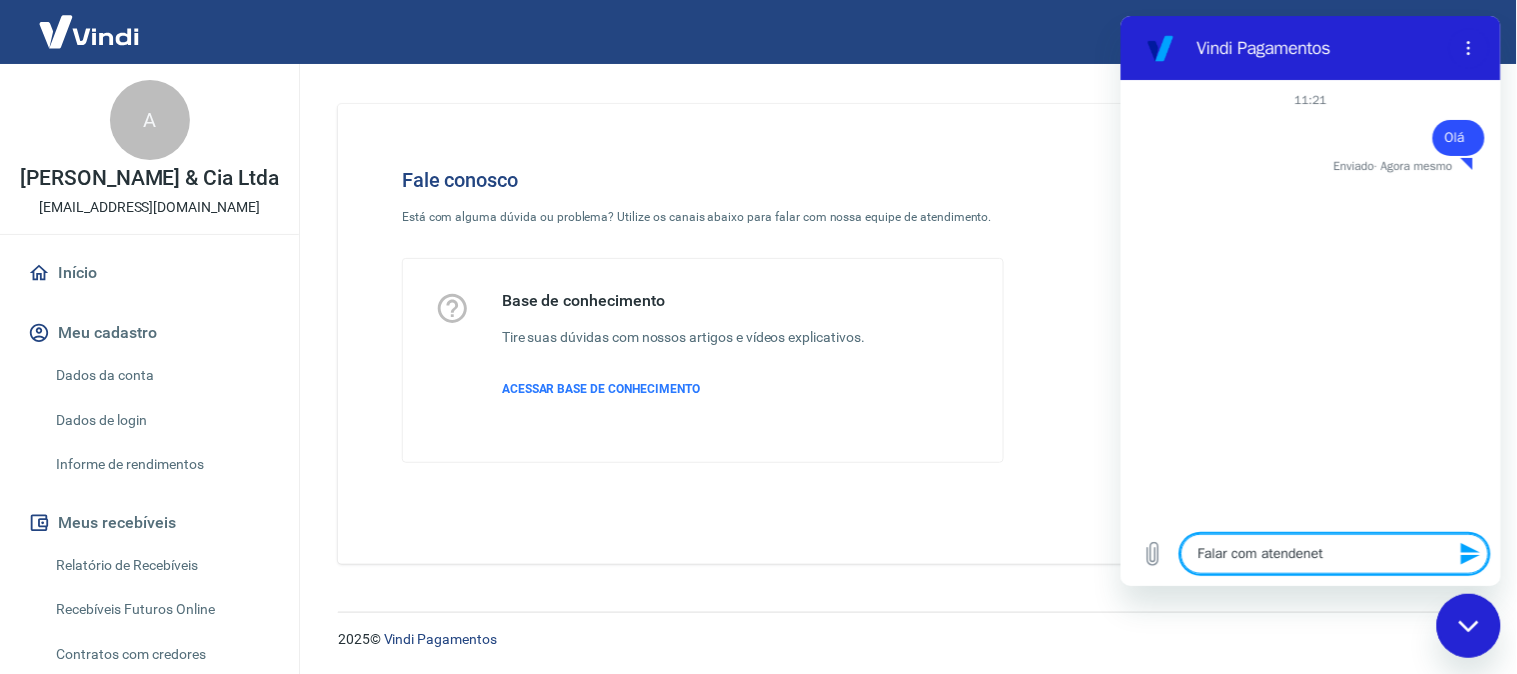 type on "Falar com atendenete" 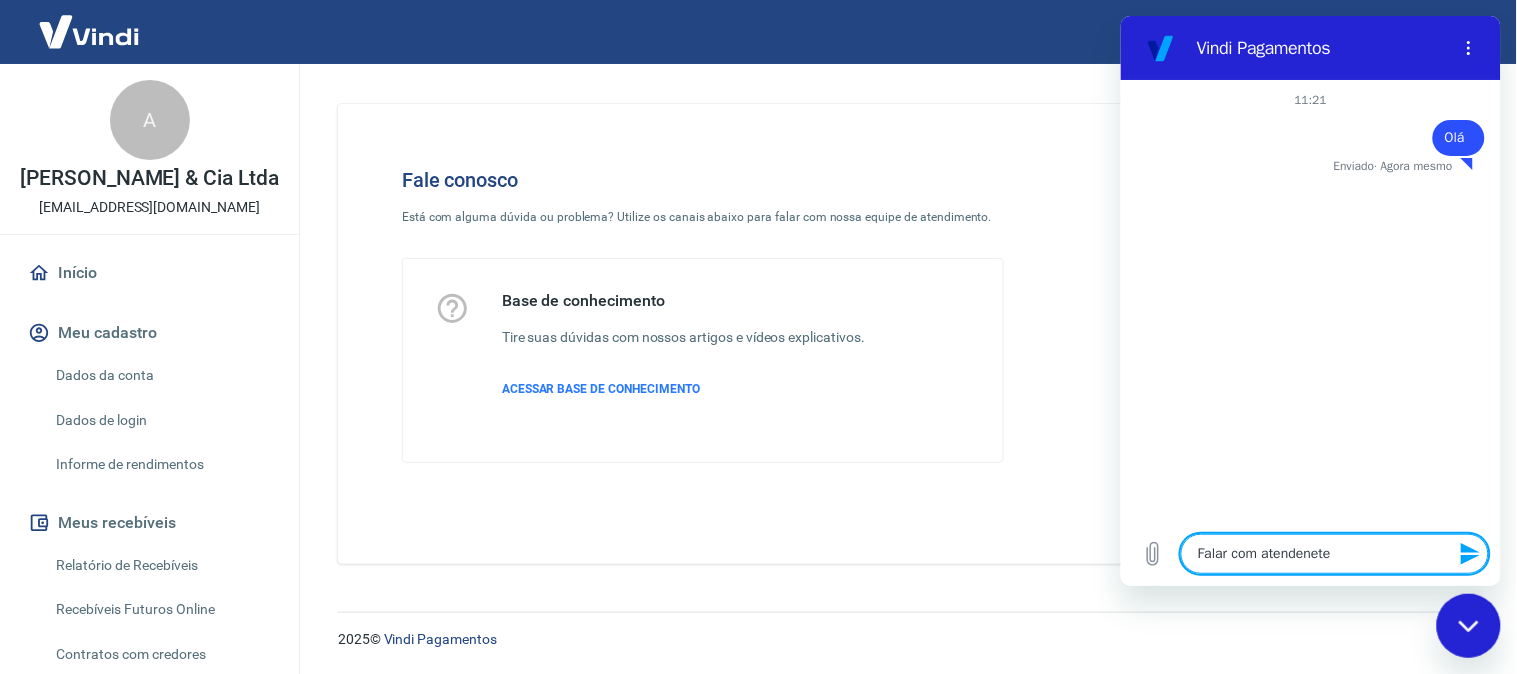 type on "x" 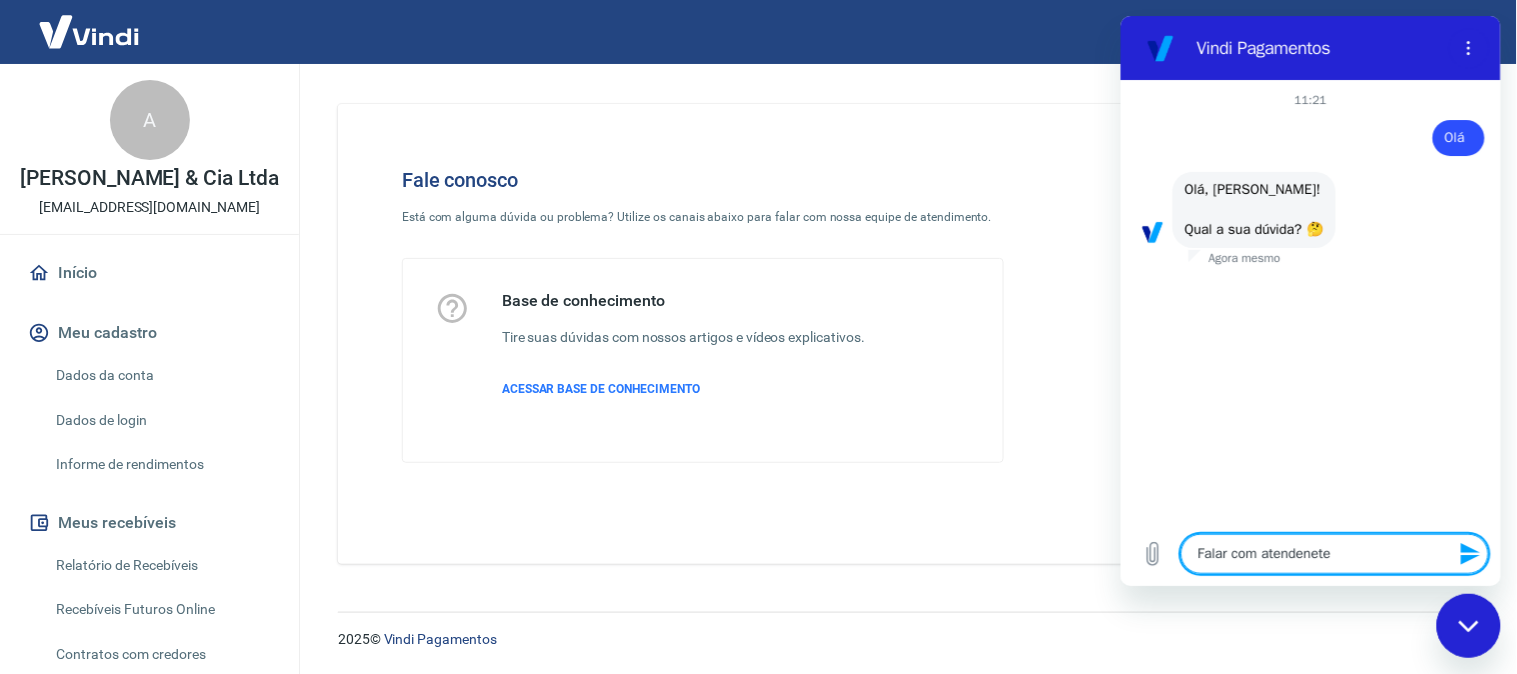 type on "Falar com atendenet" 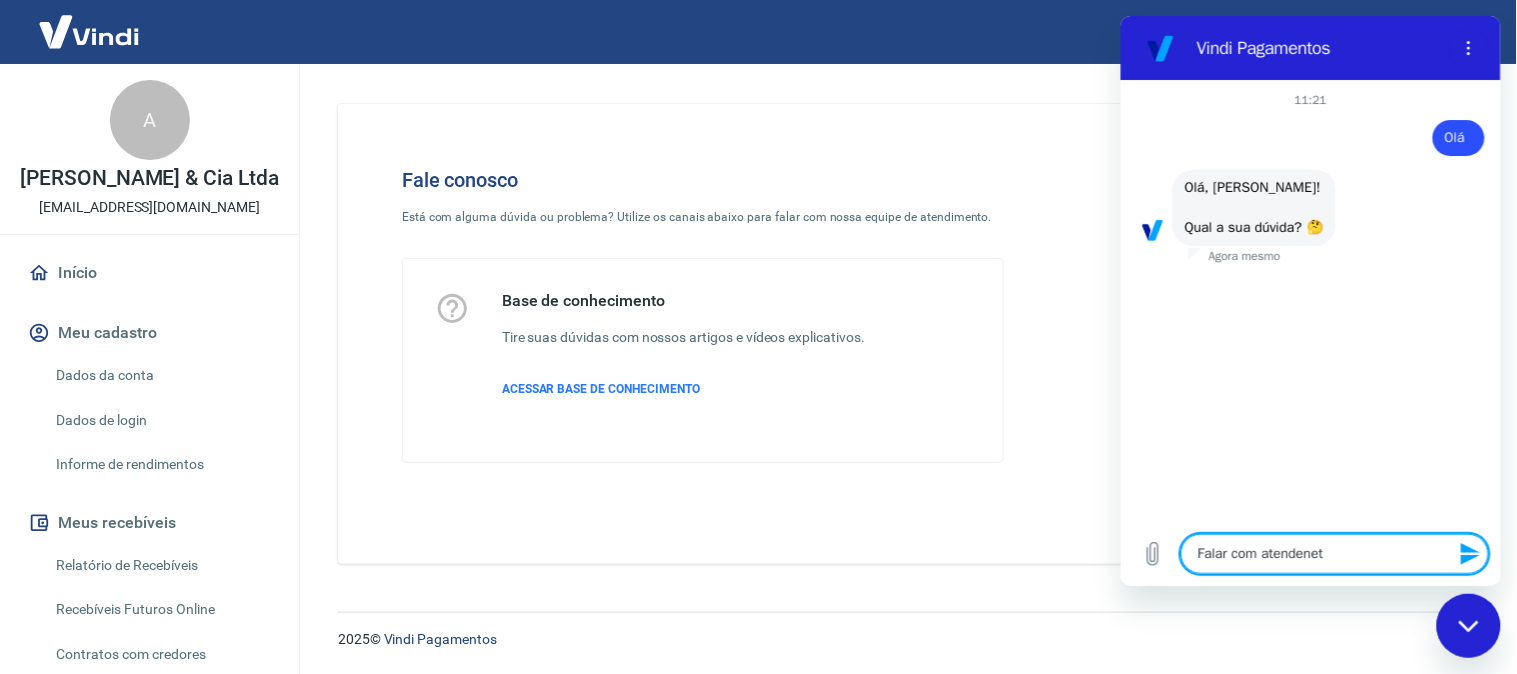 type on "Falar com atendene" 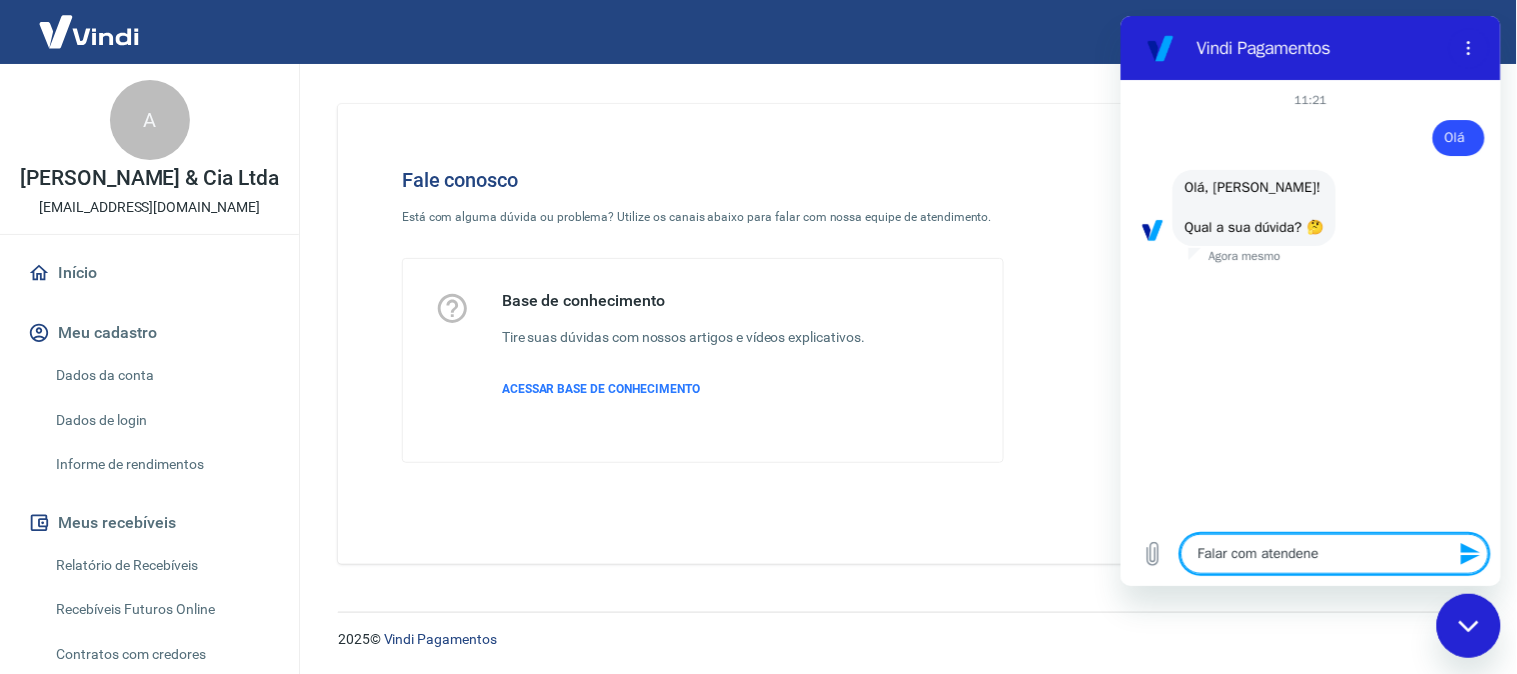 type on "Falar com atenden" 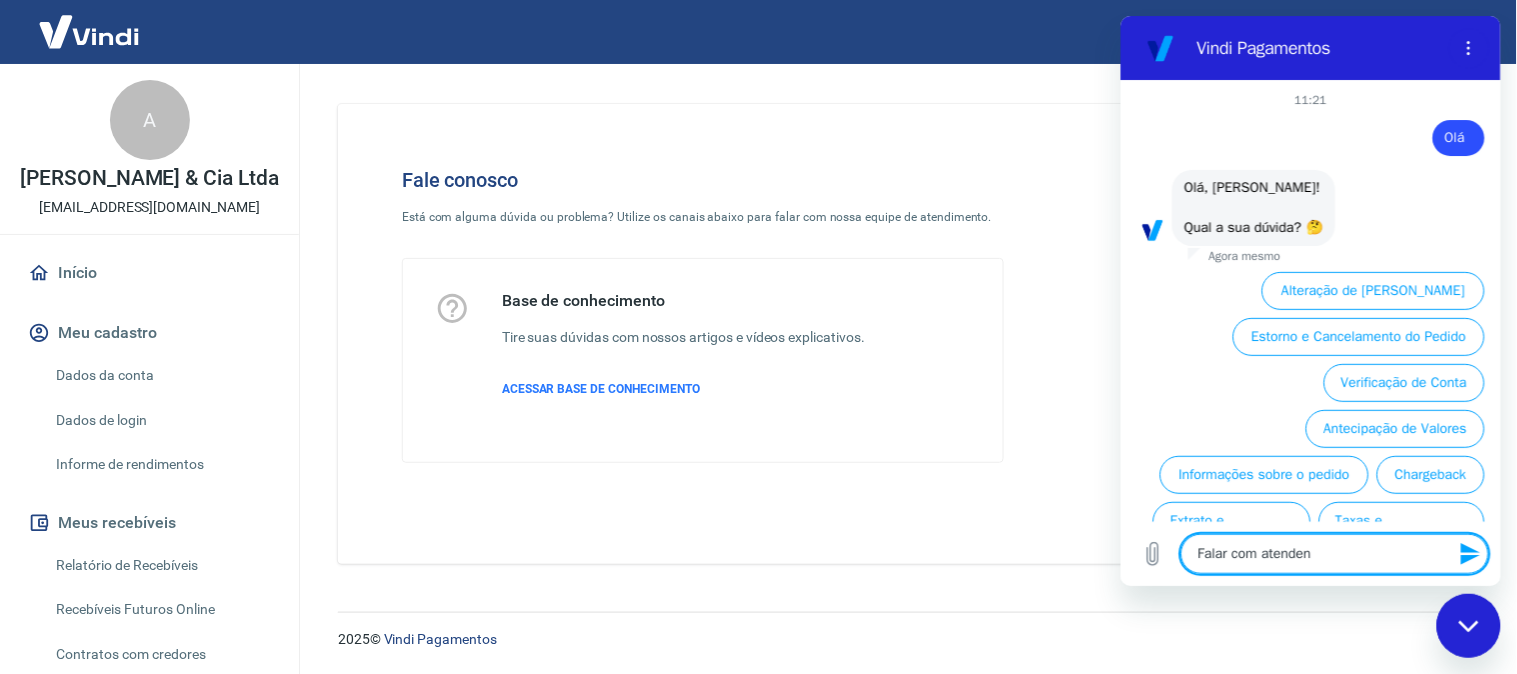 type on "Falar com atende" 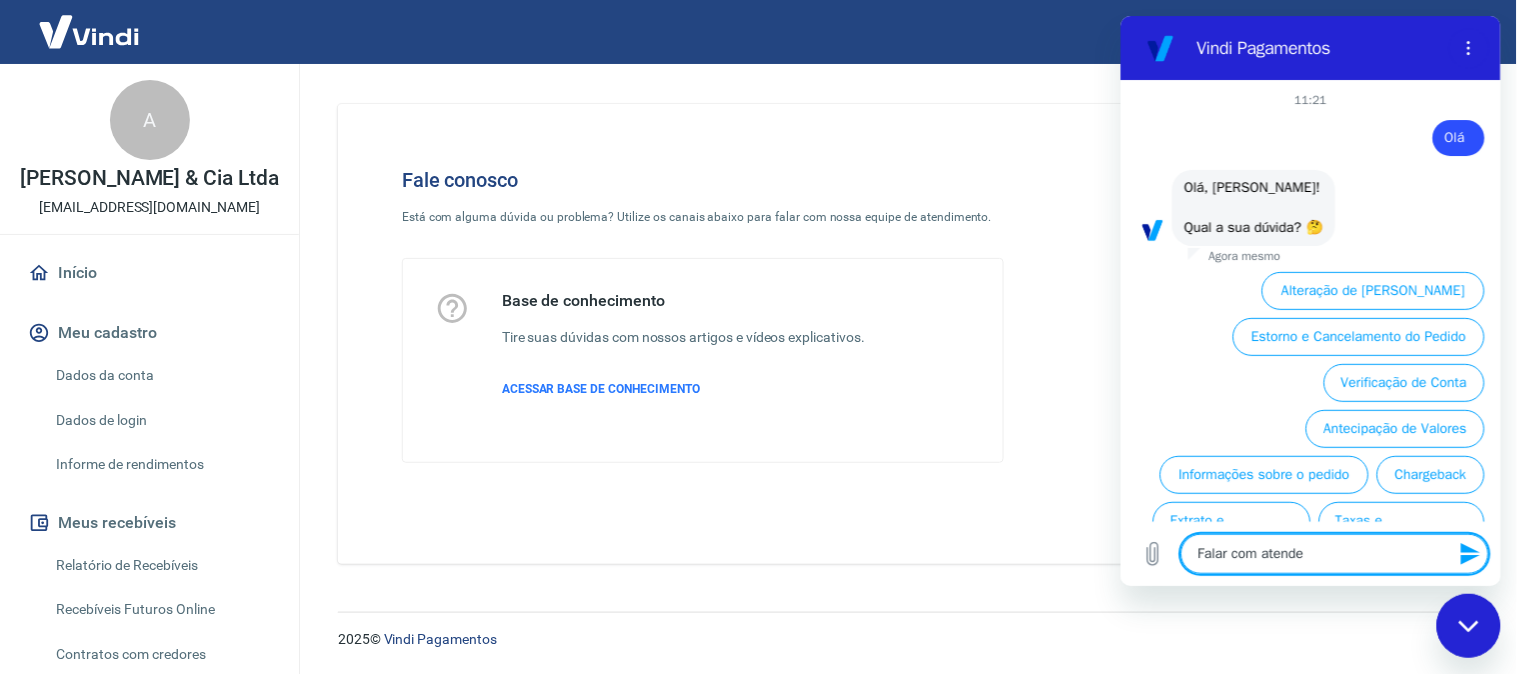 scroll, scrollTop: 70, scrollLeft: 0, axis: vertical 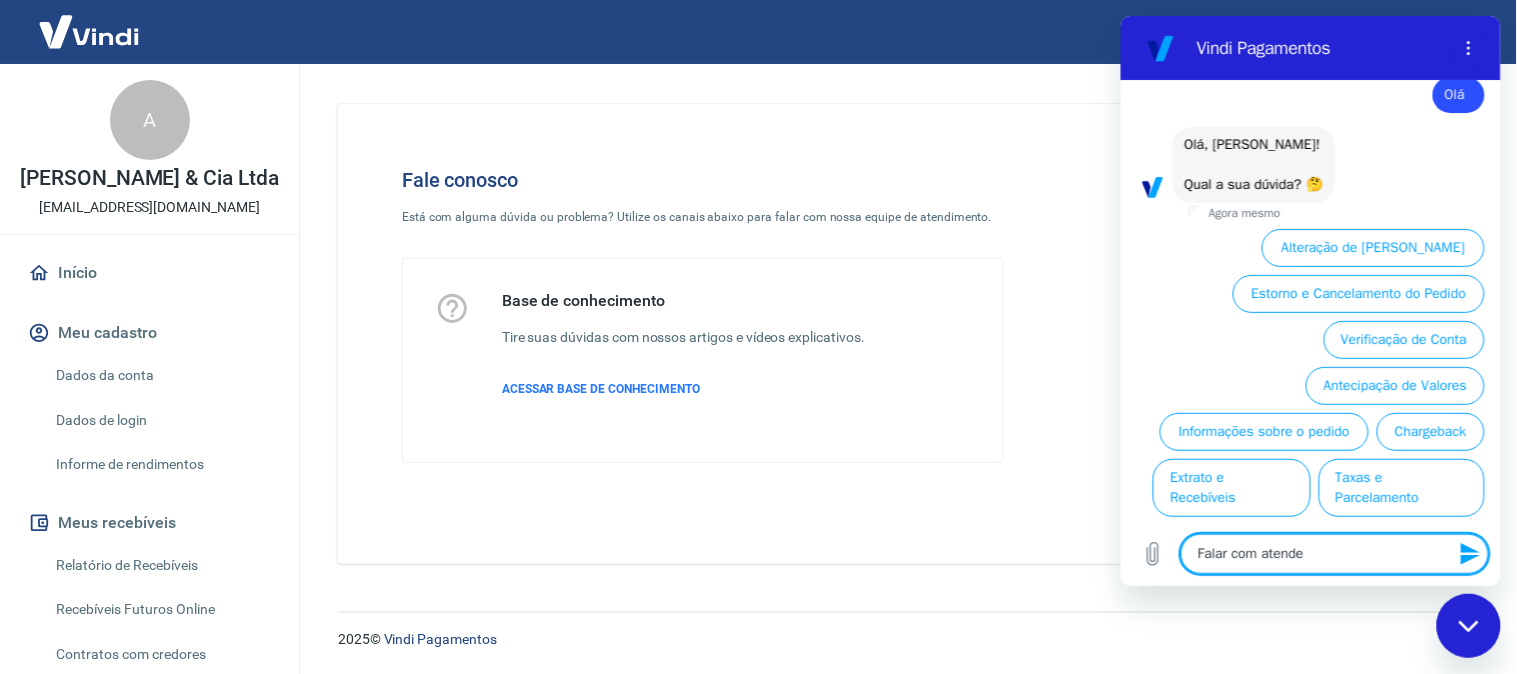 type on "Falar com atenden" 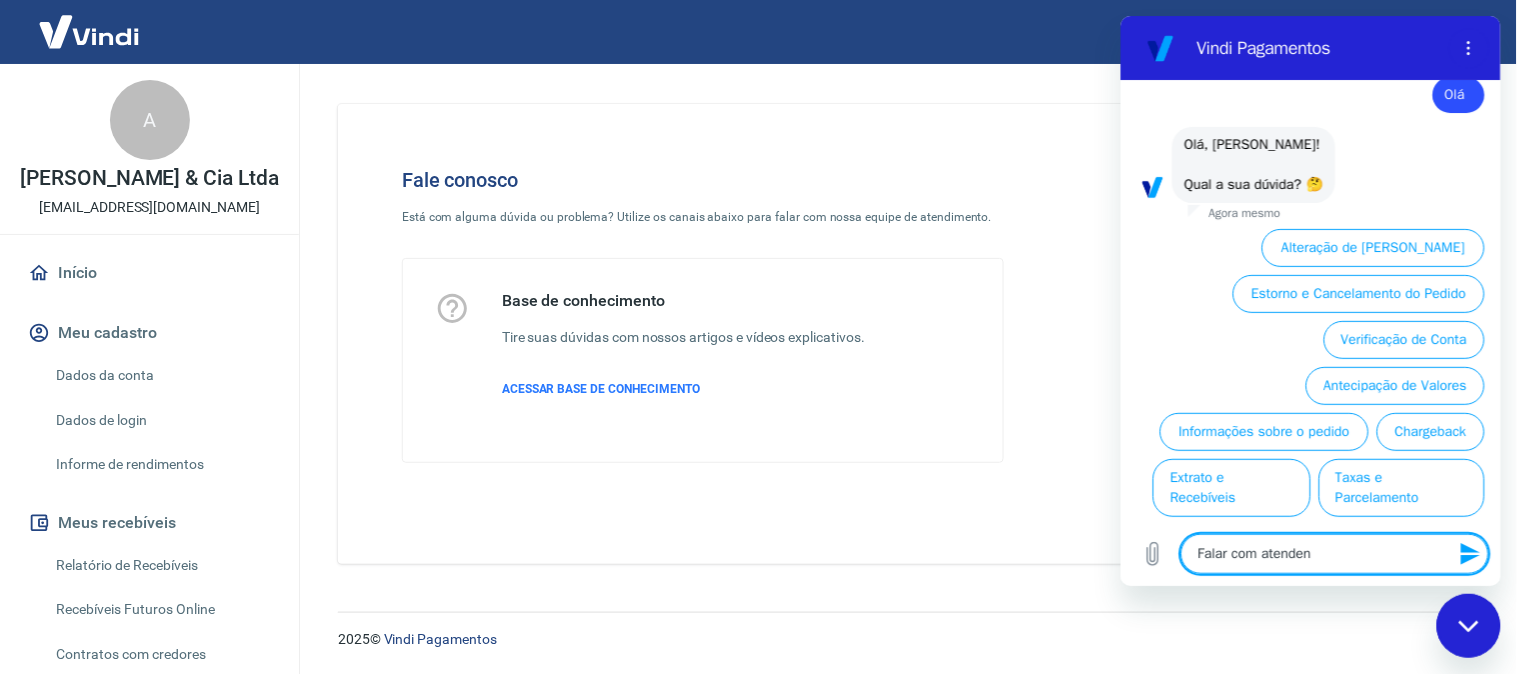 type on "Falar com atendent" 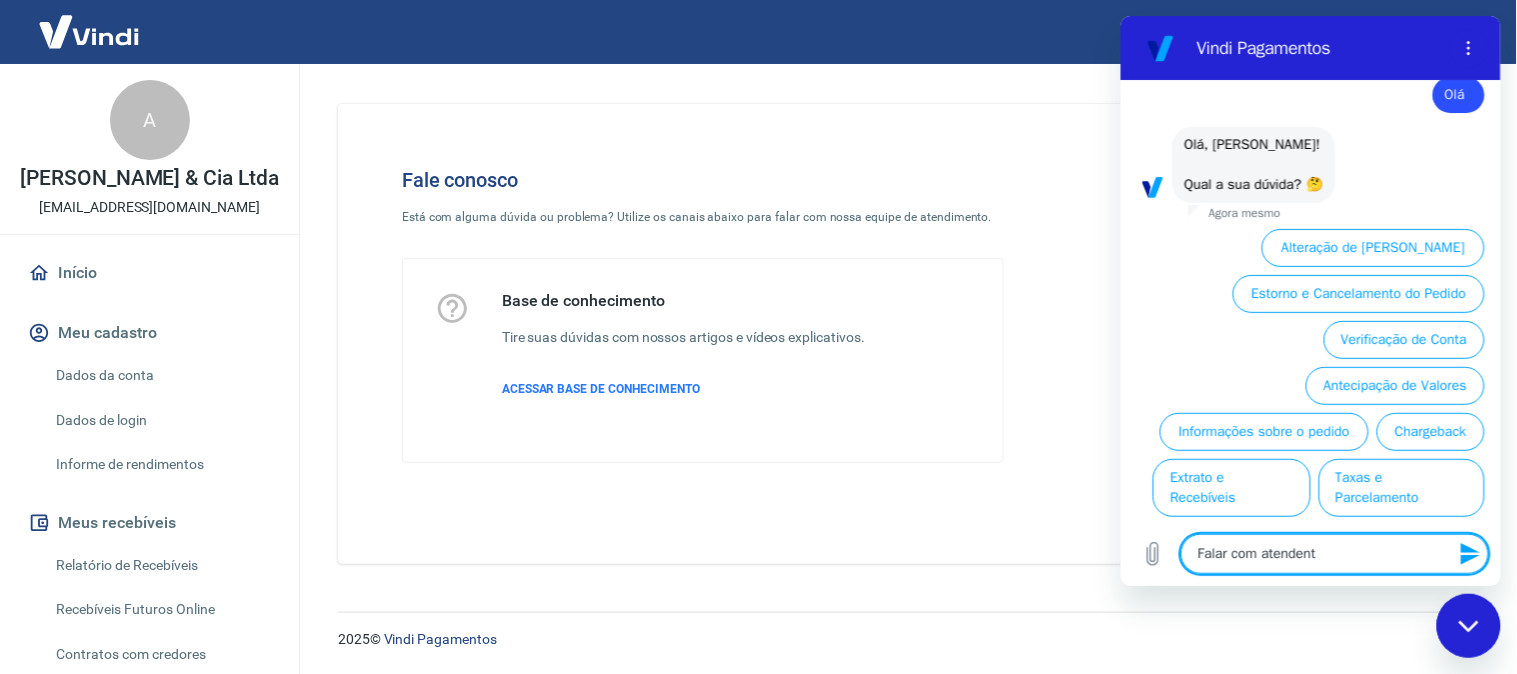 type on "Falar com atendente" 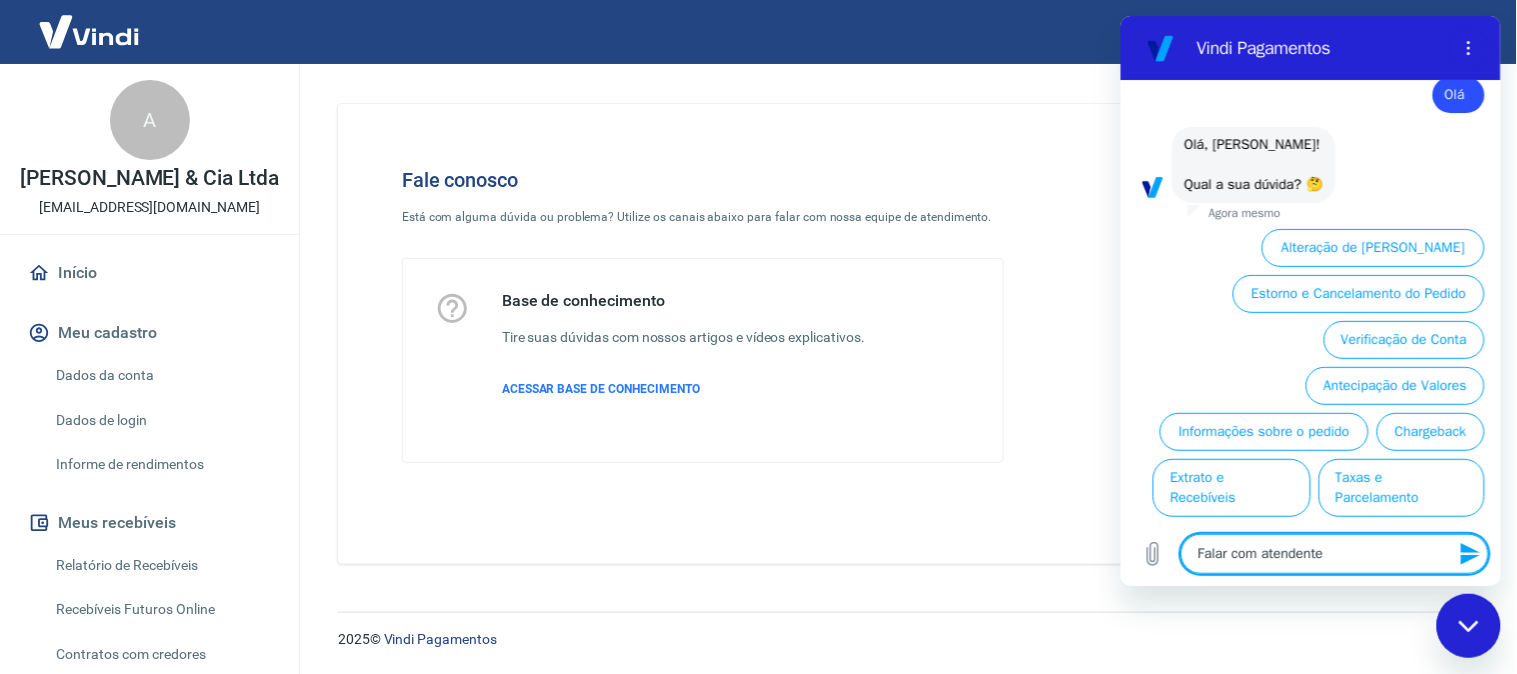 type on "Falar com atendente." 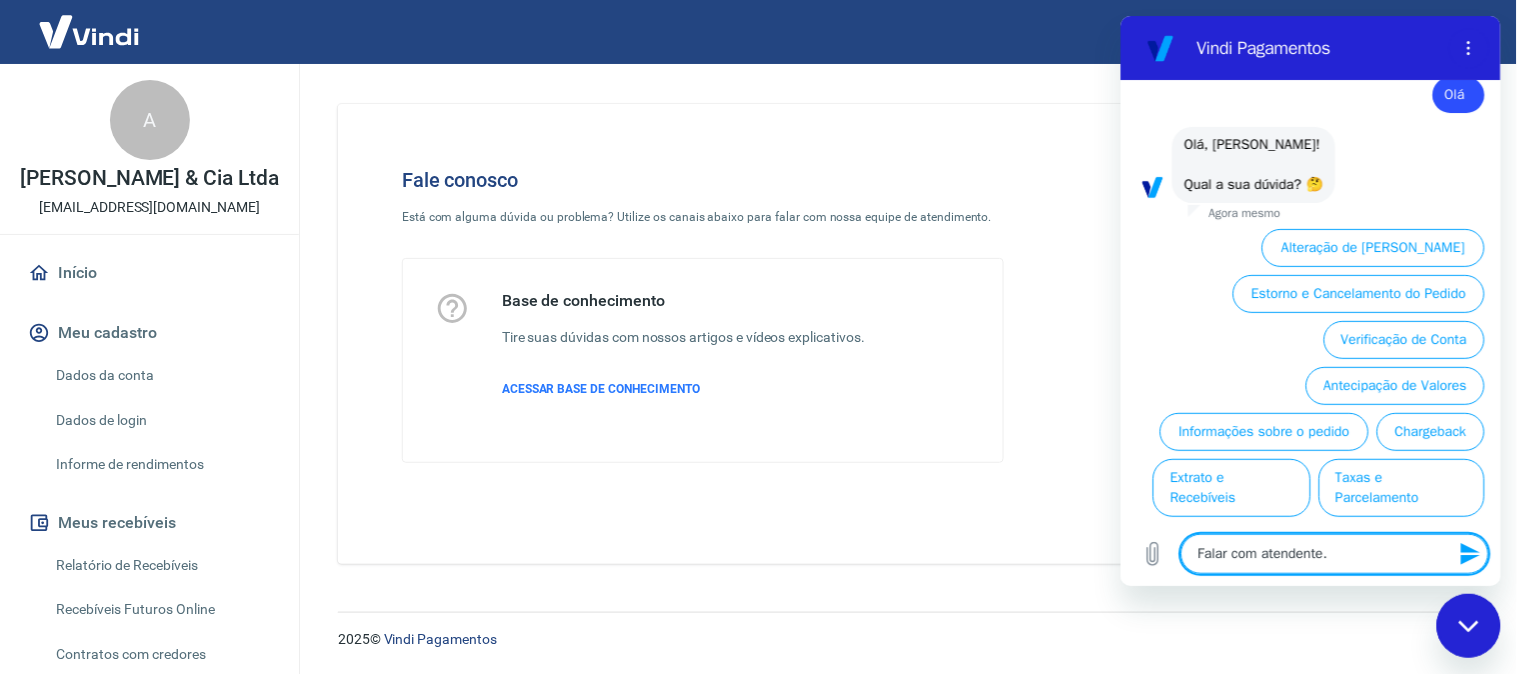 type 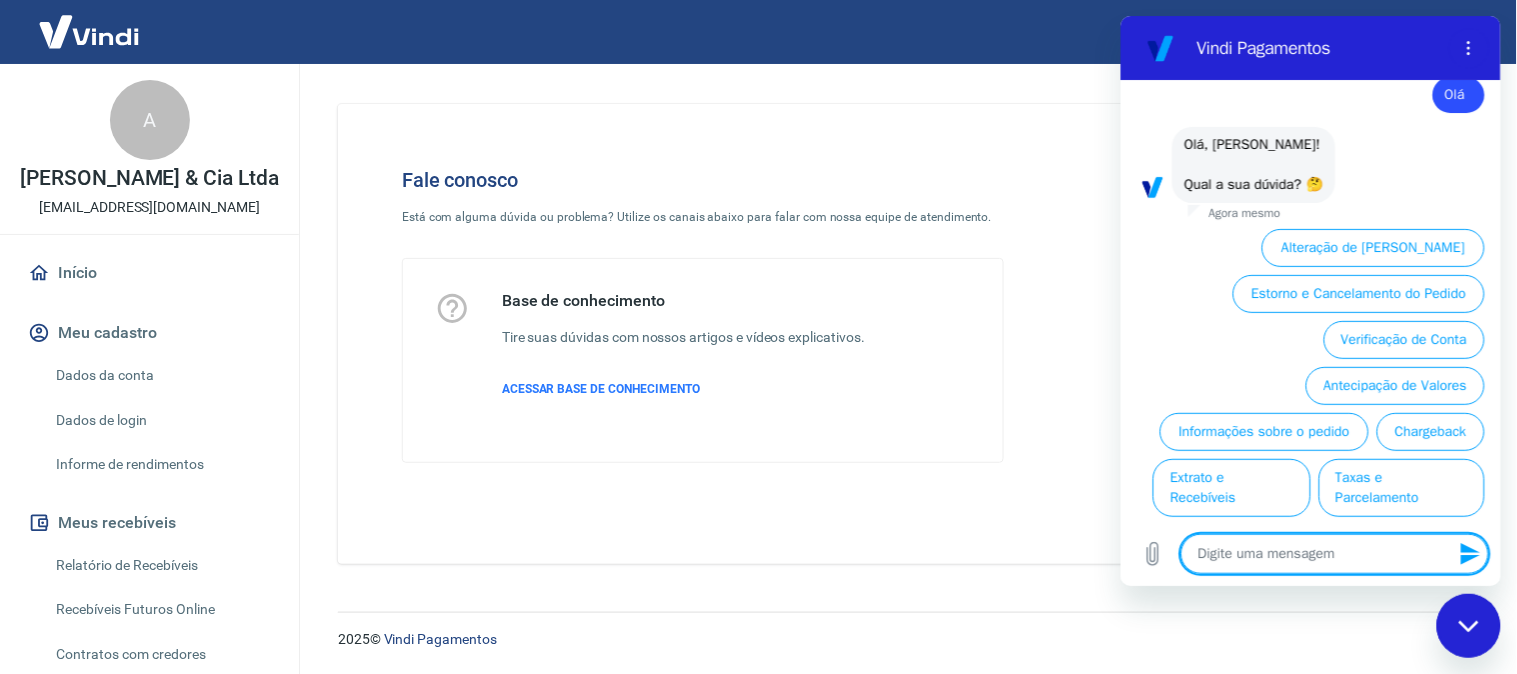 scroll, scrollTop: 0, scrollLeft: 0, axis: both 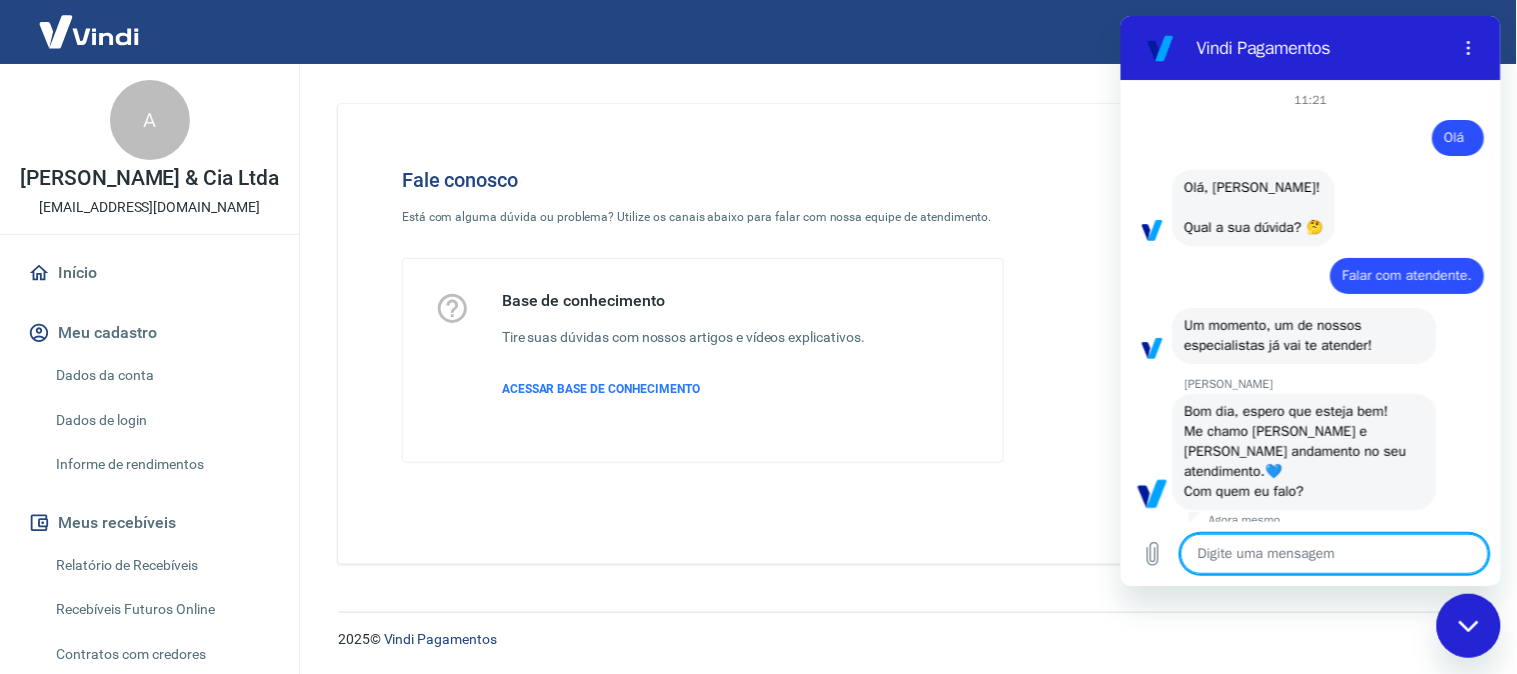 type on "x" 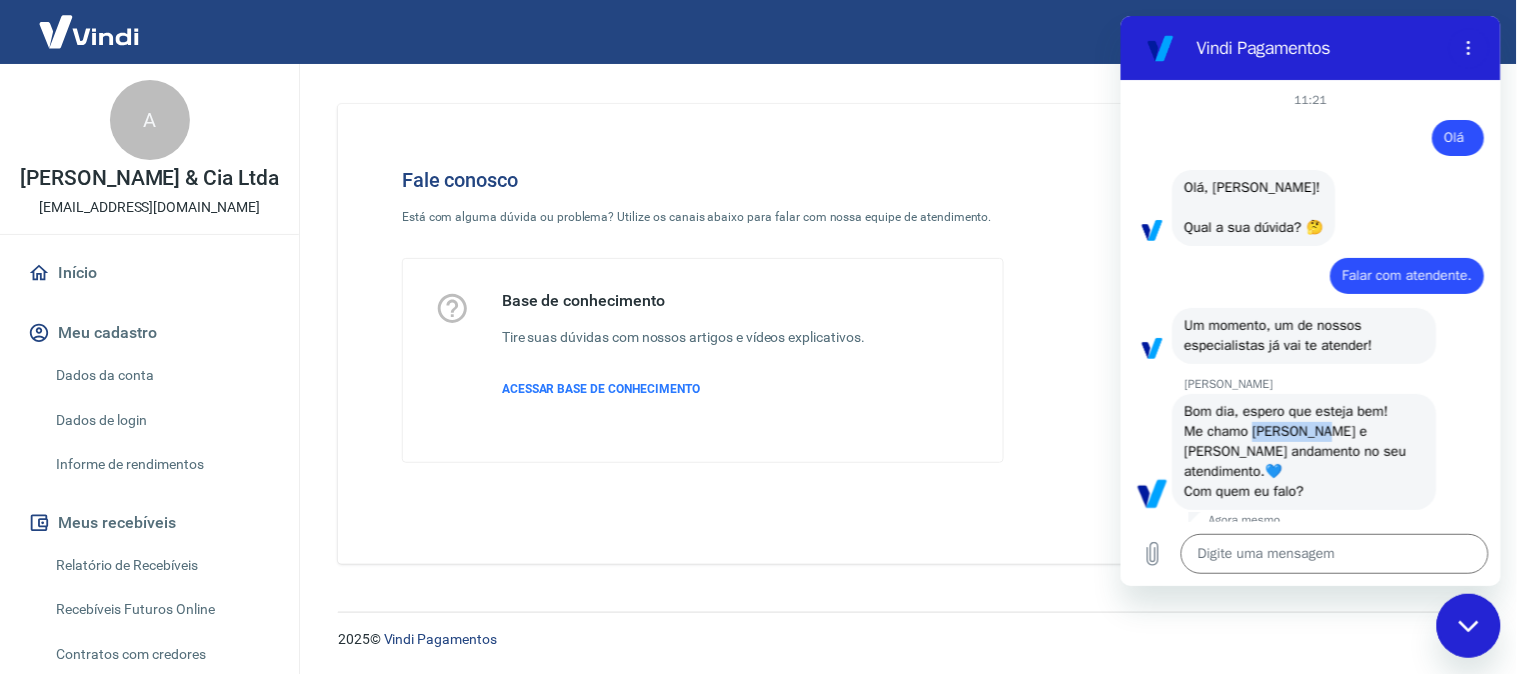 click on "Bom dia, espero que esteja bem!
Me chamo [PERSON_NAME] e darei andamento no seu atendimento.💙️
Com quem eu falo?" at bounding box center (1297, 450) 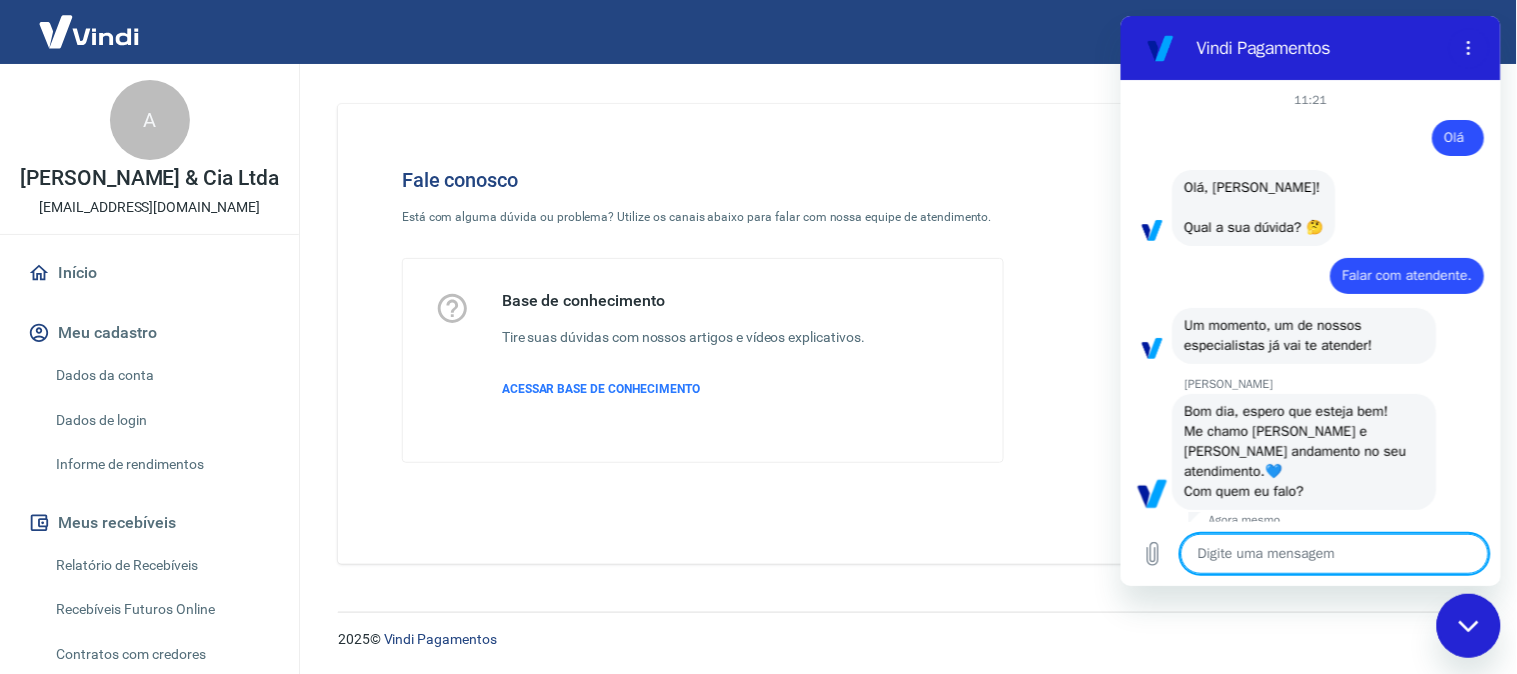 click at bounding box center (1334, 553) 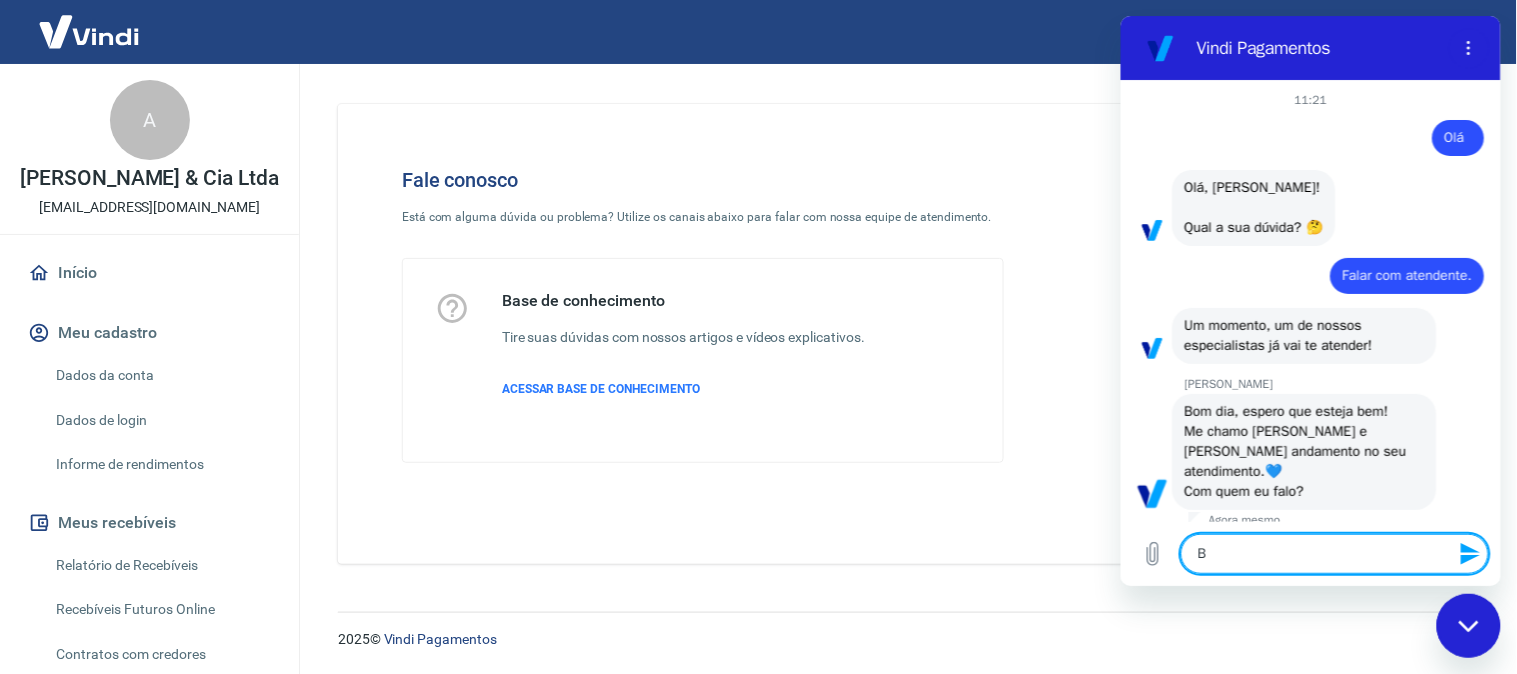 type on "Bo" 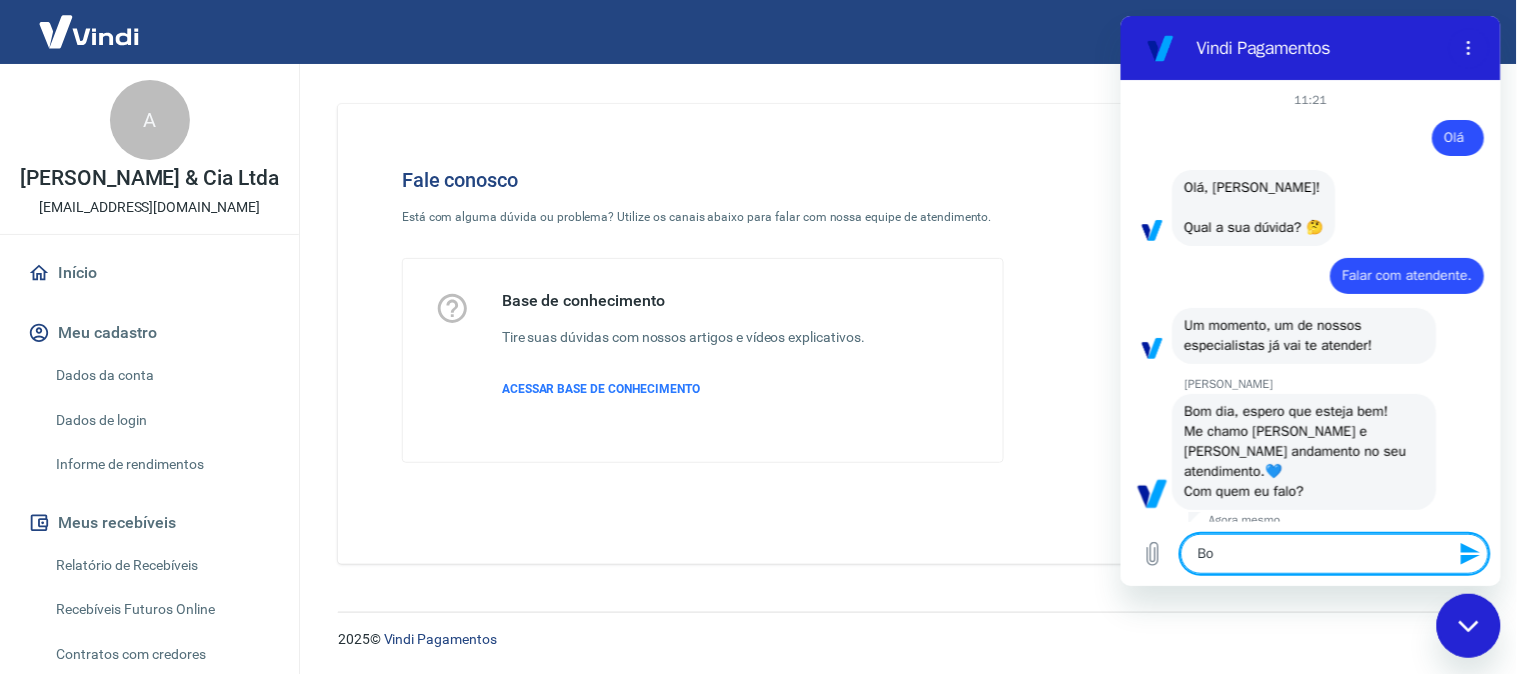 type on "Bom" 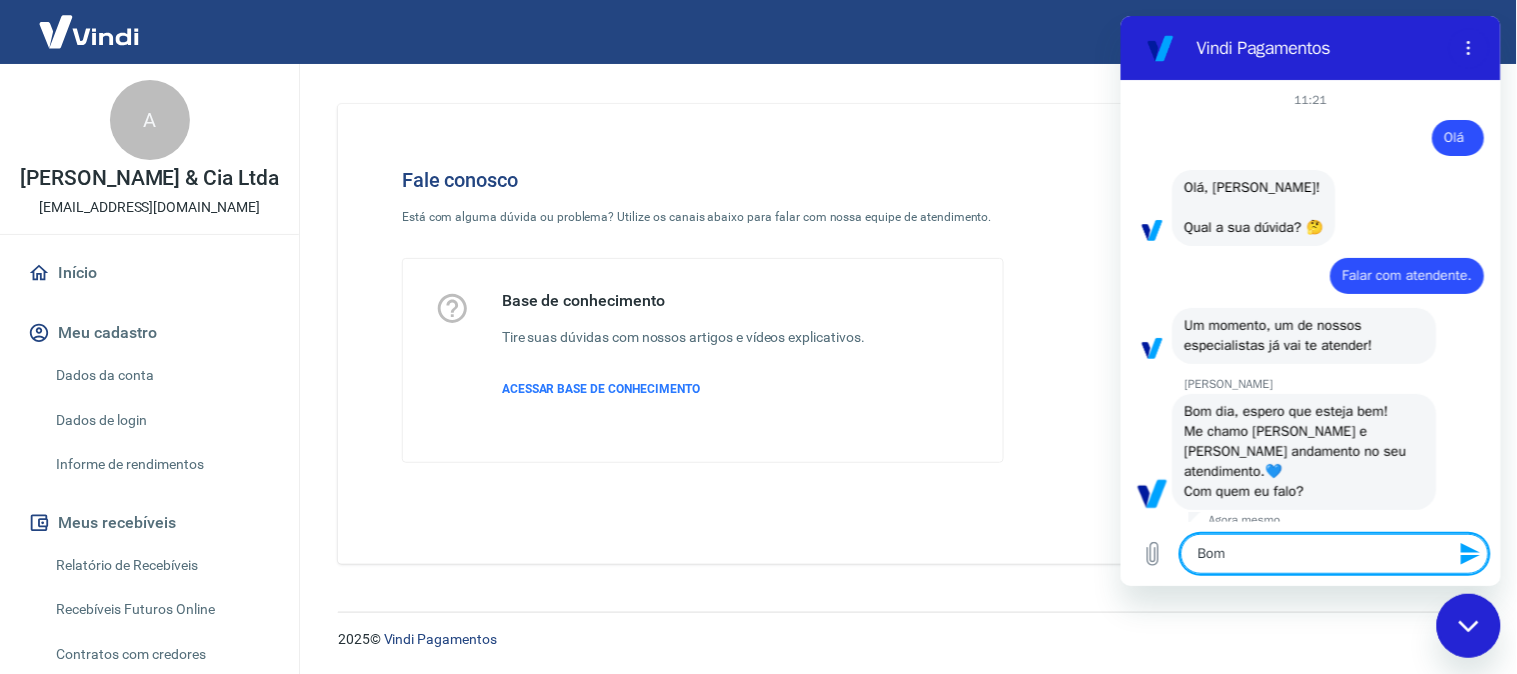 type on "Bom" 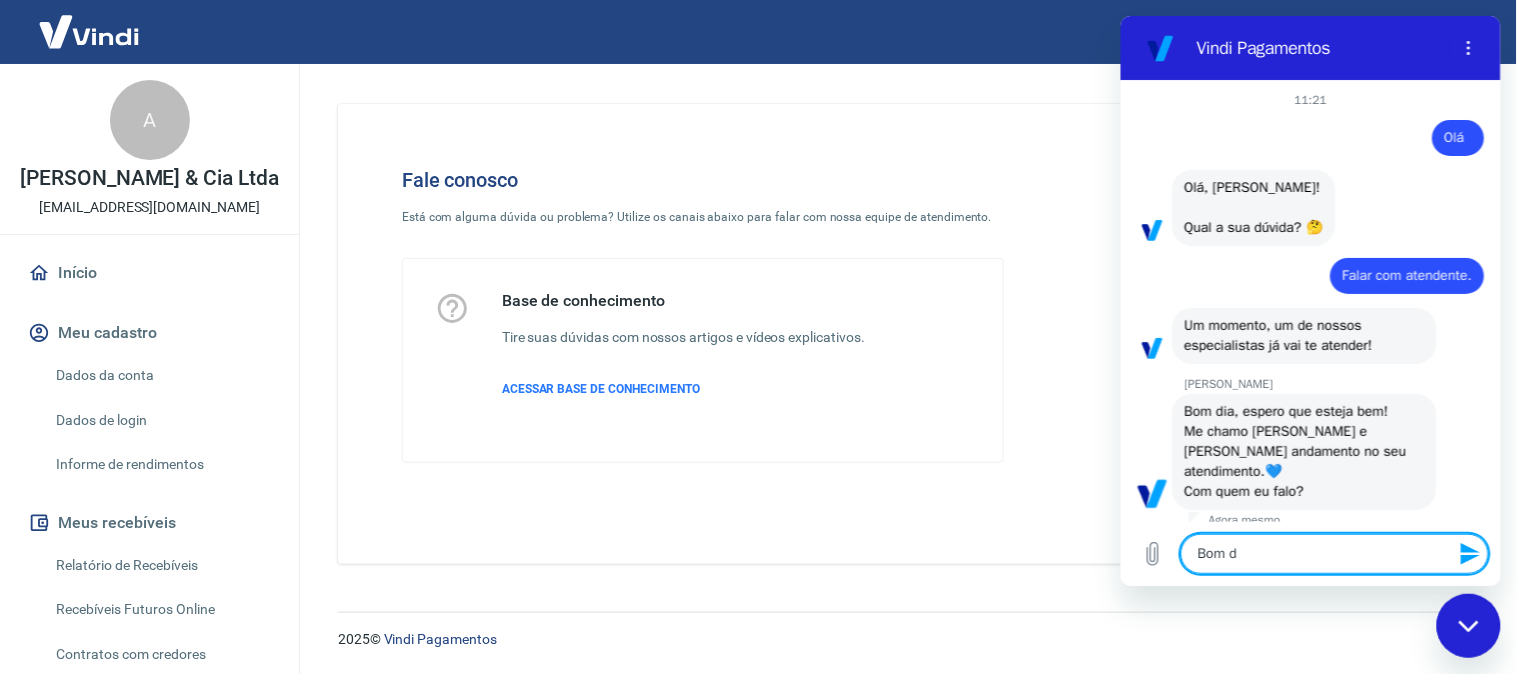 type on "x" 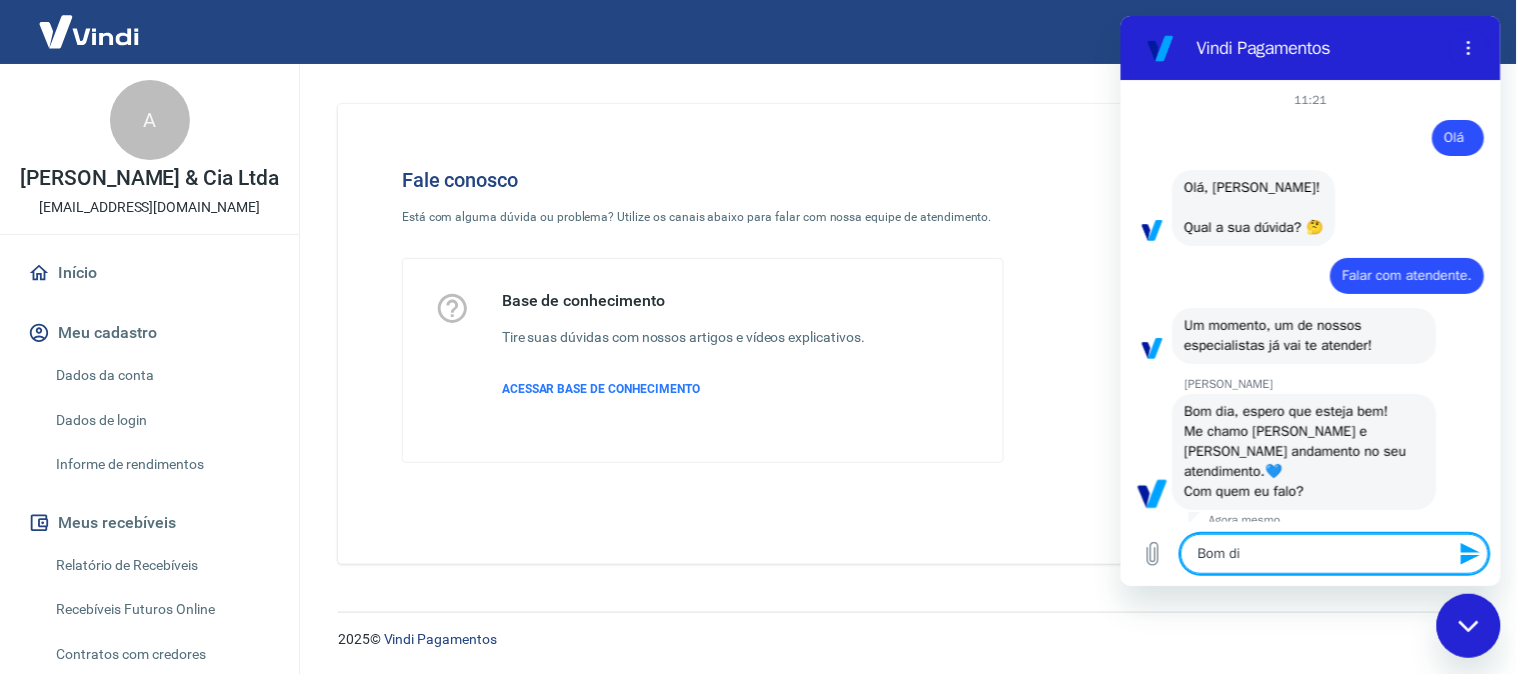 type on "Bom dia" 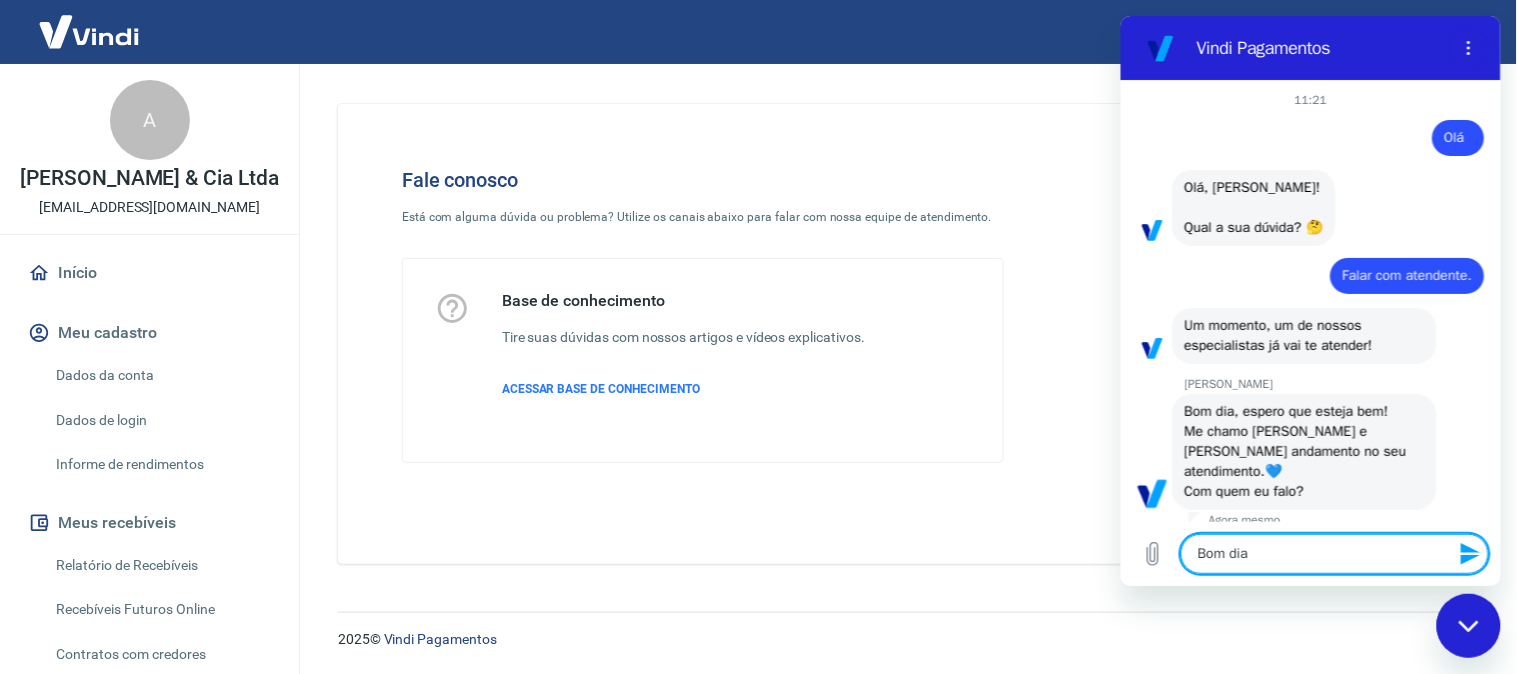 type on "Bom dia" 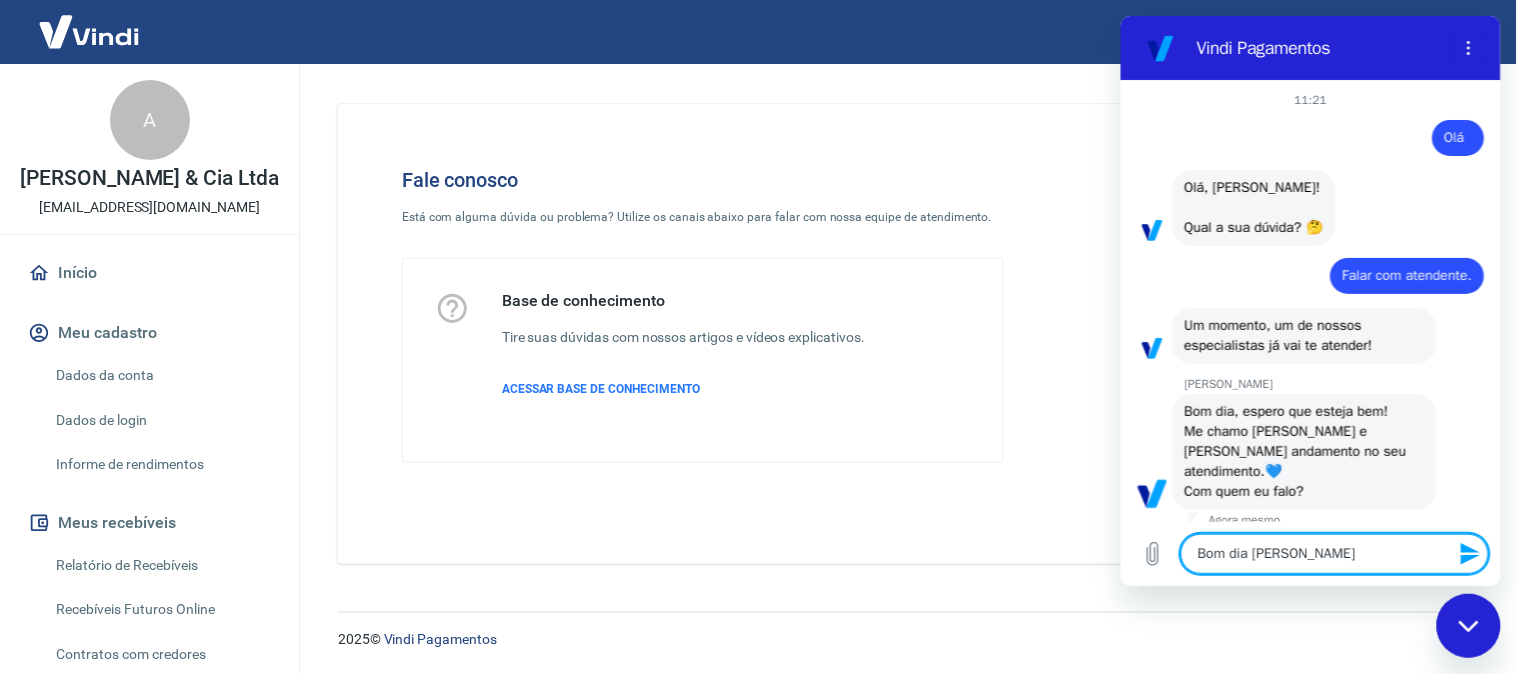 type on "Bom dia [PERSON_NAME]" 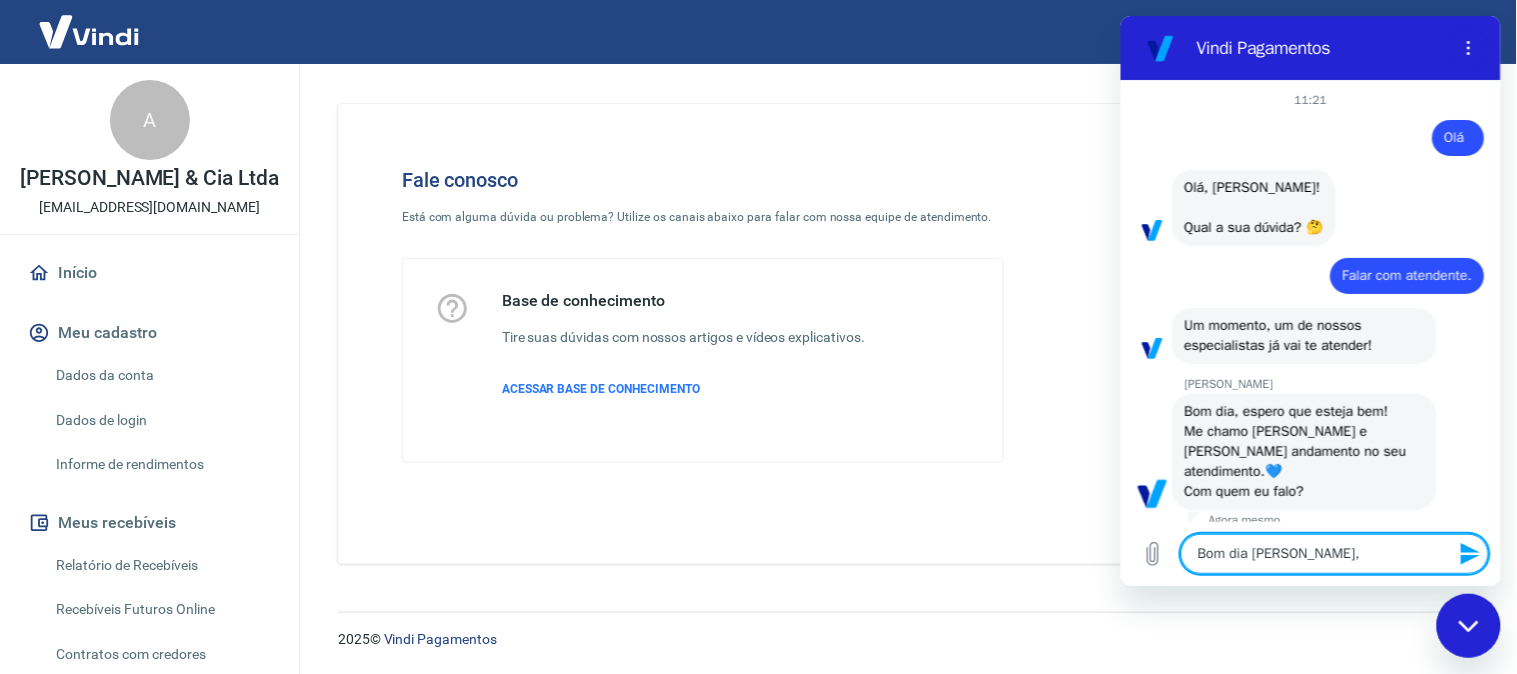 type on "Bom dia [PERSON_NAME]," 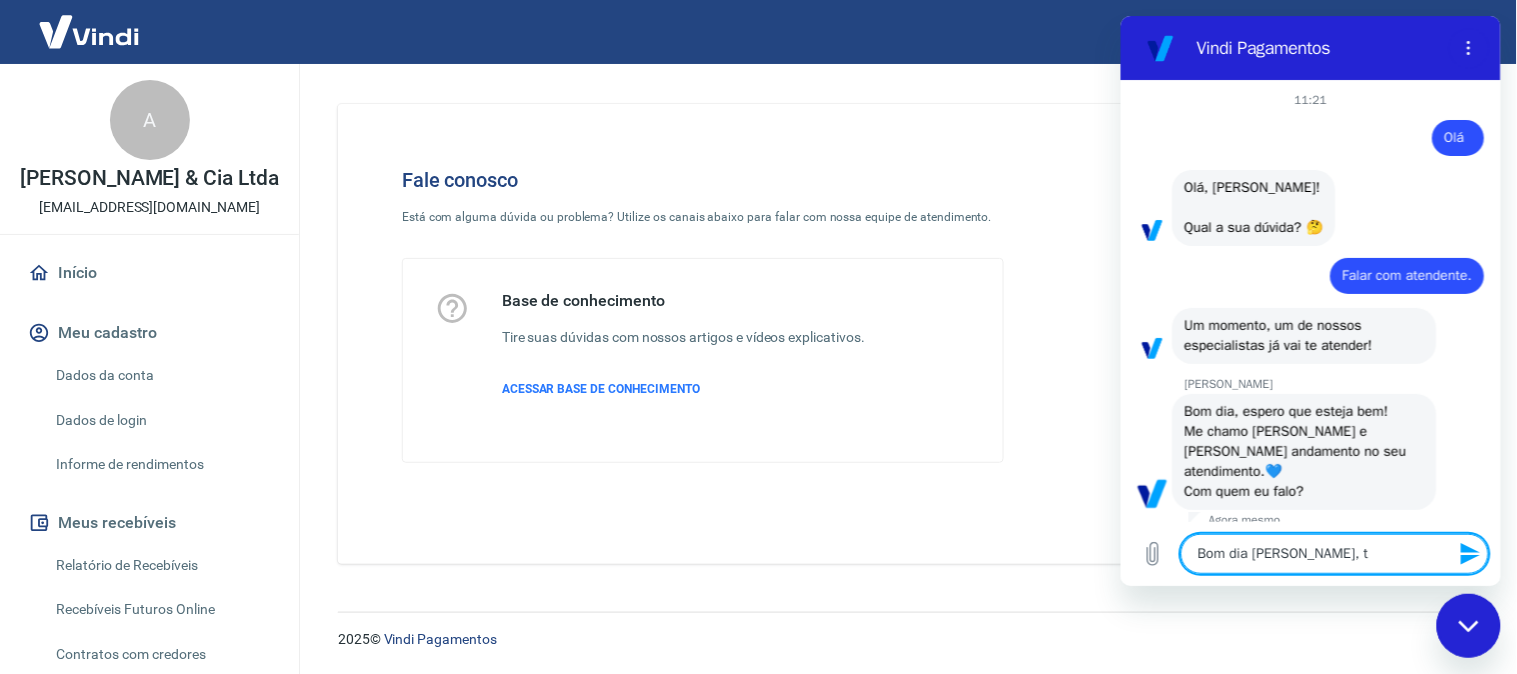 type on "Bom dia Gabrielle, tu" 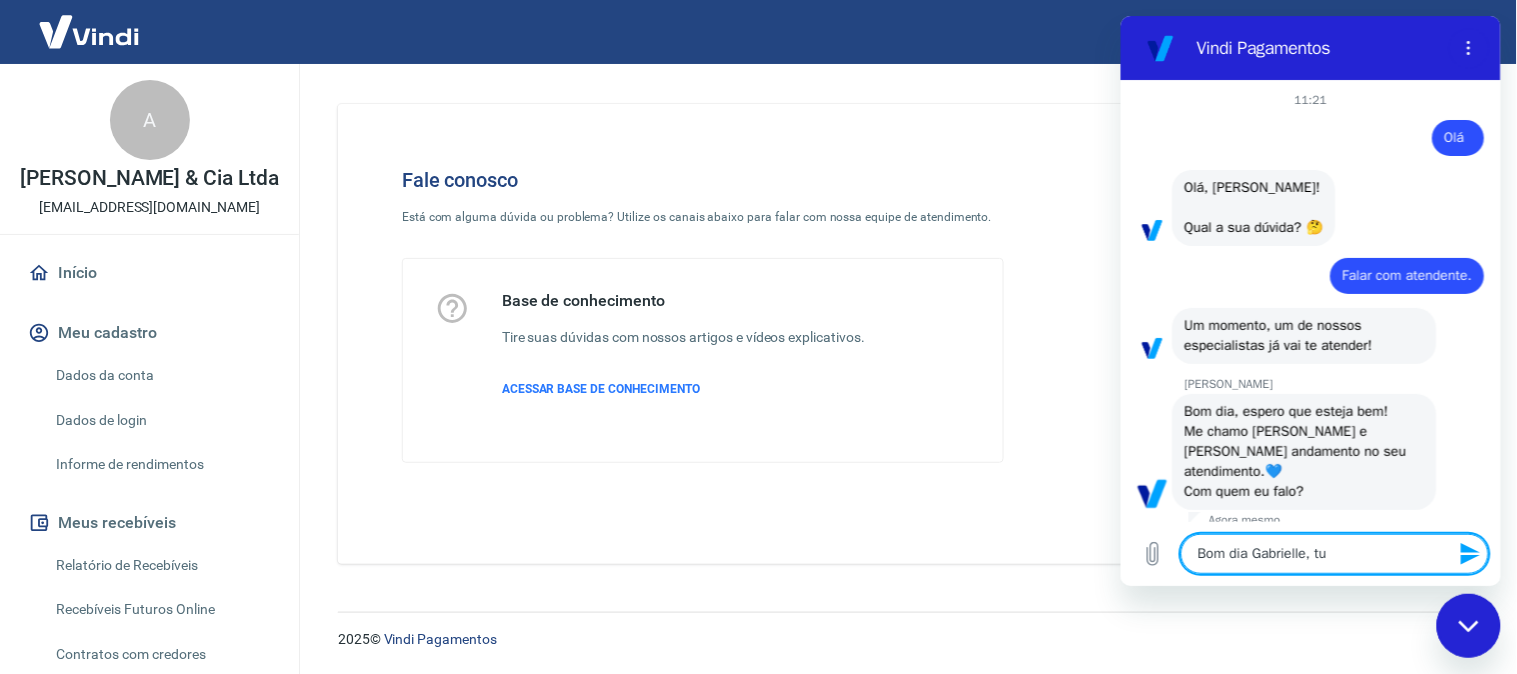 type on "Bom dia [PERSON_NAME], tud" 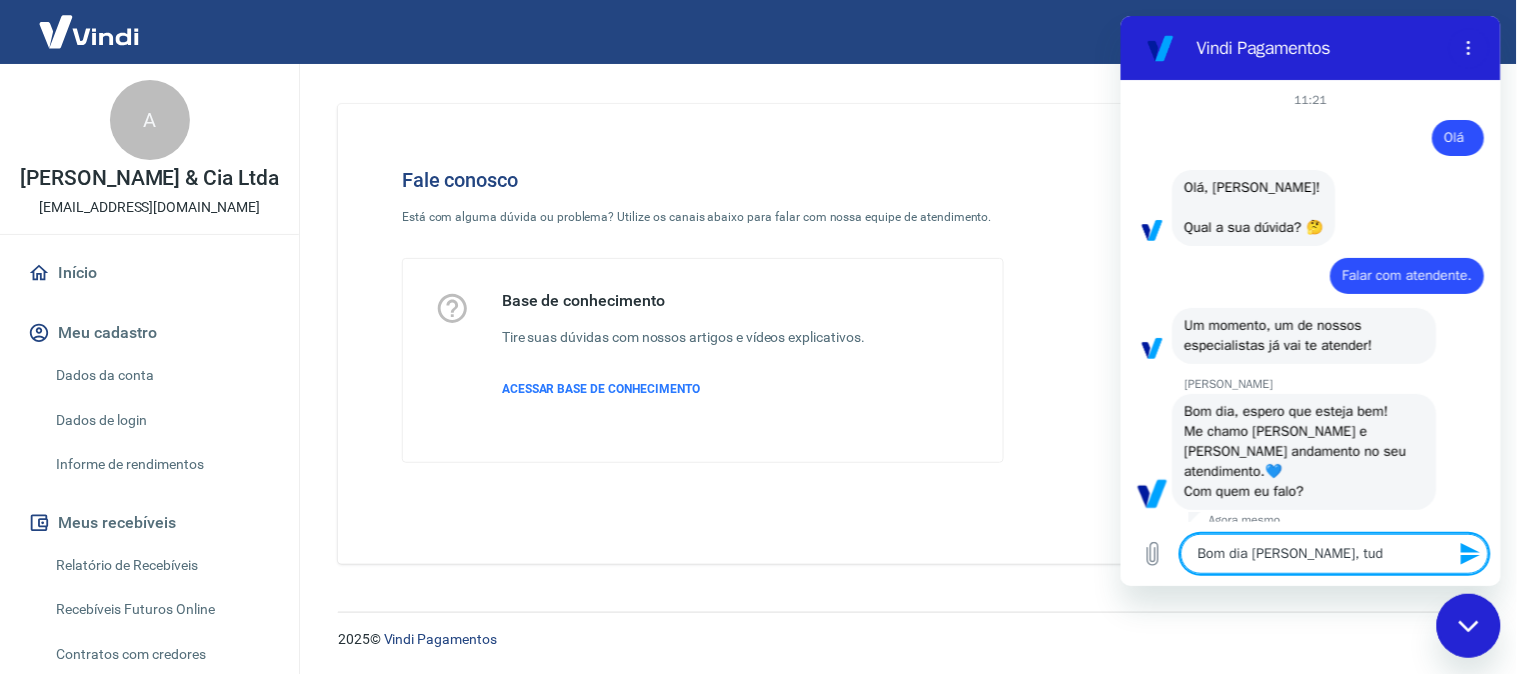 type on "Bom dia Gabrielle, tudo" 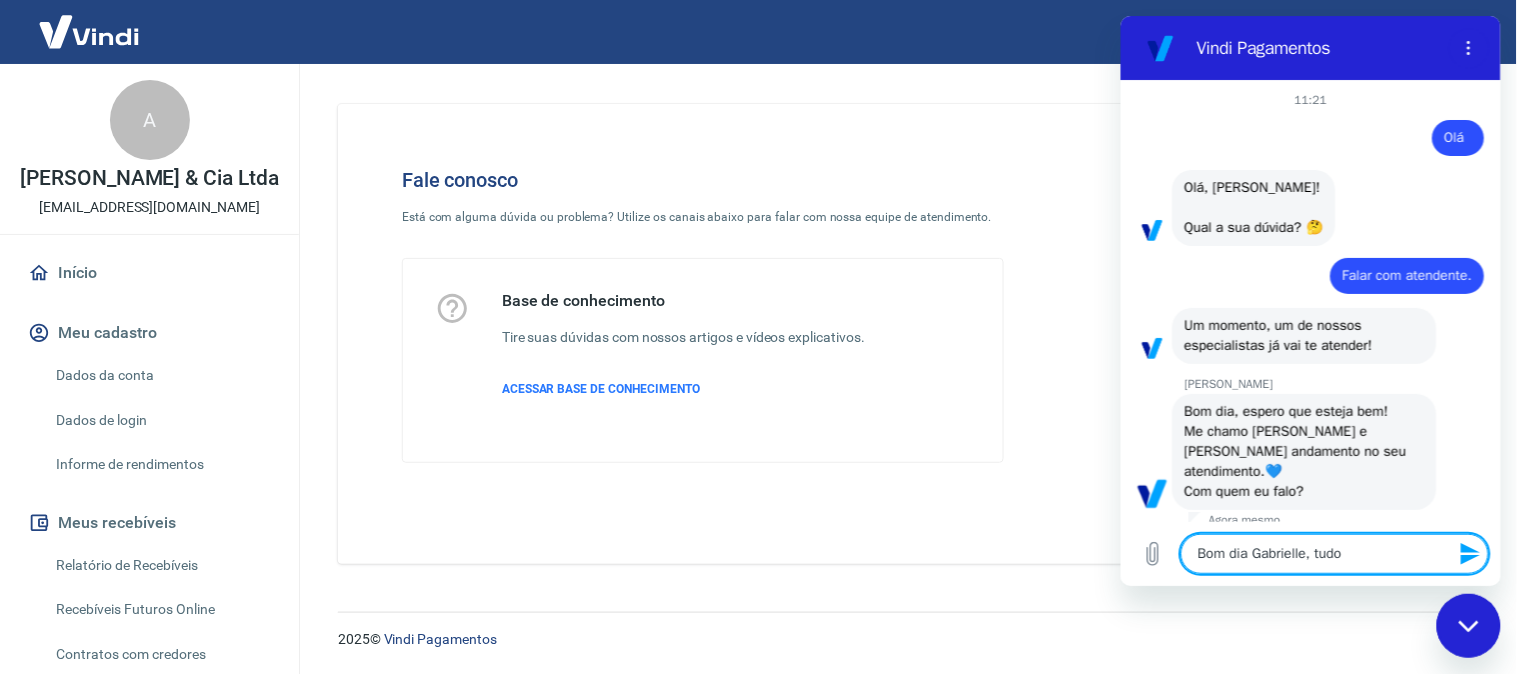 type on "Bom dia Gabrielle, tudo" 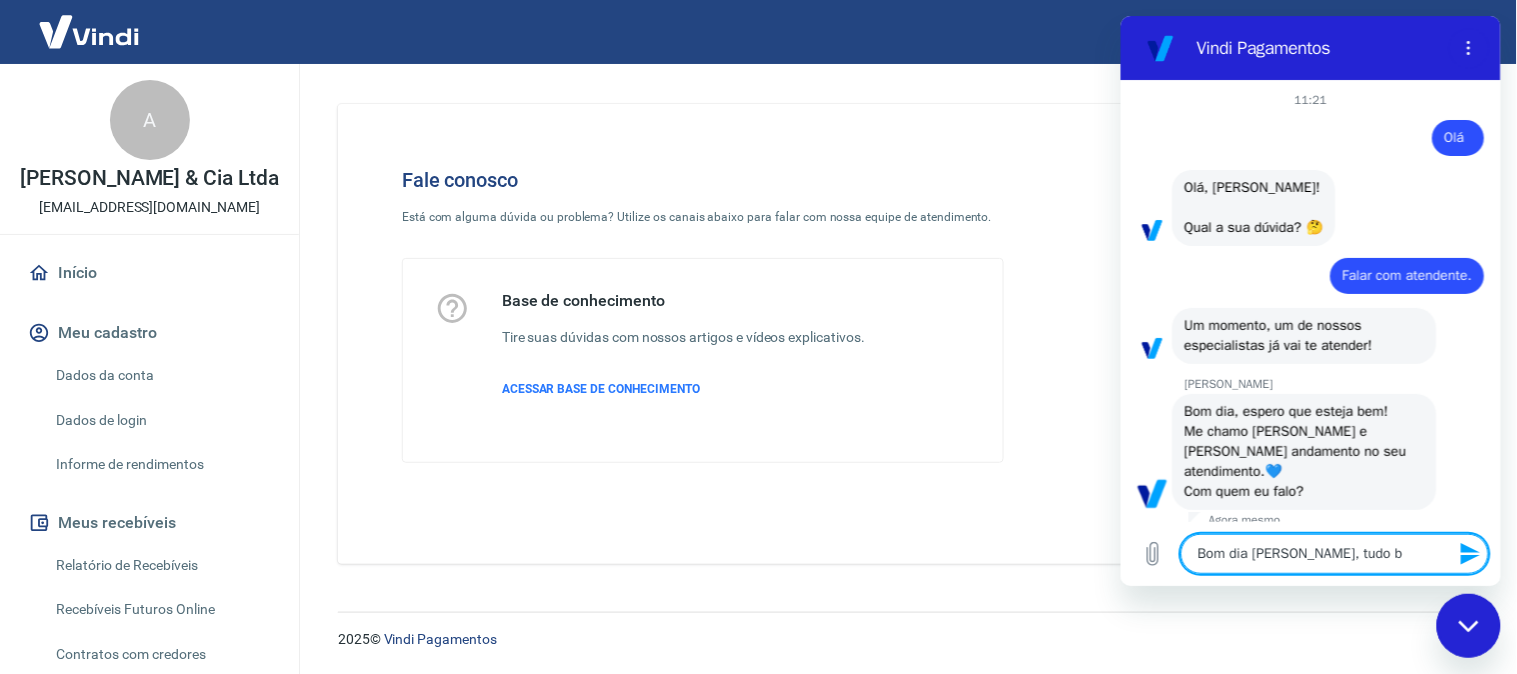 type on "Bom dia Gabrielle, tudo be" 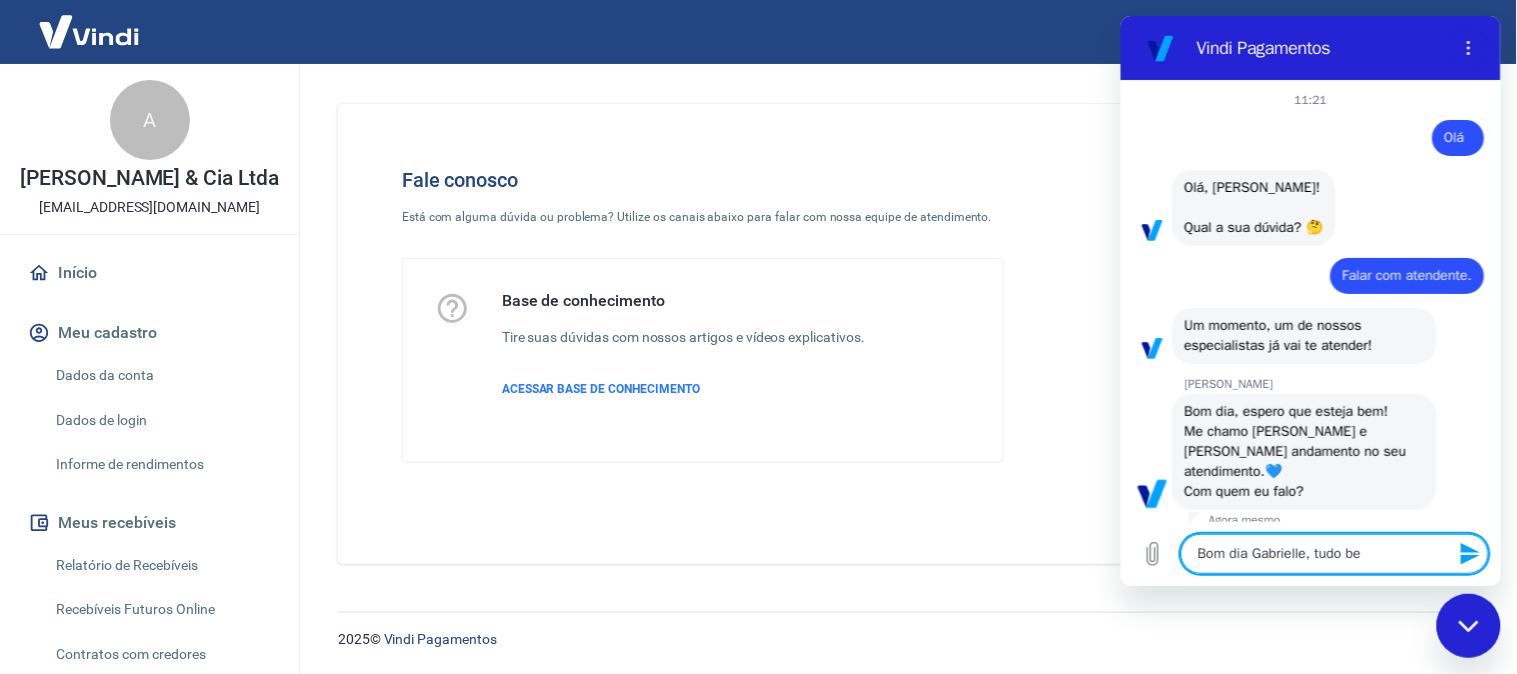 type on "Bom dia [PERSON_NAME], tudo bem" 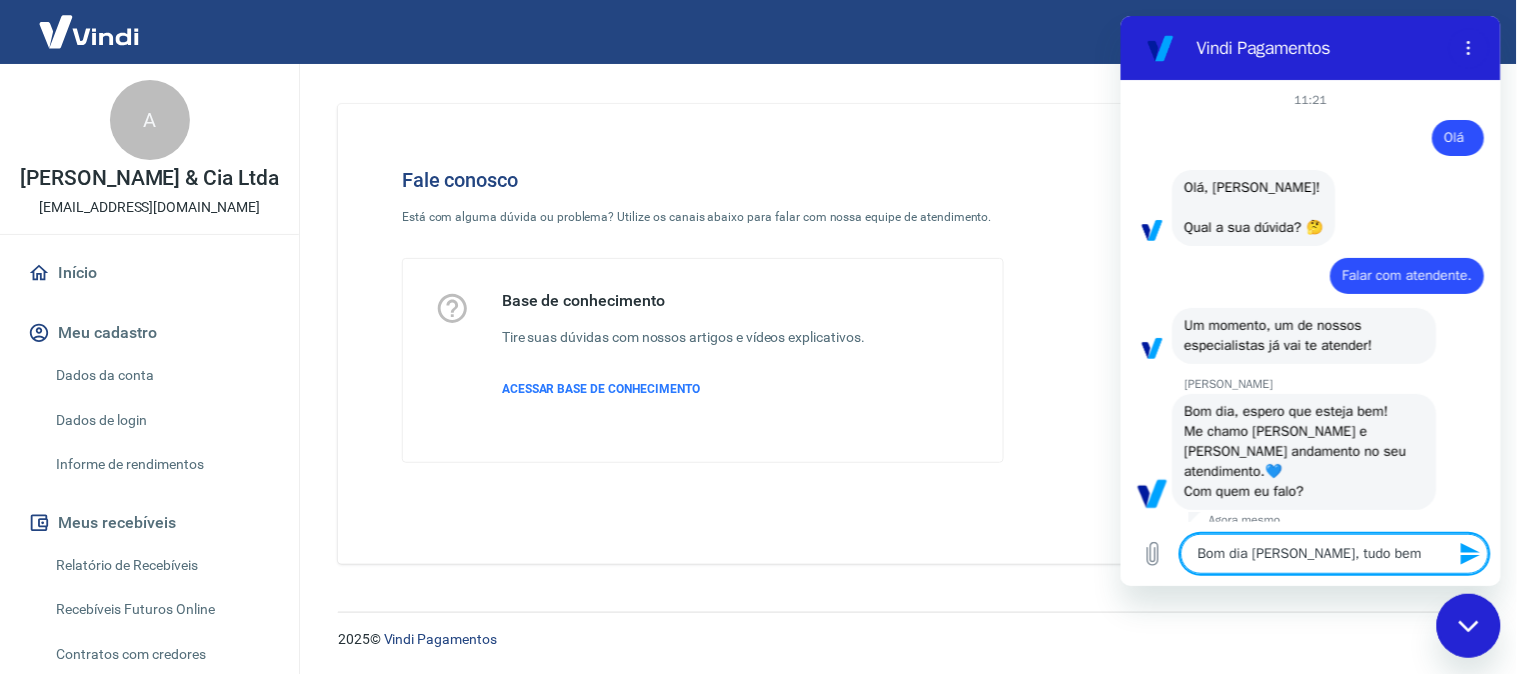 type on "Bom dia [PERSON_NAME], tudo bem?" 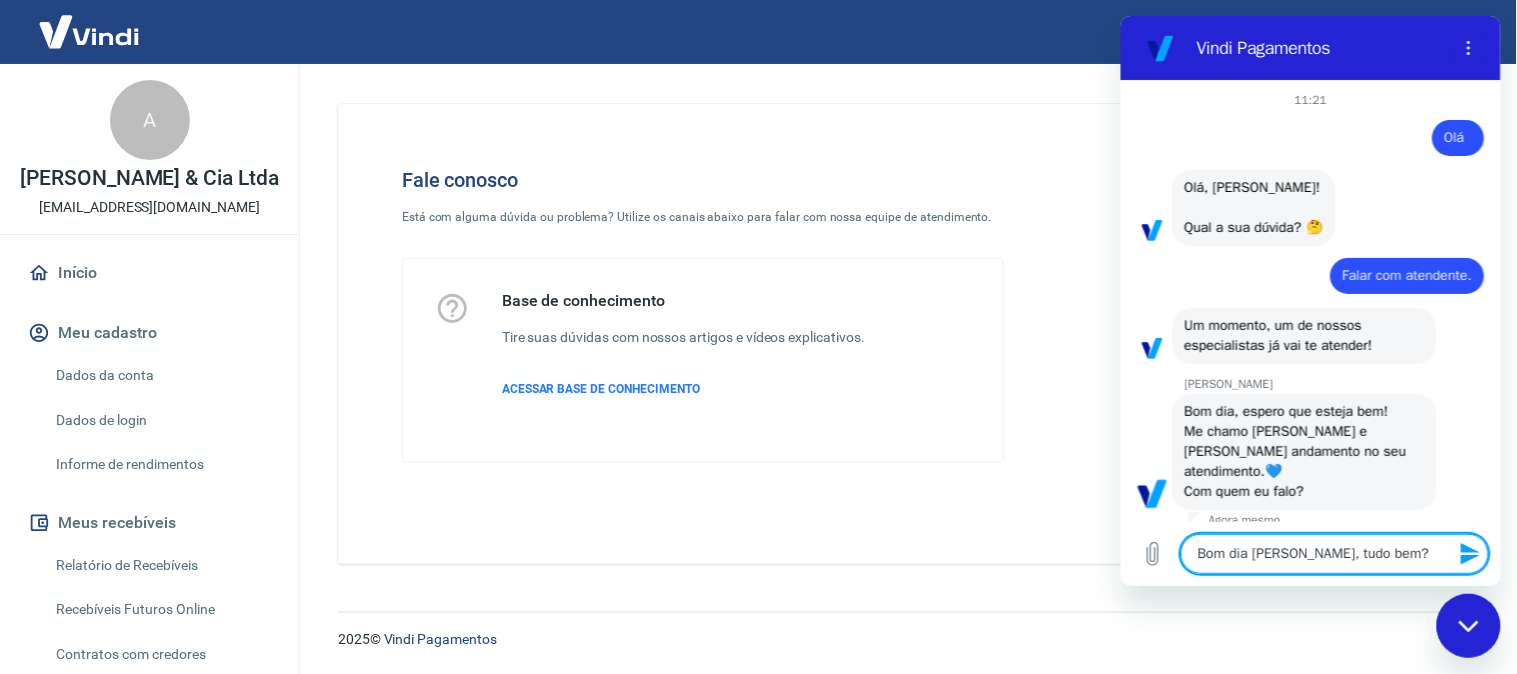 type on "Bom dia [PERSON_NAME], tudo bem?" 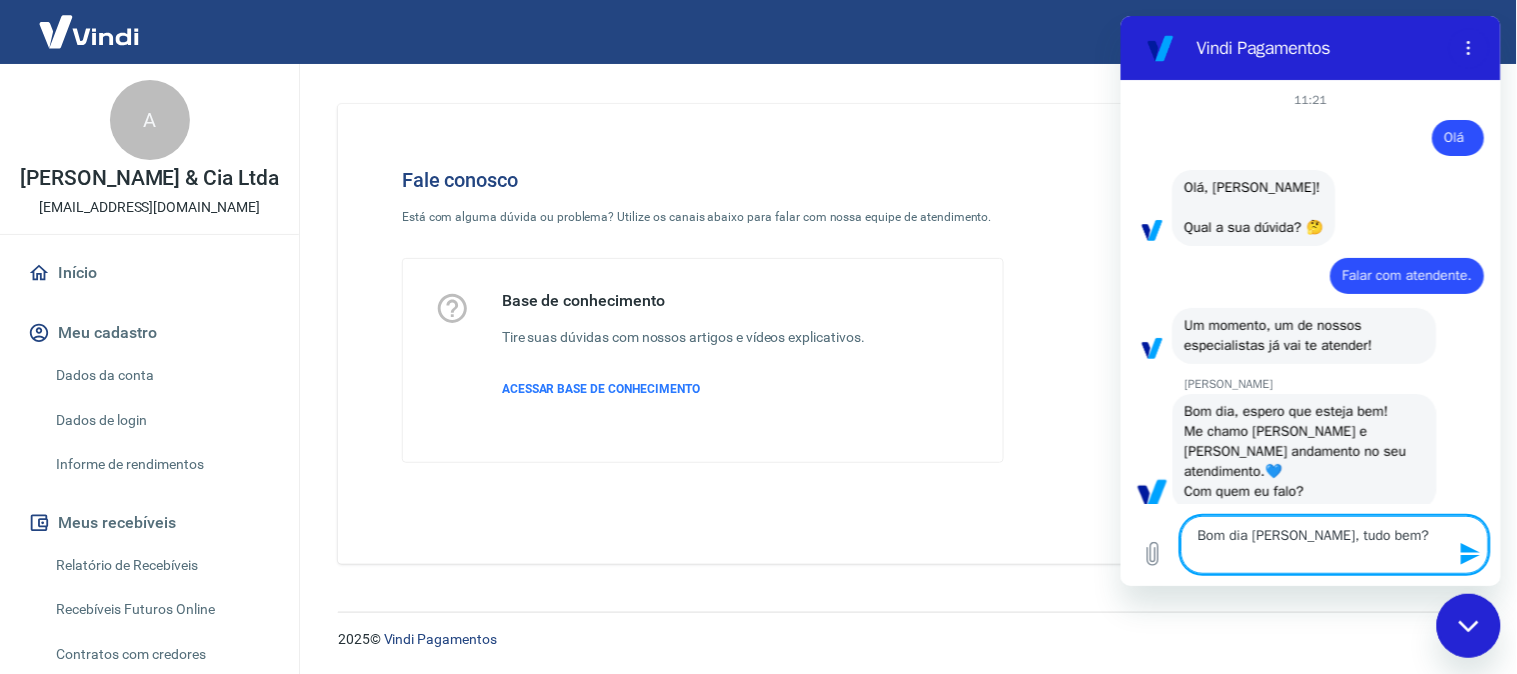 type on "Bom dia [PERSON_NAME], tudo bem?
E" 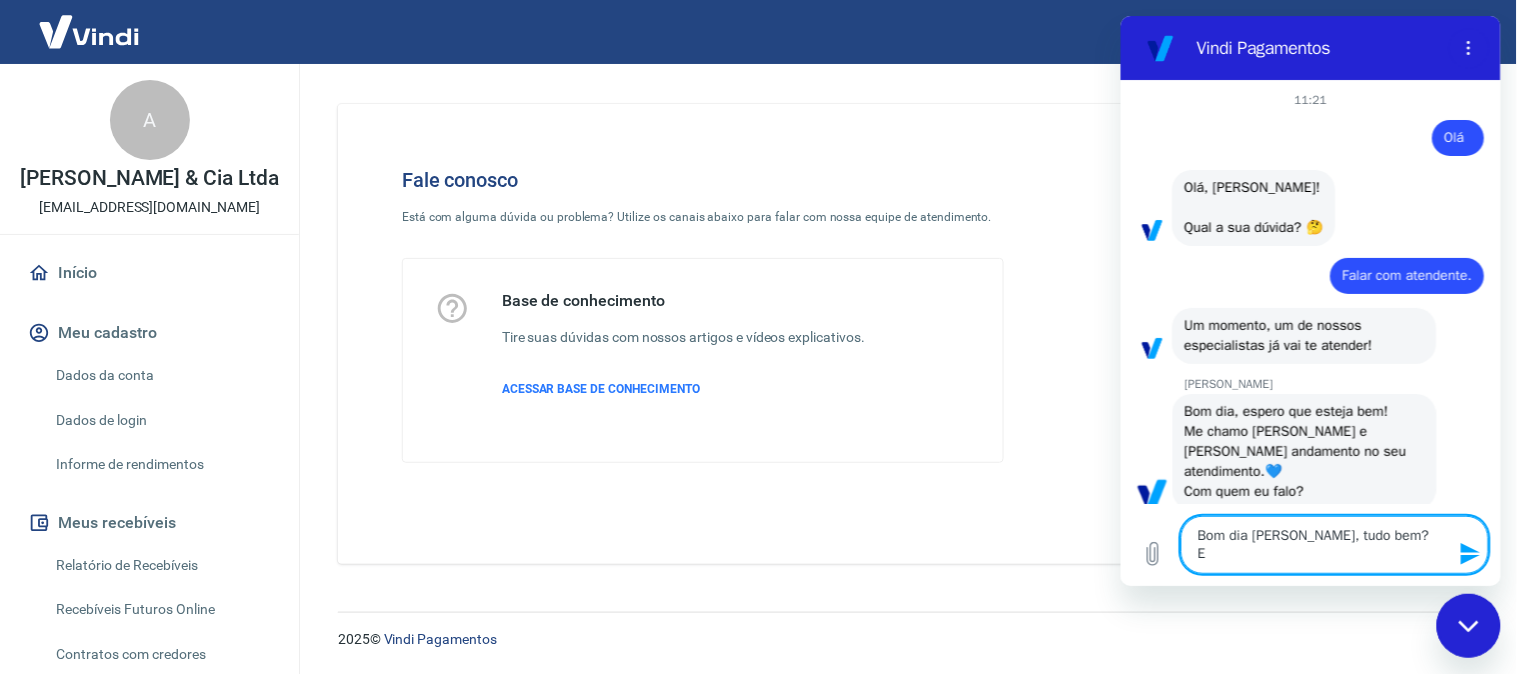 type on "Bom dia [PERSON_NAME], tudo bem?
Eu" 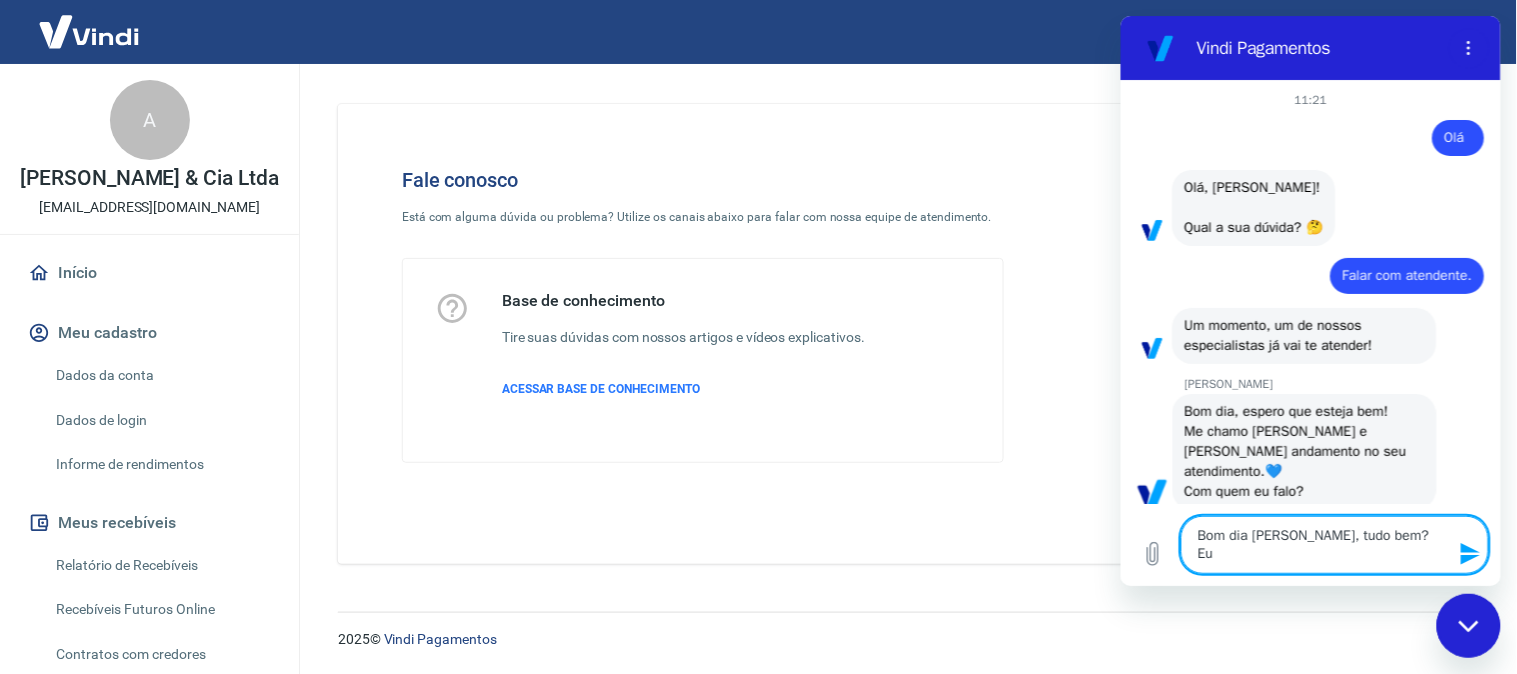 type on "Bom dia [PERSON_NAME], tudo bem?
Eu" 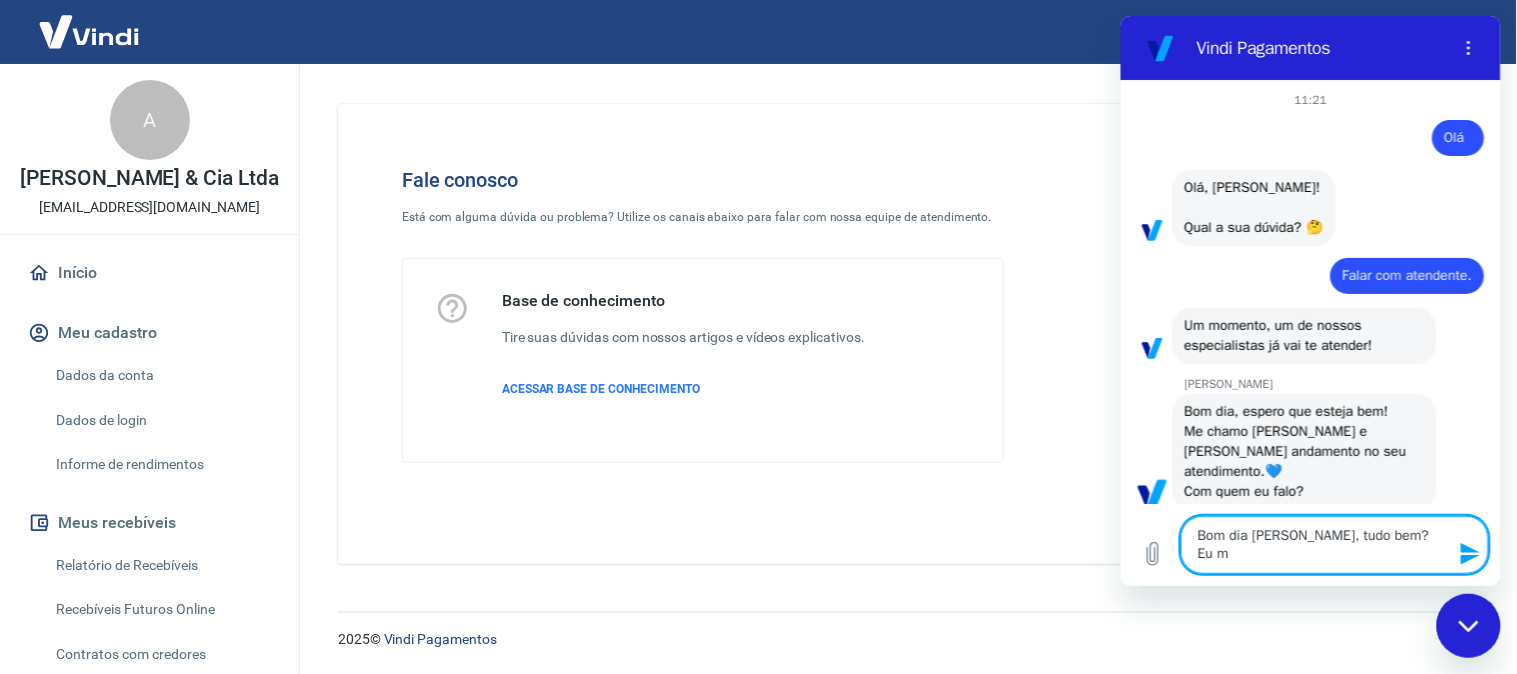 type on "Bom dia [PERSON_NAME], tudo bem?
Eu me" 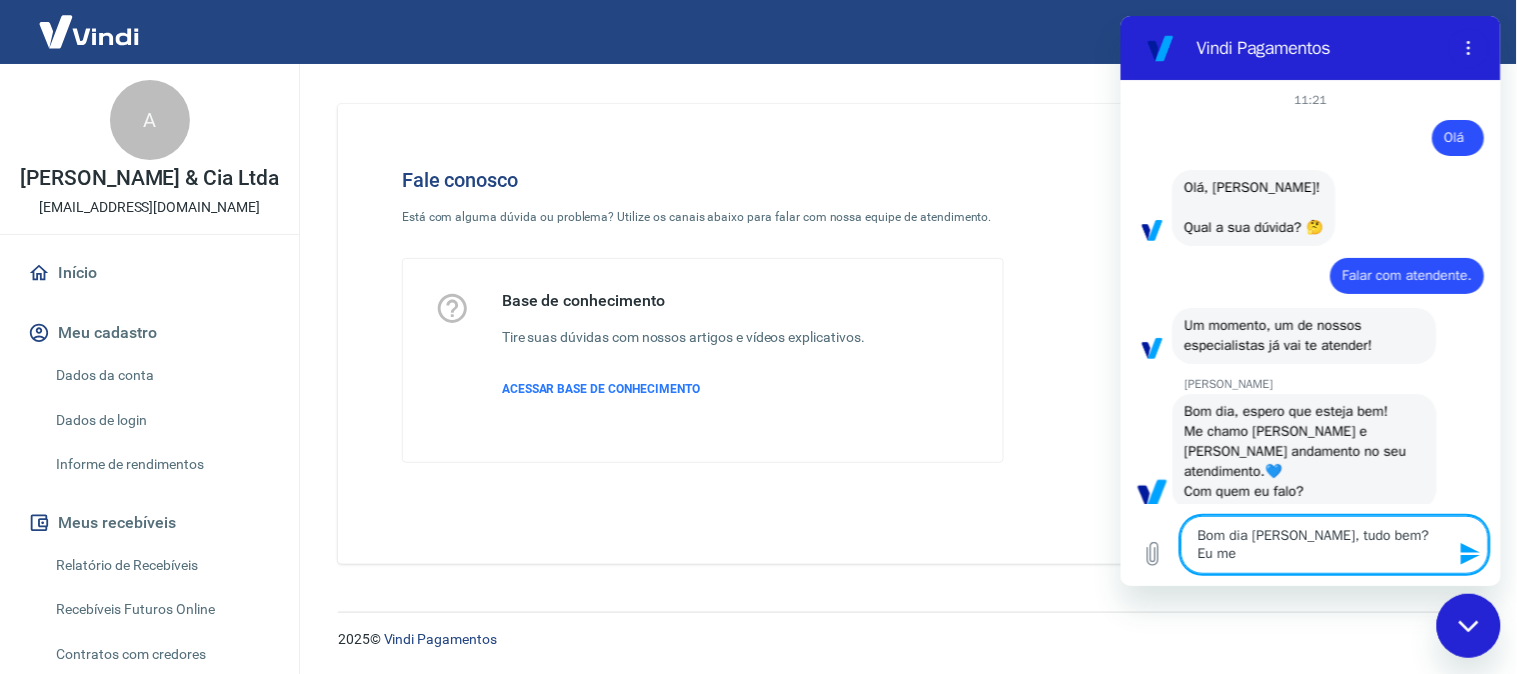 type on "Bom dia [PERSON_NAME], tudo bem?
Eu me" 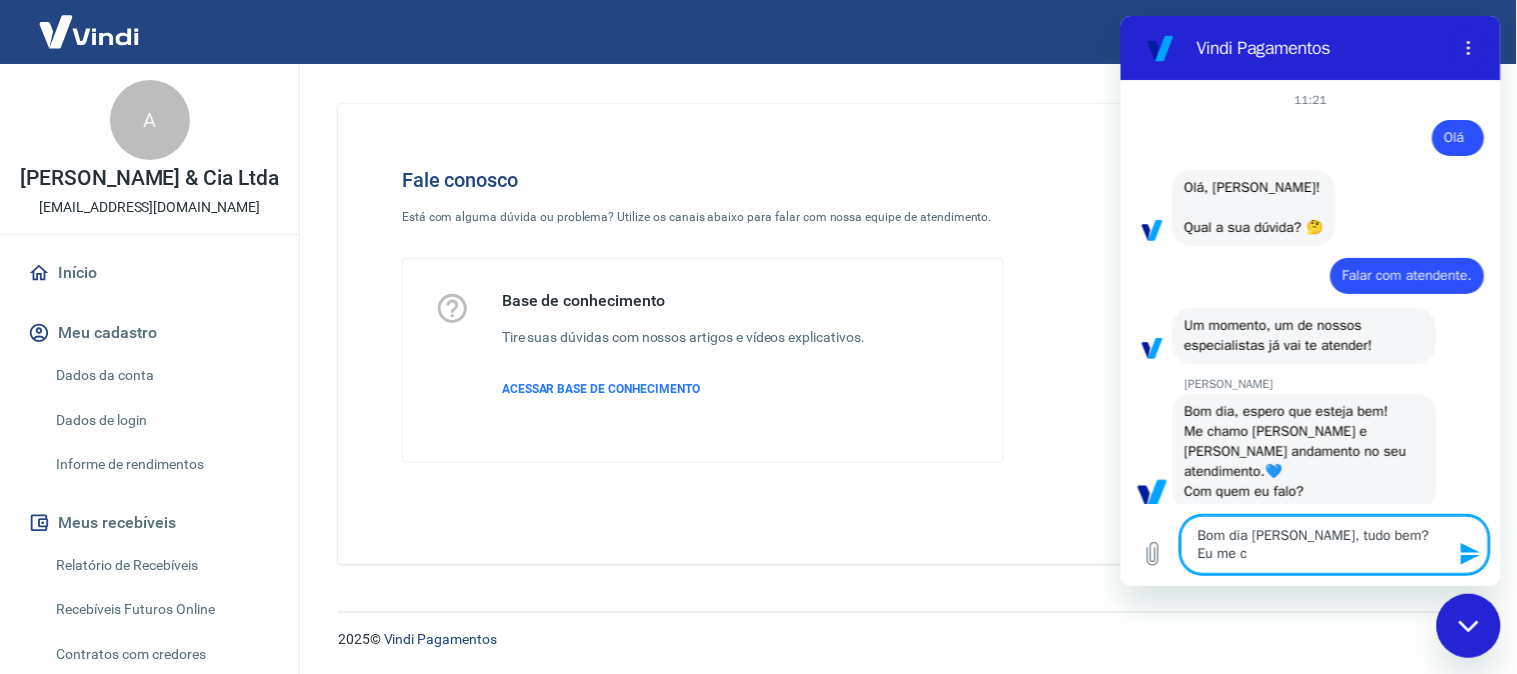 type on "Bom dia [PERSON_NAME], tudo bem?
Eu me ch" 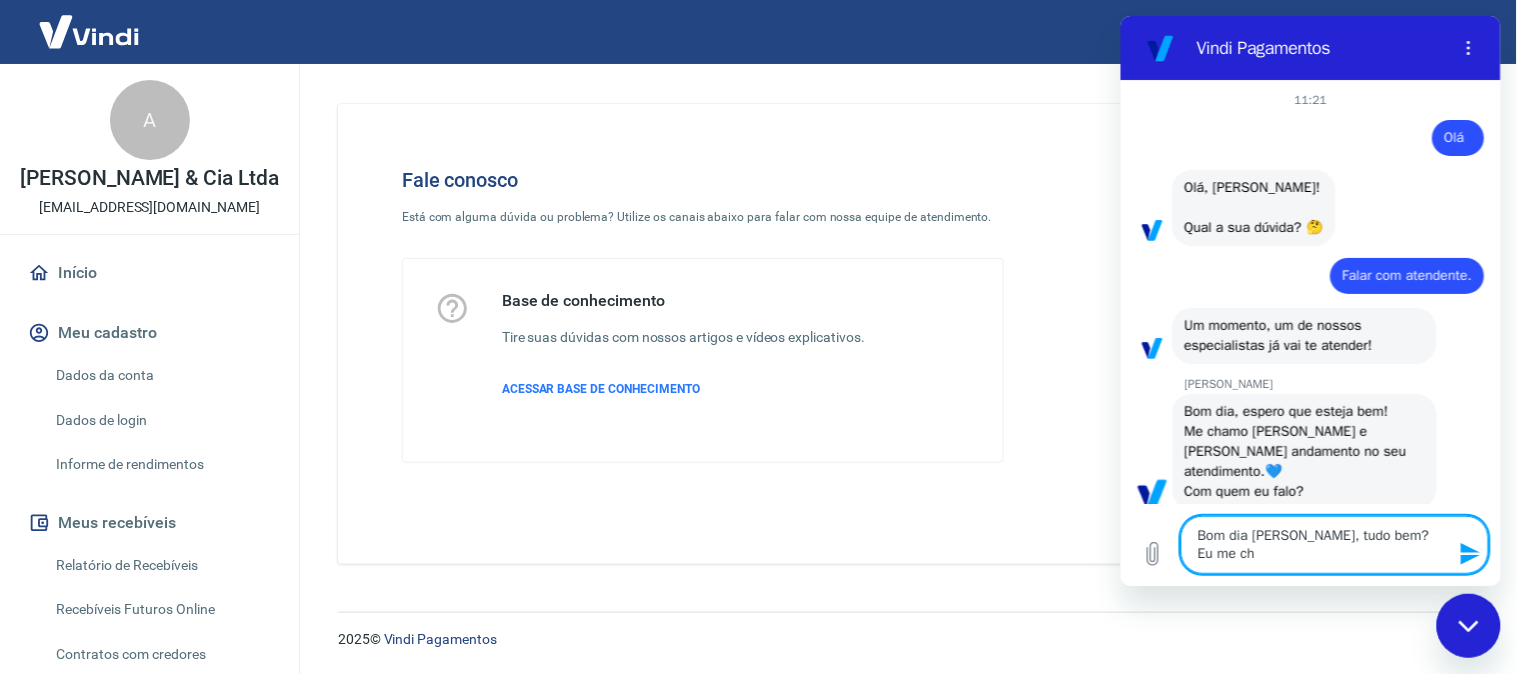 type on "Bom dia [PERSON_NAME], tudo bem?
Eu me cha" 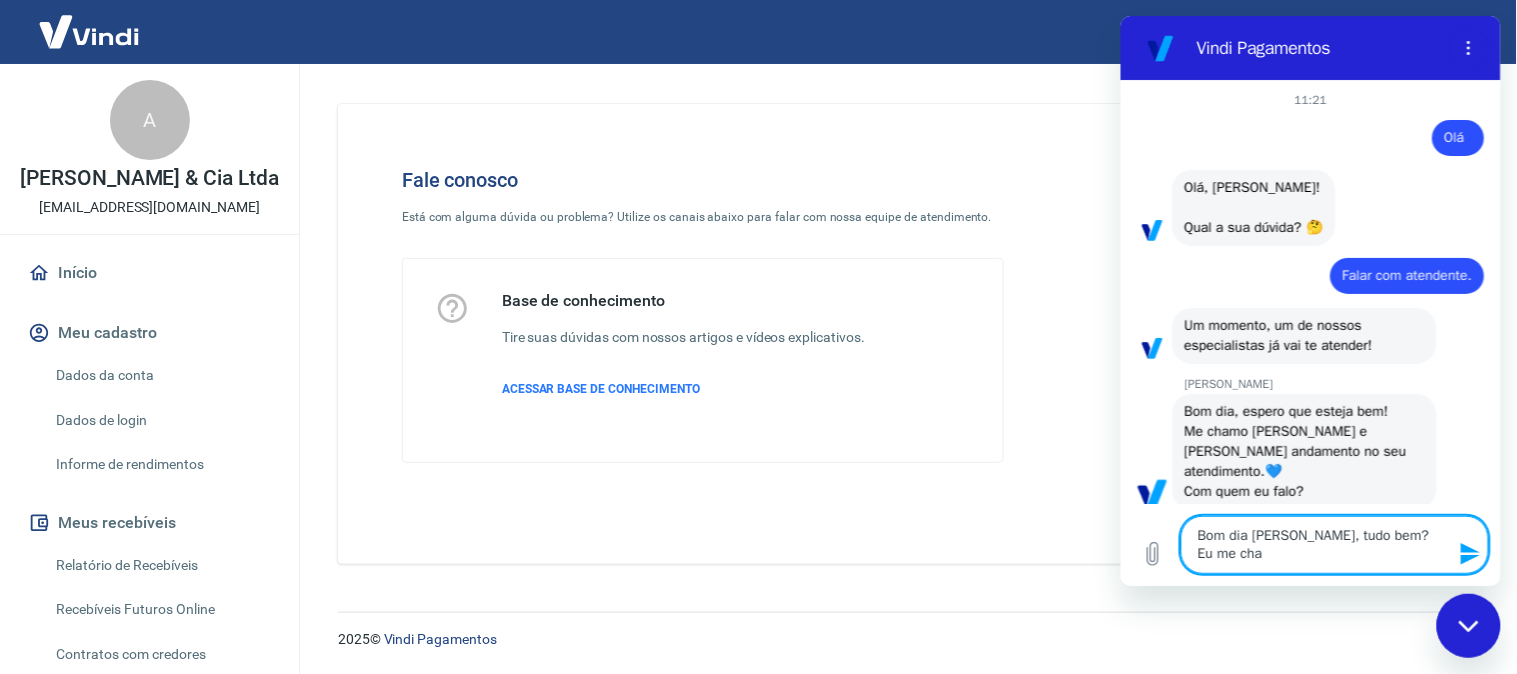 type on "Bom dia [PERSON_NAME], tudo bem?
Eu me cham" 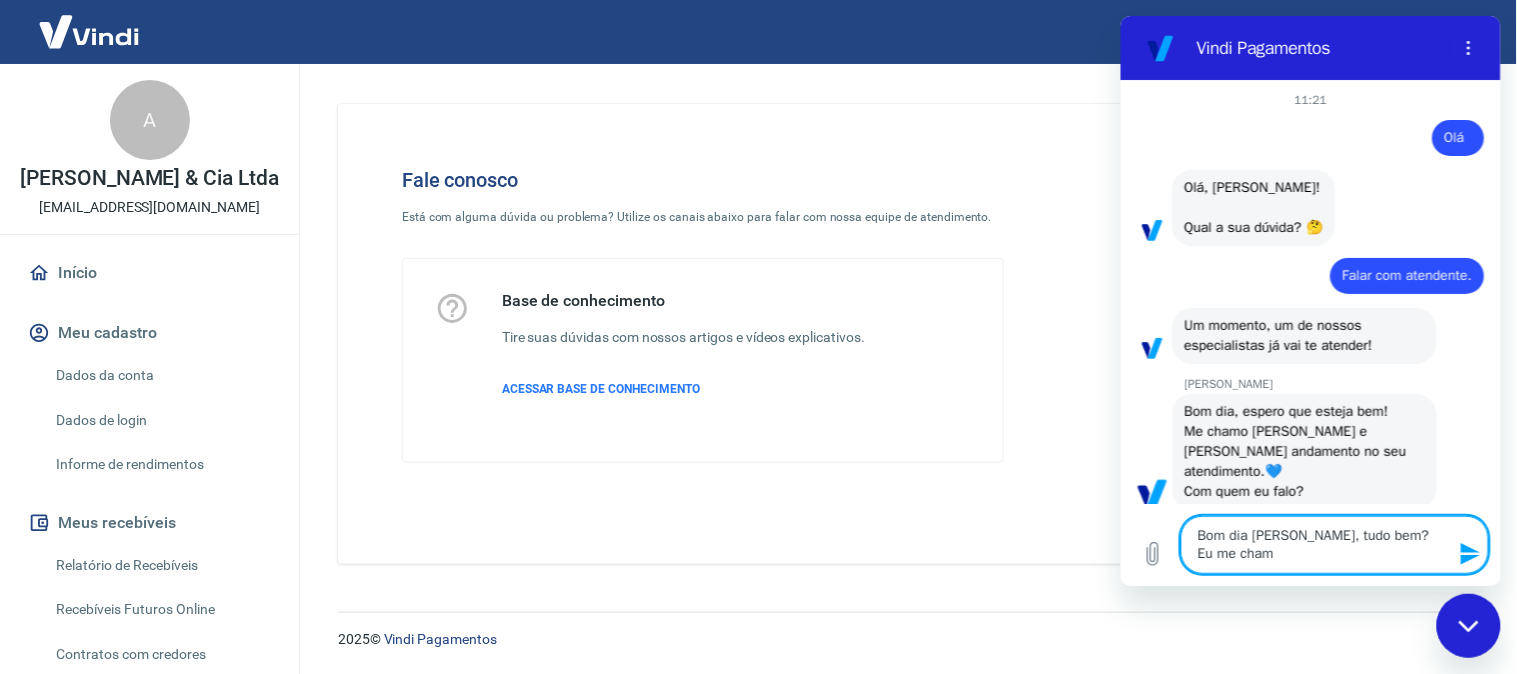 type on "Bom dia [PERSON_NAME], tudo bem?
Eu me chamo" 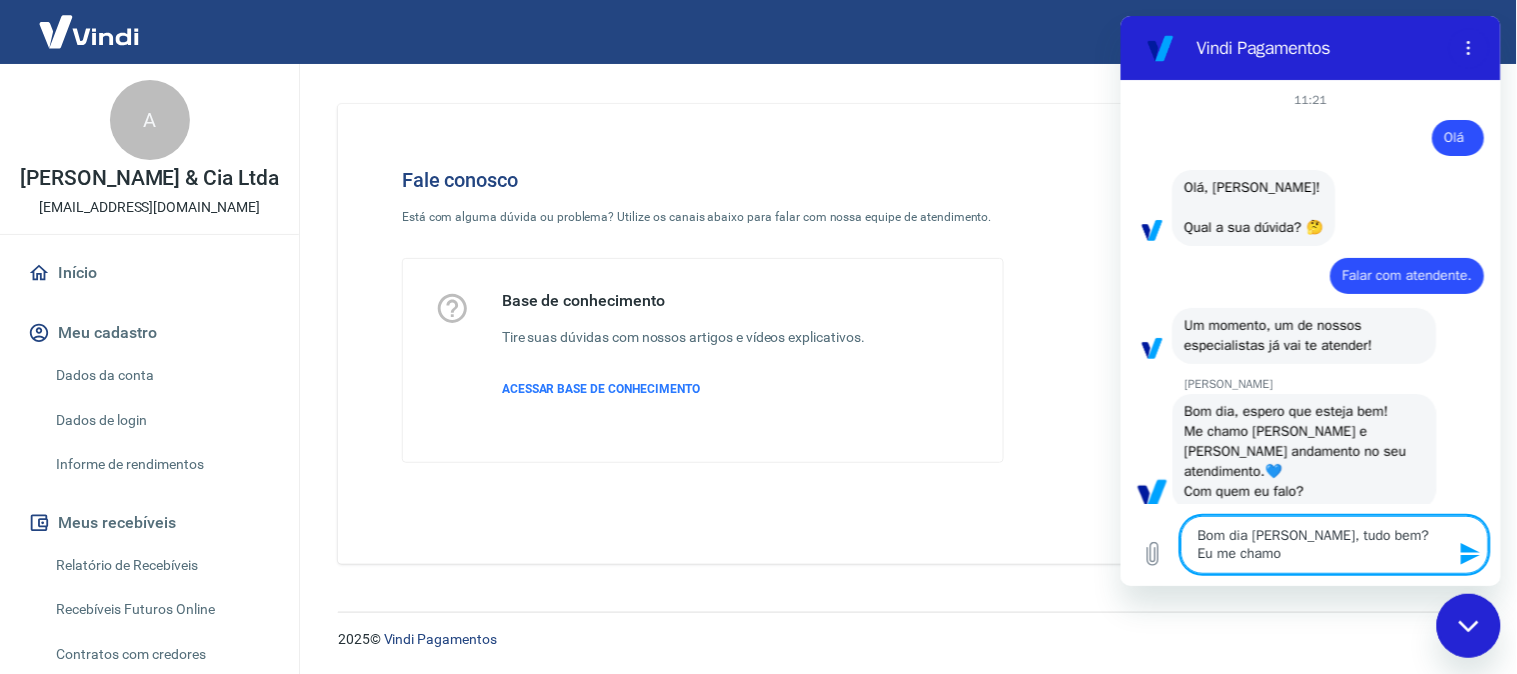 type on "Bom dia [PERSON_NAME], tudo bem?
Eu me chamo" 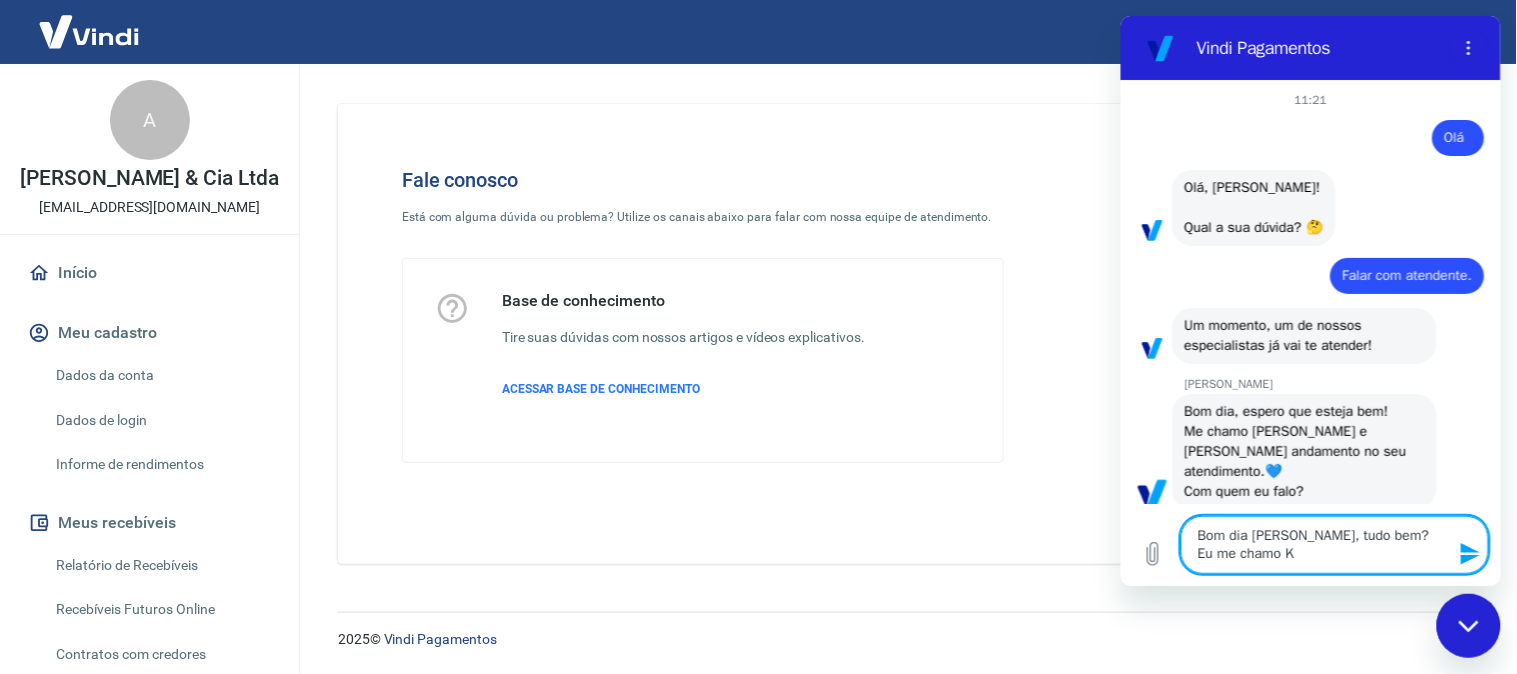 type on "Bom dia [PERSON_NAME], tudo bem?
Eu me chamo Ke" 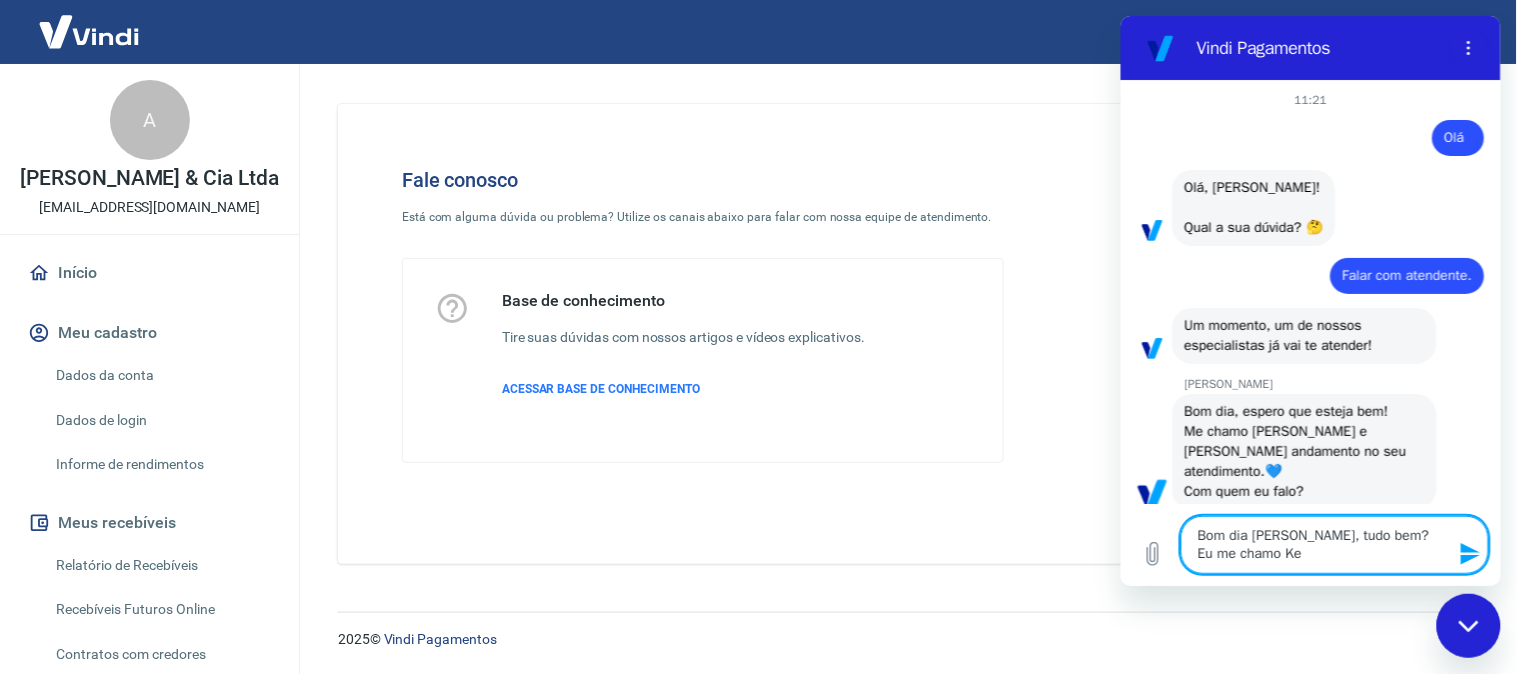 type on "Bom dia [PERSON_NAME], tudo bem?
Eu me chamo Ken" 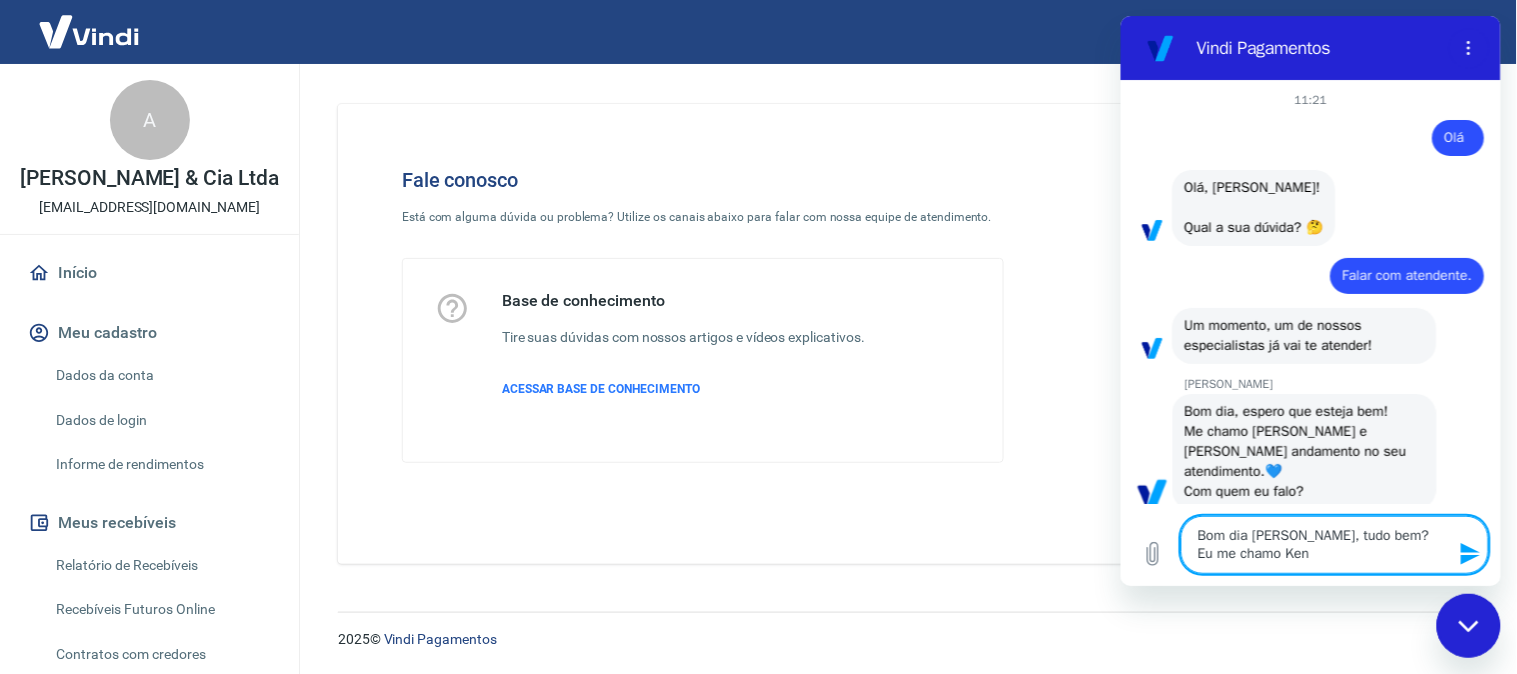 type on "Bom dia [PERSON_NAME], tudo bem?
Eu me chamo Keni" 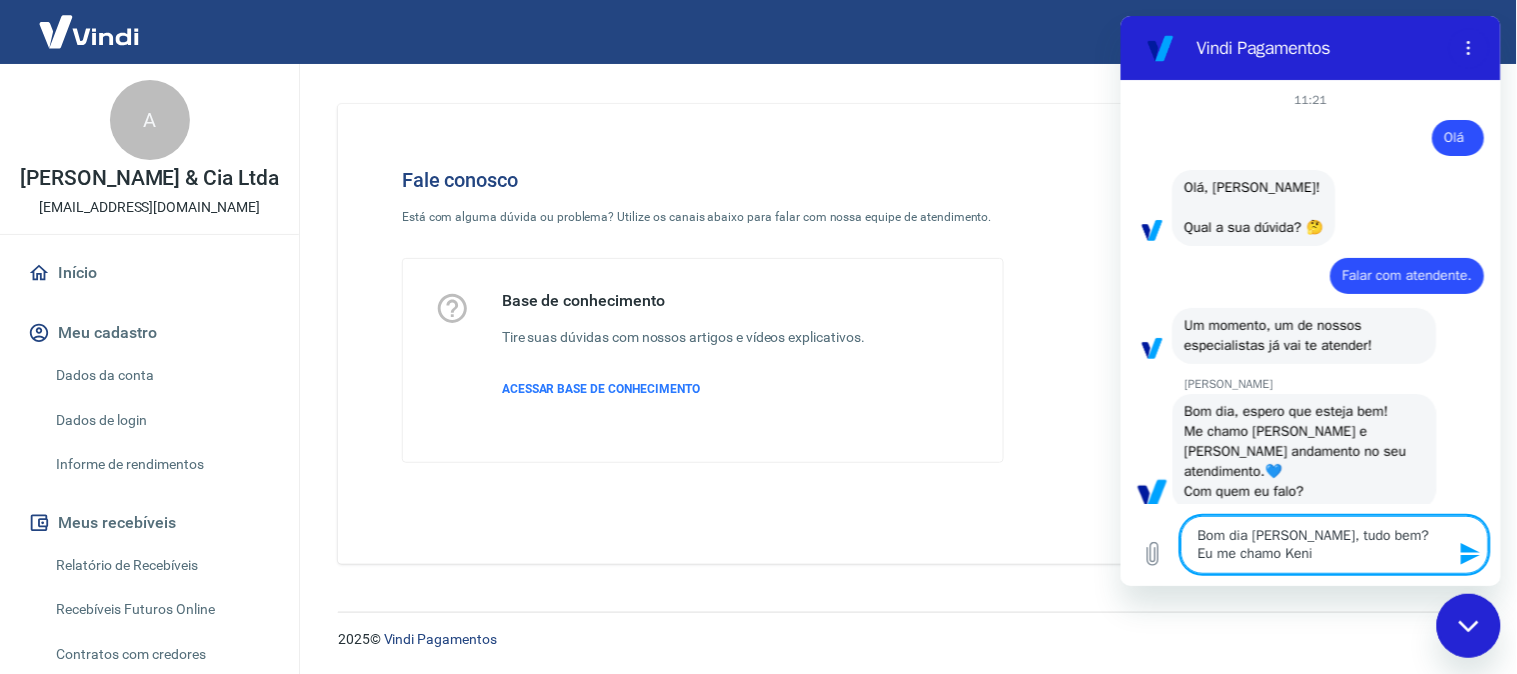 type on "Bom dia [PERSON_NAME], tudo bem?
Eu me chamo [GEOGRAPHIC_DATA]" 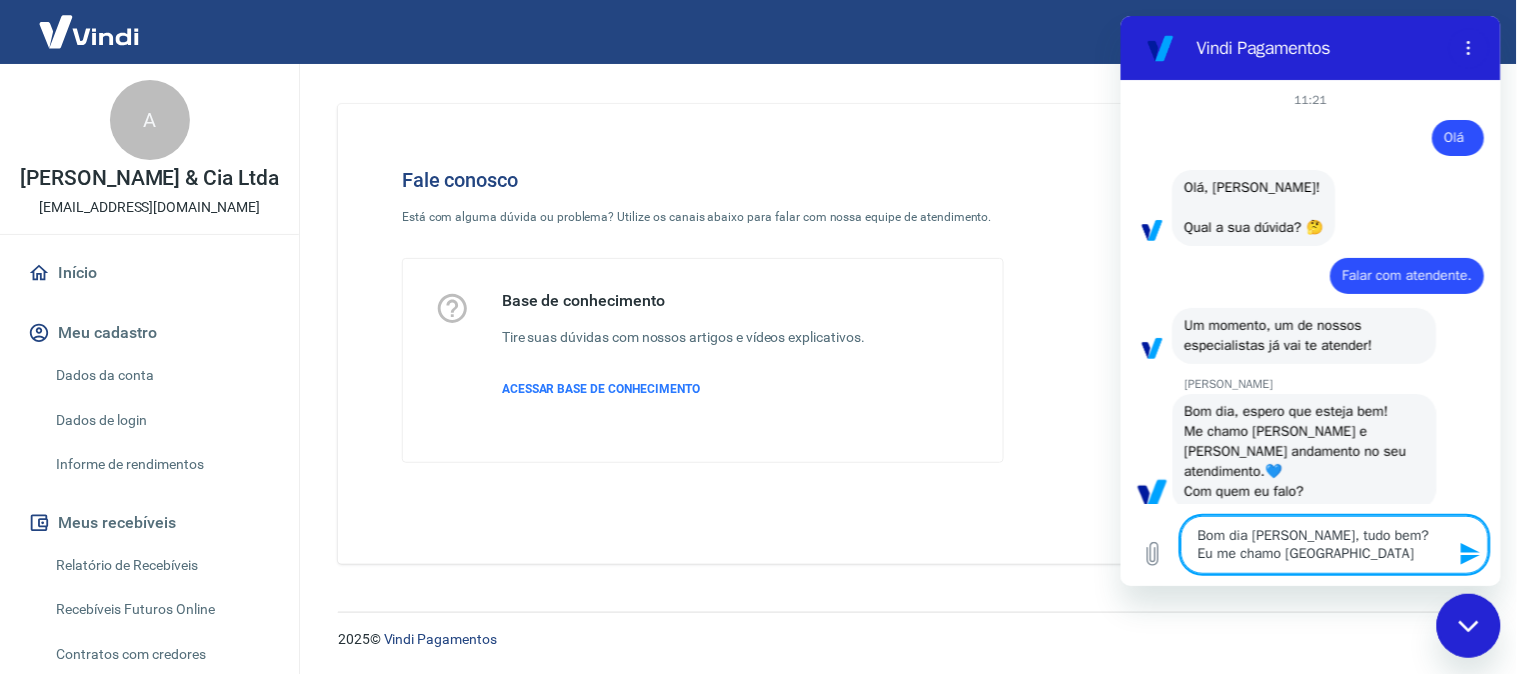 type on "Bom dia [PERSON_NAME], tudo bem?
Eu me chamo [GEOGRAPHIC_DATA]" 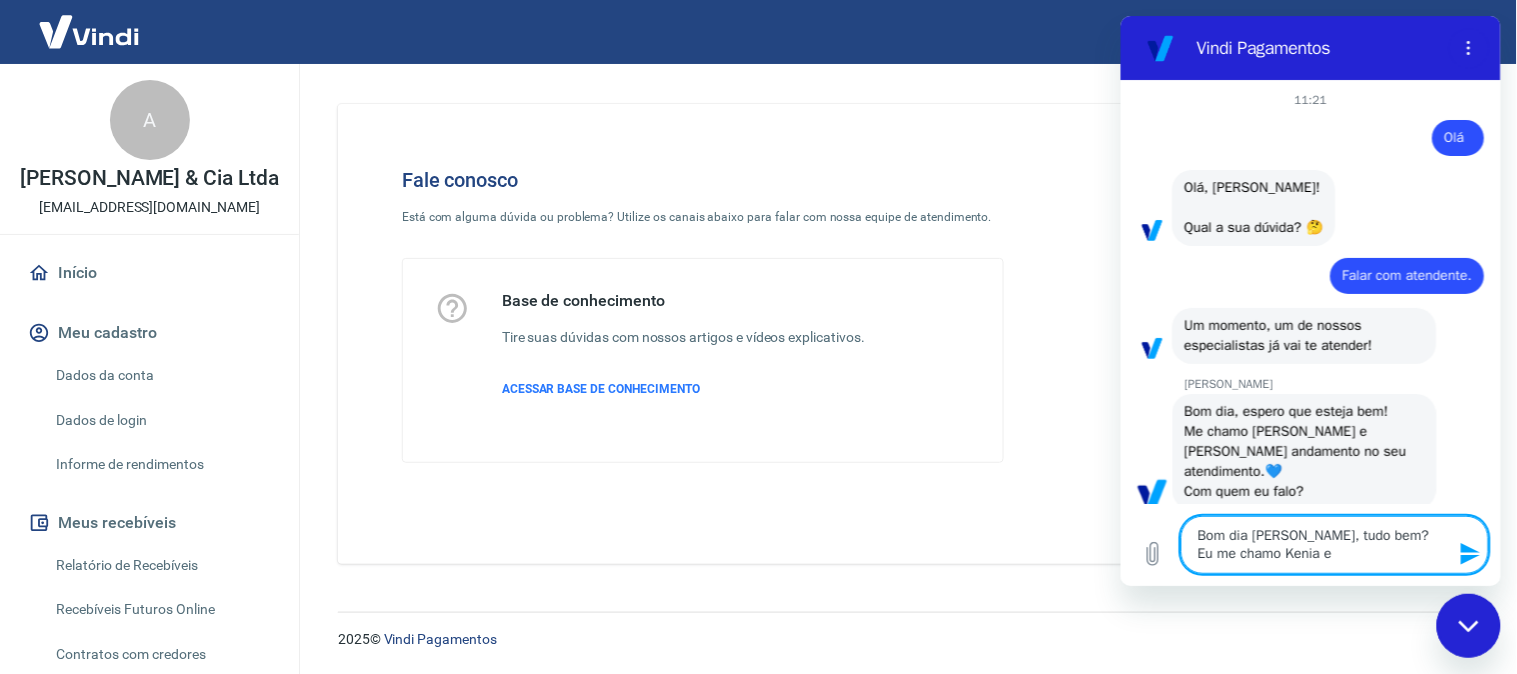 type on "Bom dia [PERSON_NAME], tudo bem?
Eu me chamo Kenia e" 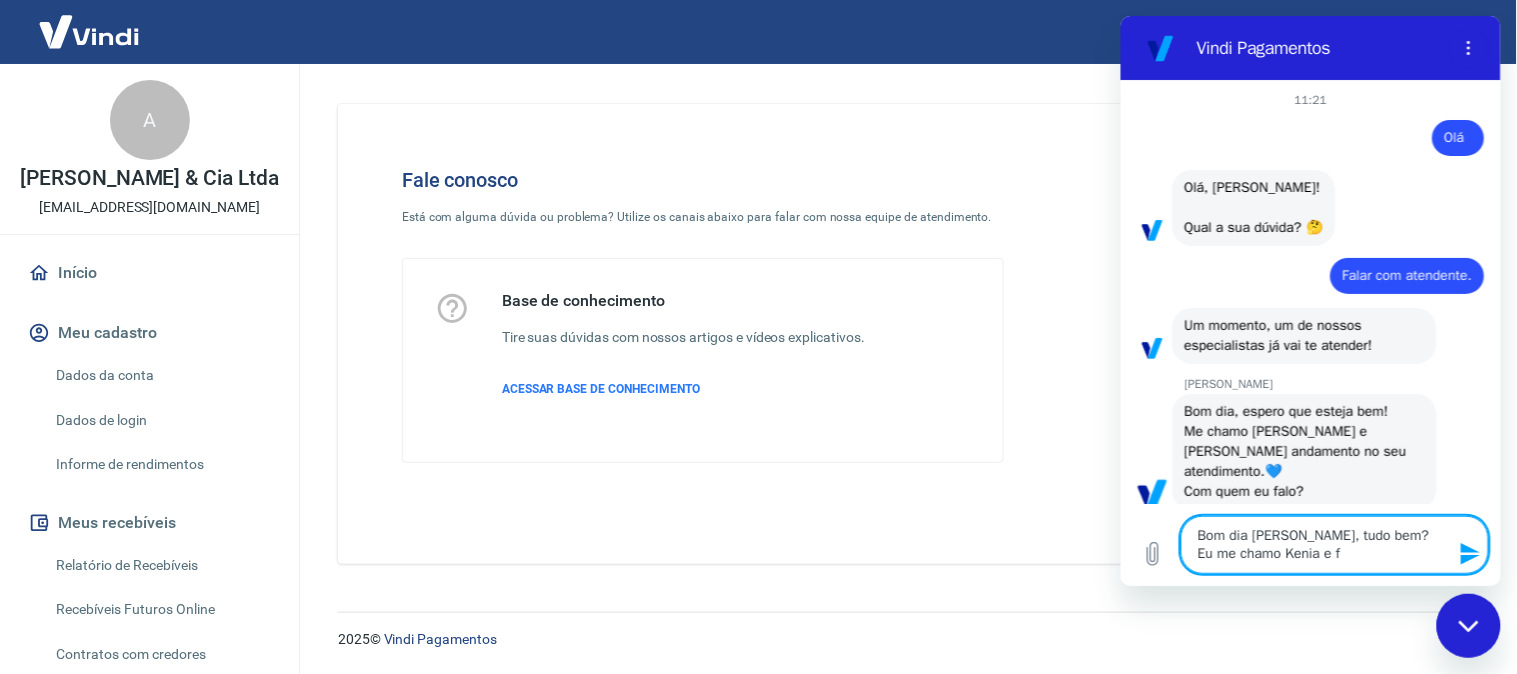 type on "Bom dia [PERSON_NAME], tudo bem?
Eu me chamo Kenia e fa" 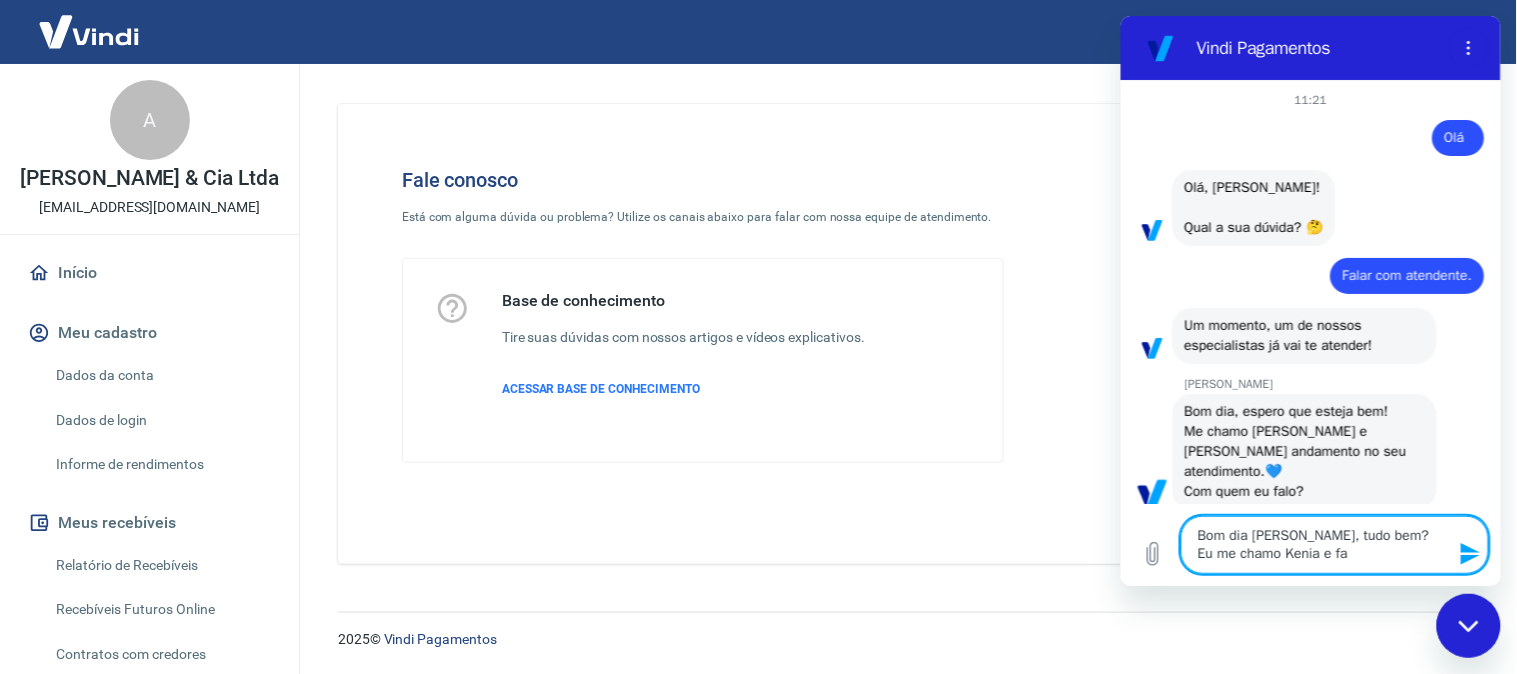 type on "Bom dia [PERSON_NAME], tudo bem?
Eu me chamo Kenia e fal" 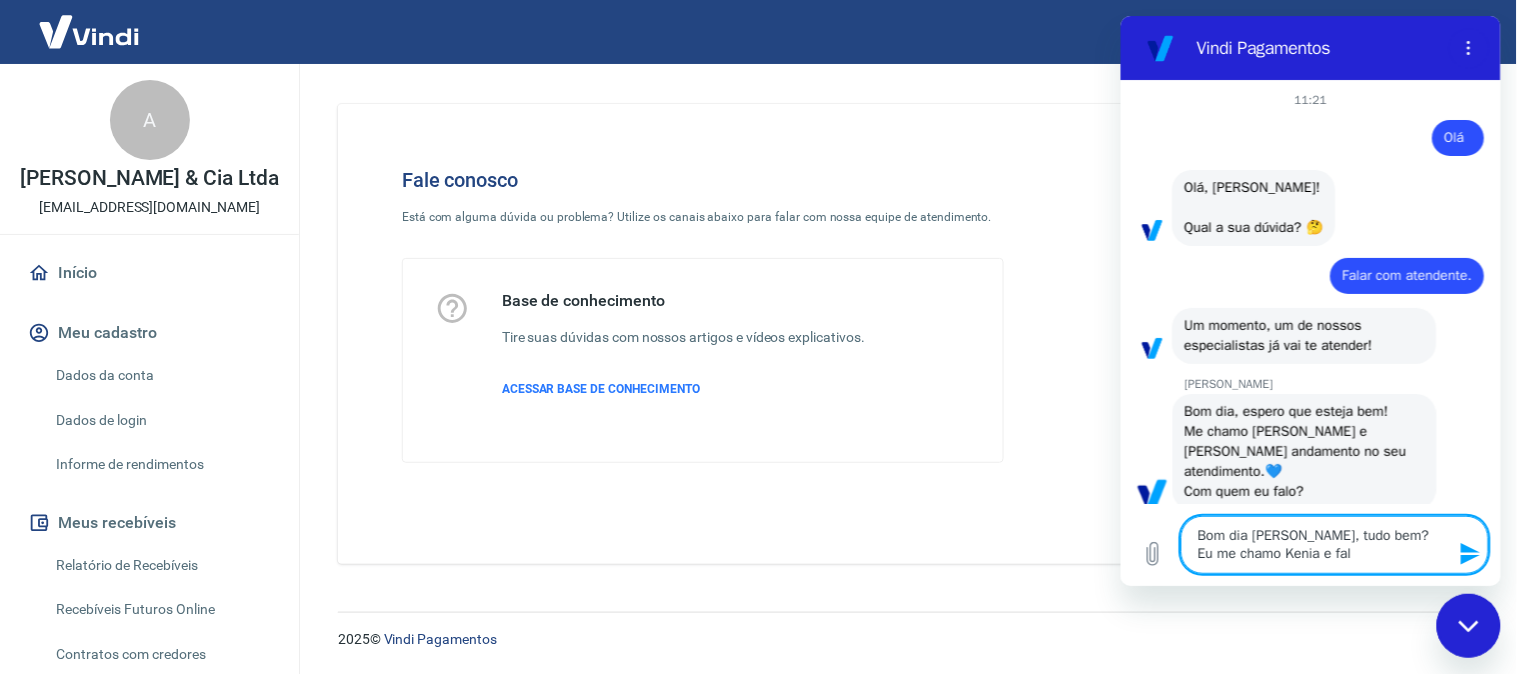 type on "Bom dia [PERSON_NAME], tudo bem?
Eu me chamo Kenia e falo" 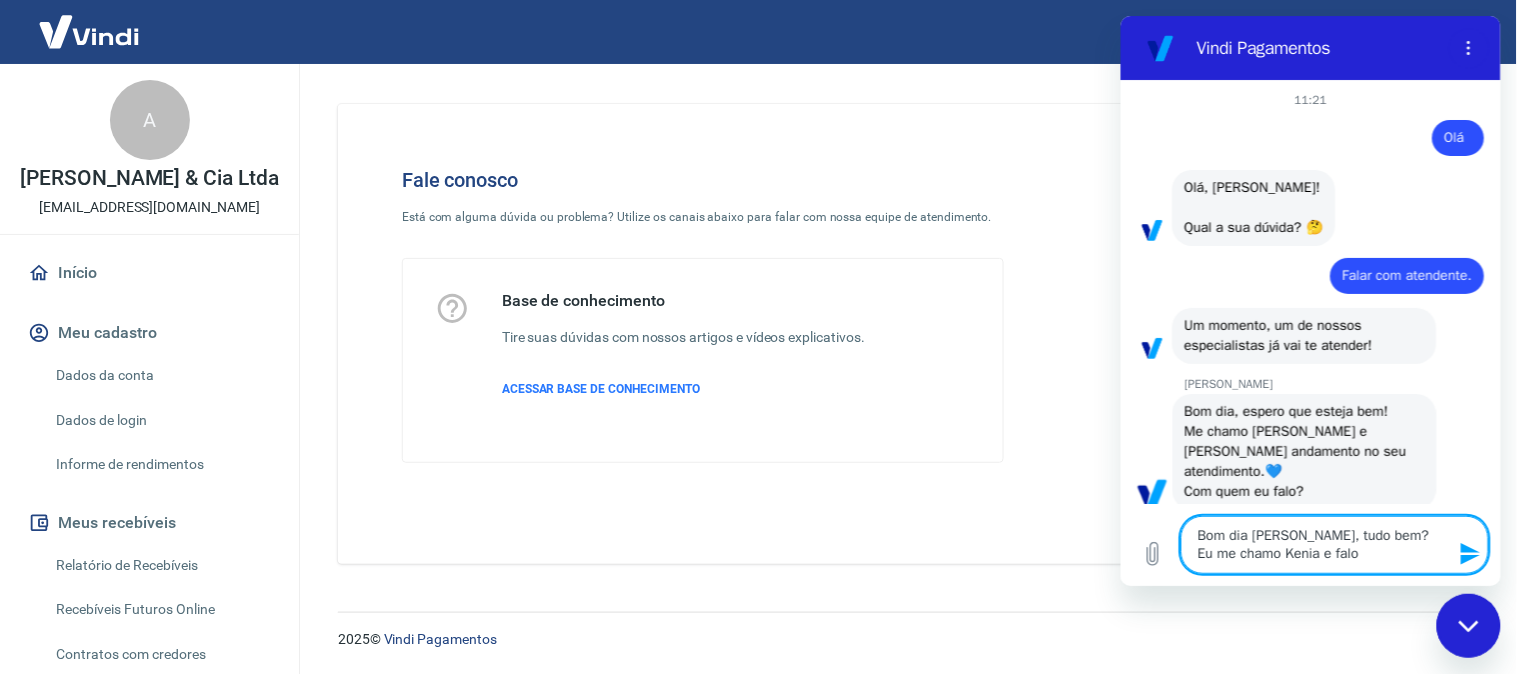 type on "Bom dia [PERSON_NAME], tudo bem?
Eu me chamo Kenia e falo" 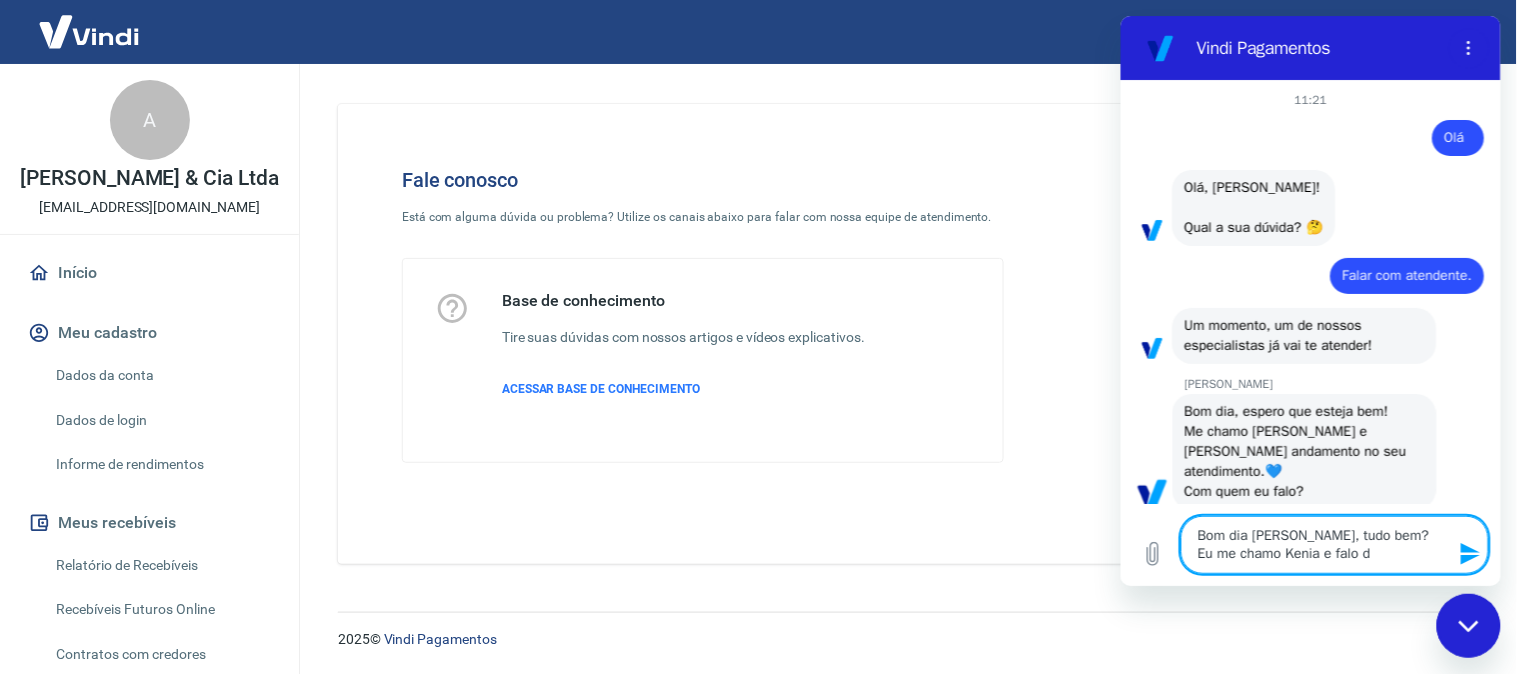 type on "Bom dia [PERSON_NAME], tudo bem?
Eu me chamo Kenia e falo da" 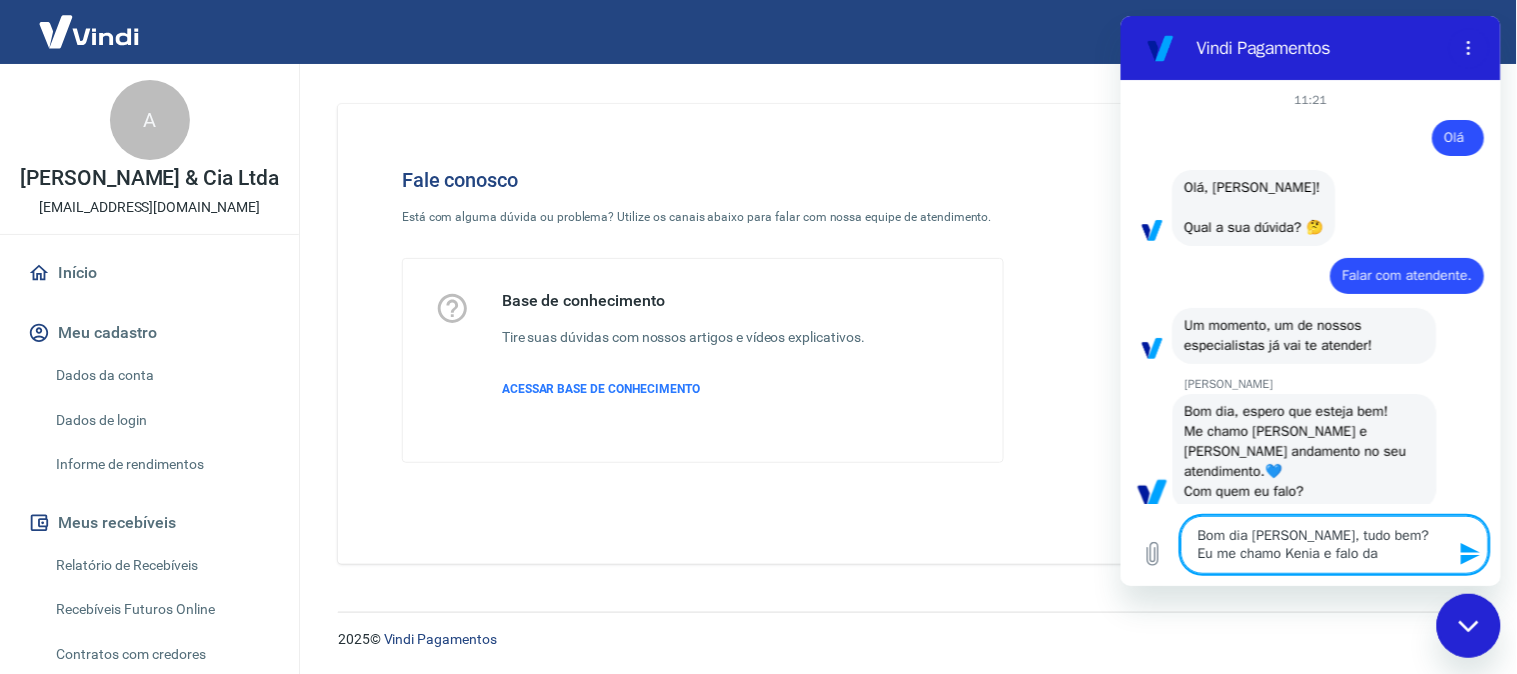 type on "Bom dia [PERSON_NAME], tudo bem?
Eu me chamo Kenia e falo da" 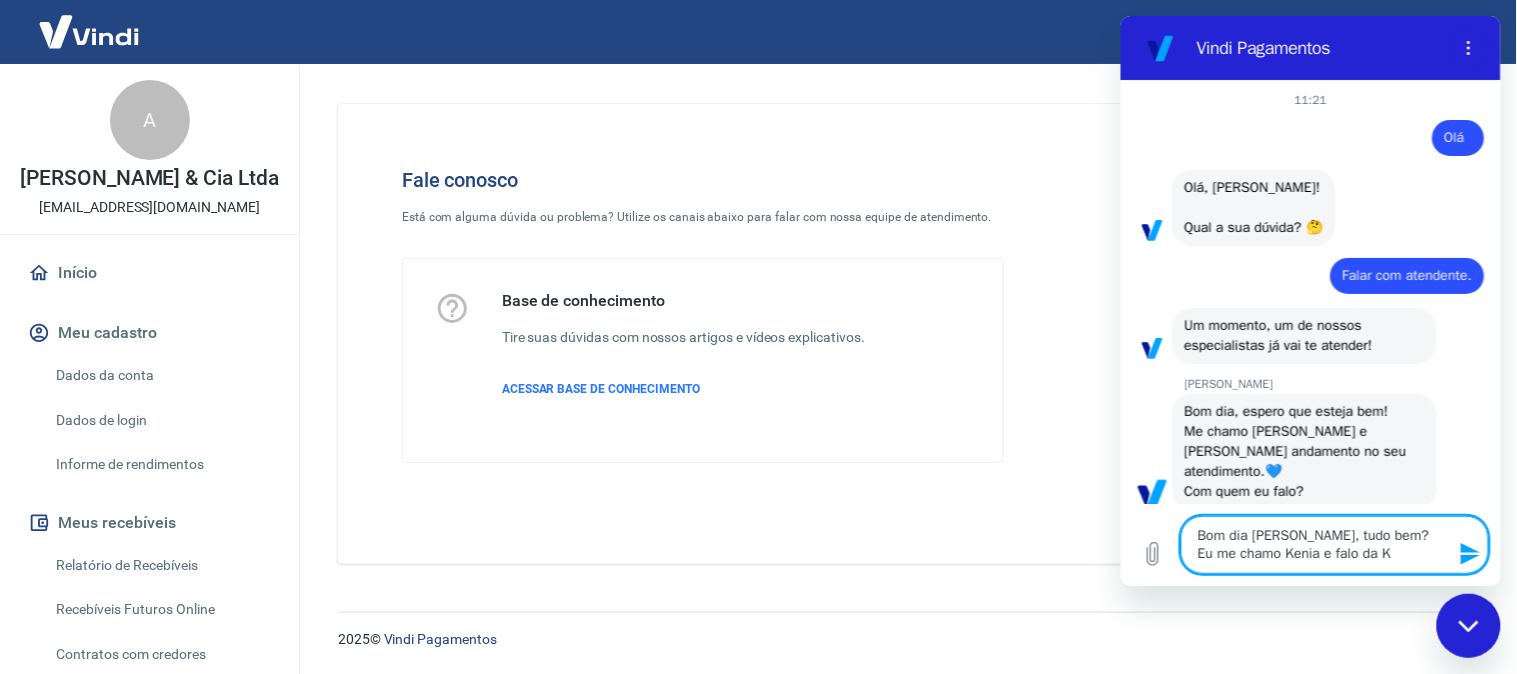 type on "Bom dia [PERSON_NAME], tudo bem?
Eu me chamo Kenia e falo da Kr" 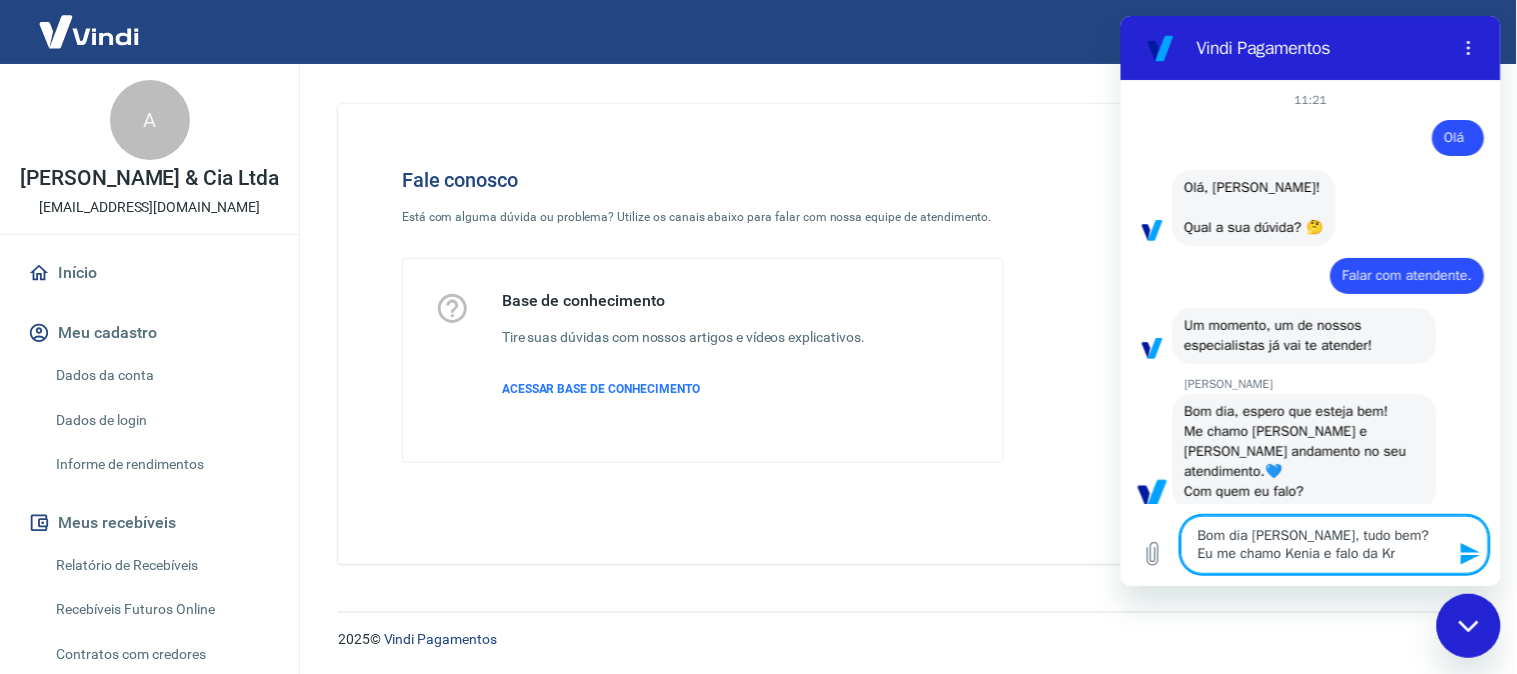 type on "x" 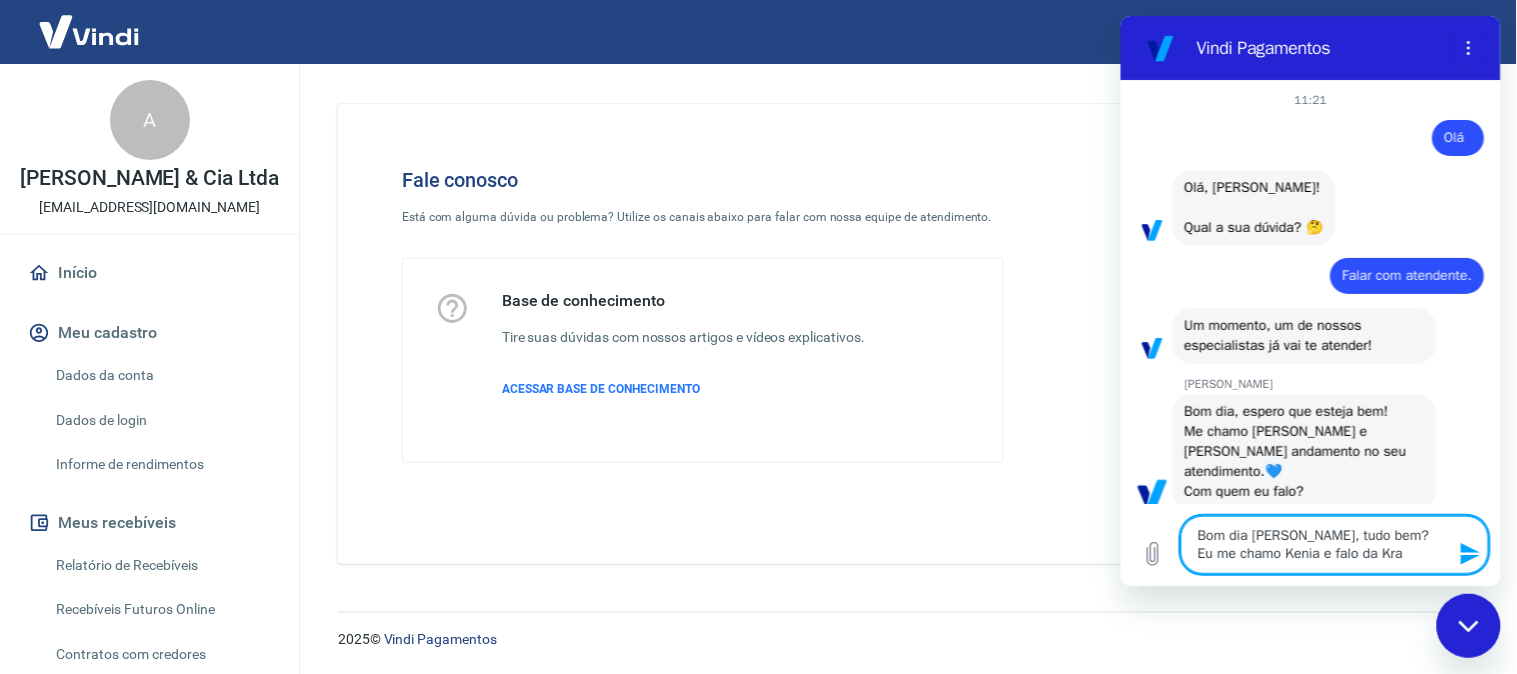 type on "Bom dia [PERSON_NAME], tudo bem?
Eu me chamo Kenia e falo da [GEOGRAPHIC_DATA]" 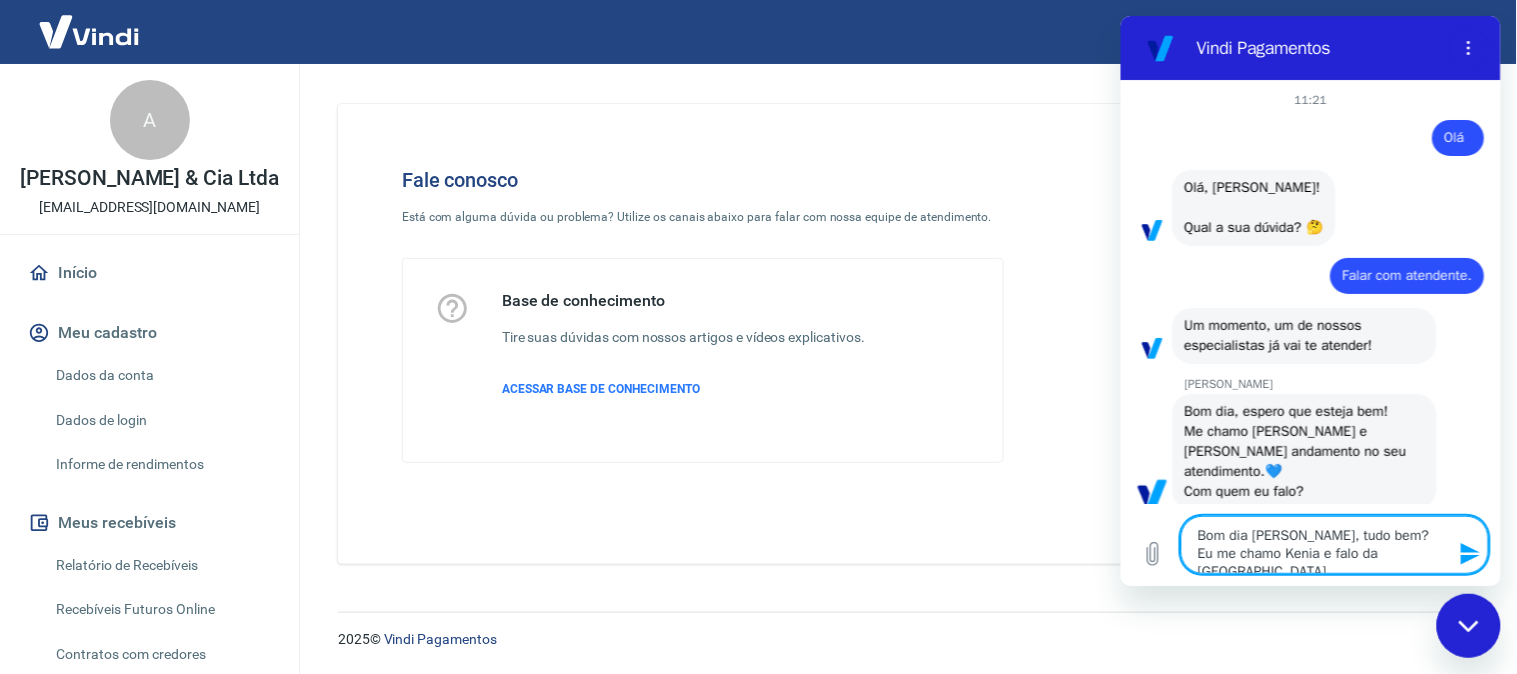 type on "Bom dia [PERSON_NAME], tudo bem?
Eu me chamo Kenia e falo da [PERSON_NAME]" 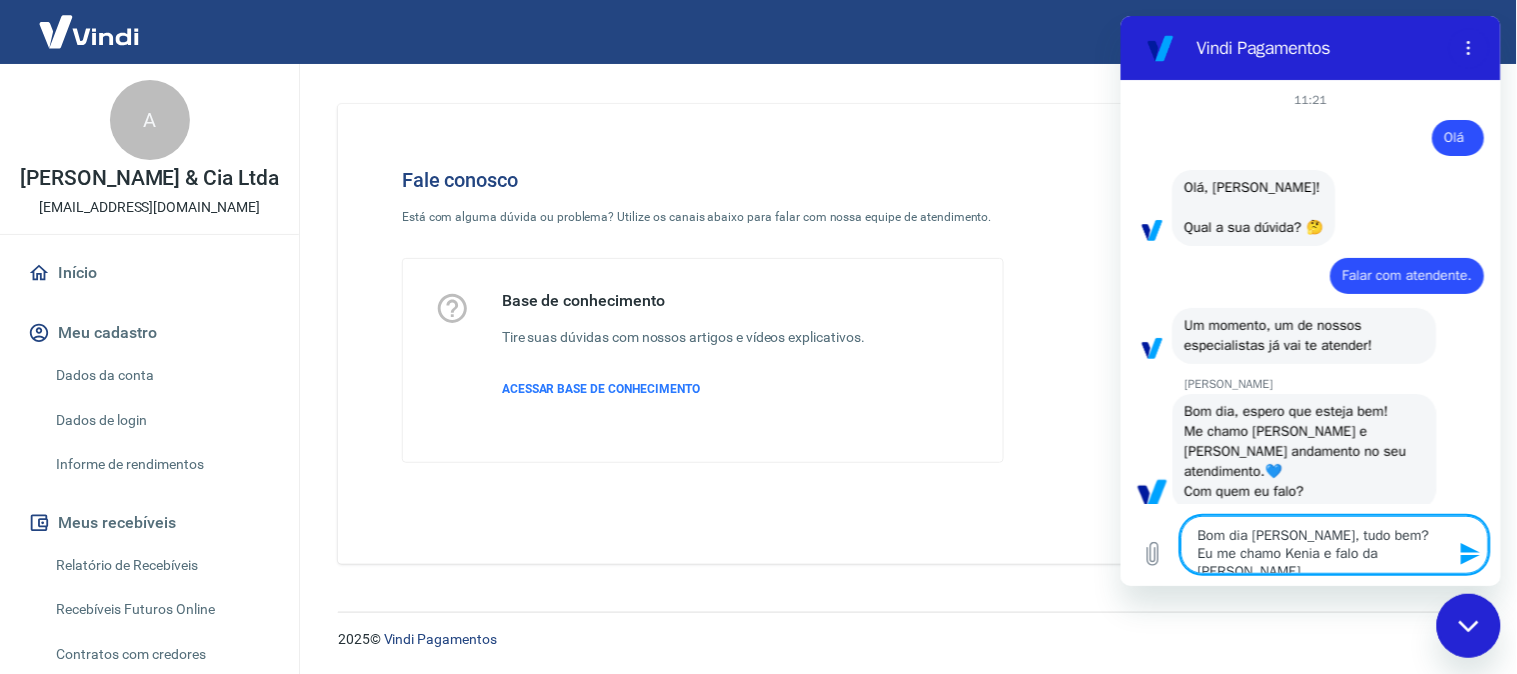 type on "Bom dia [PERSON_NAME], tudo bem?
Eu me chamo Kenia e falo da [PERSON_NAME]" 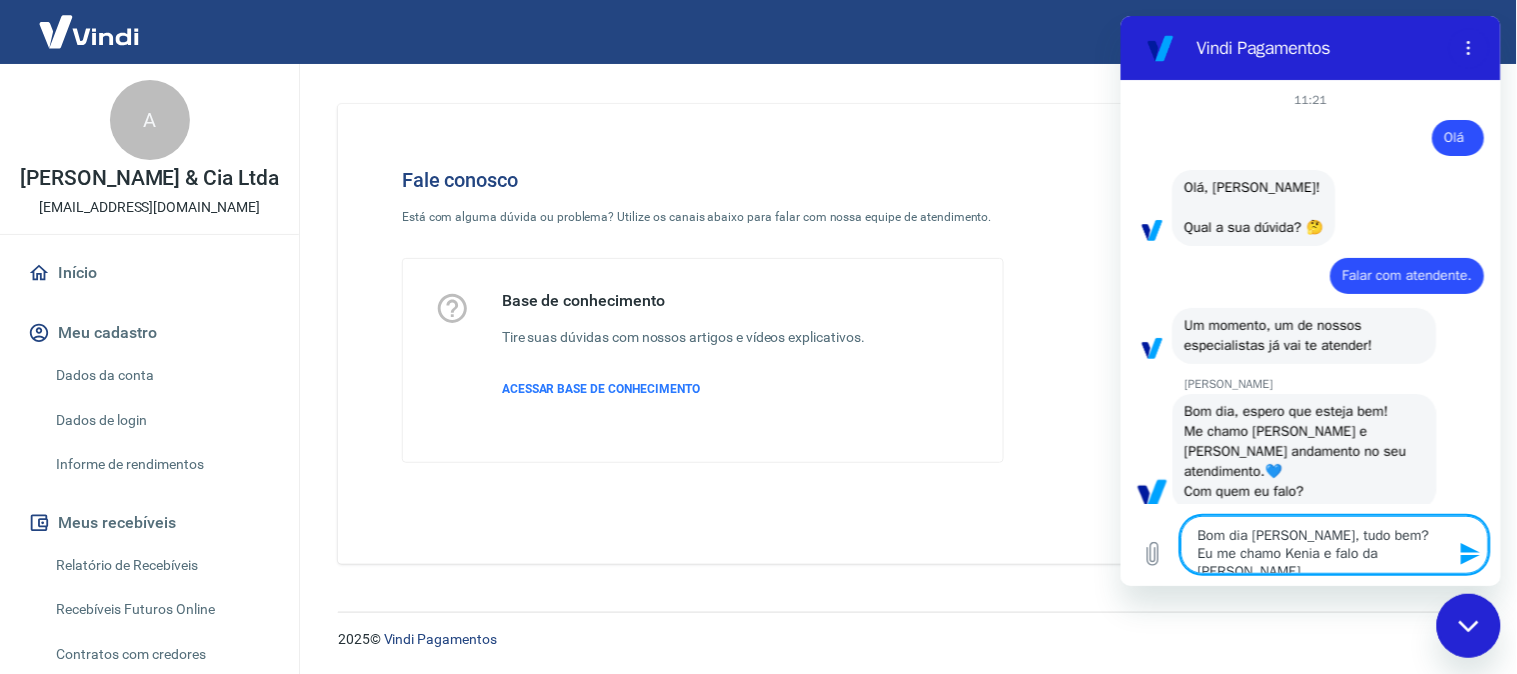 type on "Bom dia [PERSON_NAME], tudo bem?
Eu me chamo Kenia e falo da [PERSON_NAME]. N" 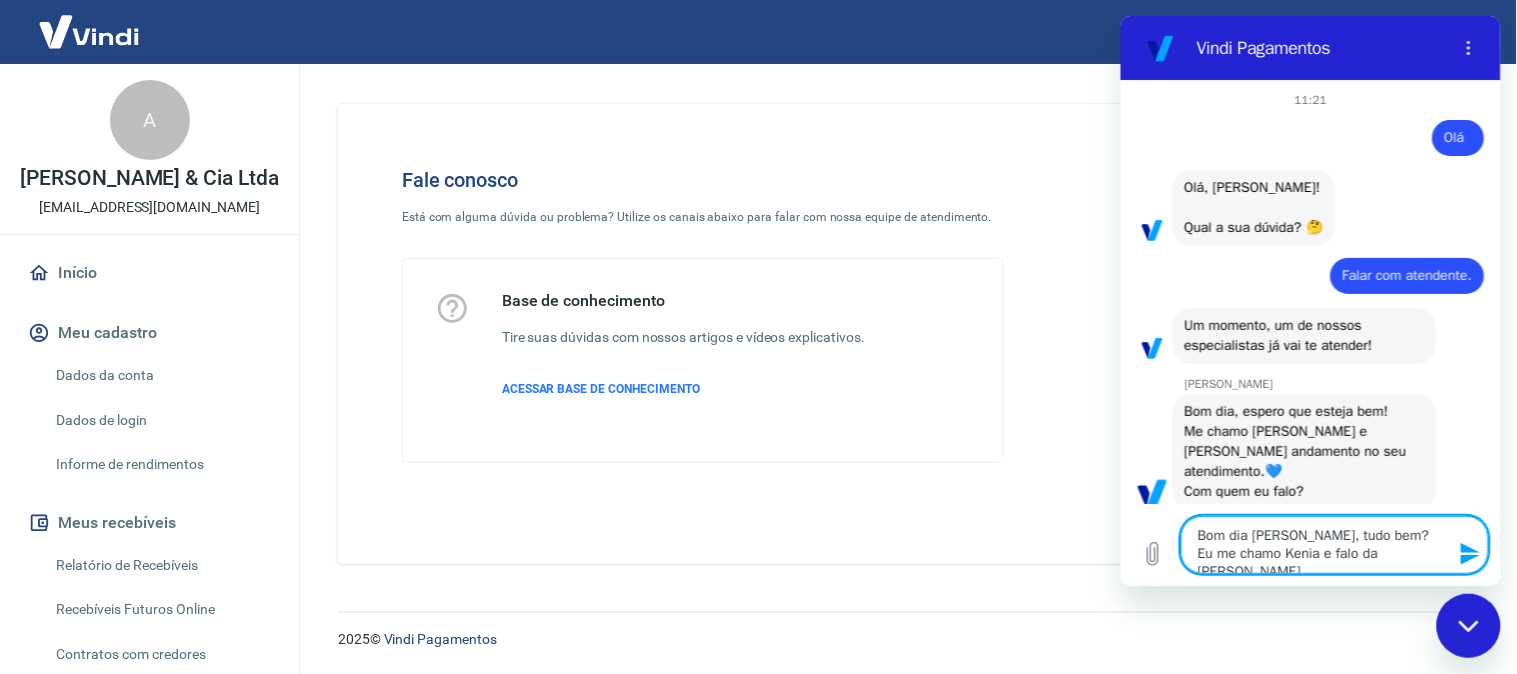 type on "x" 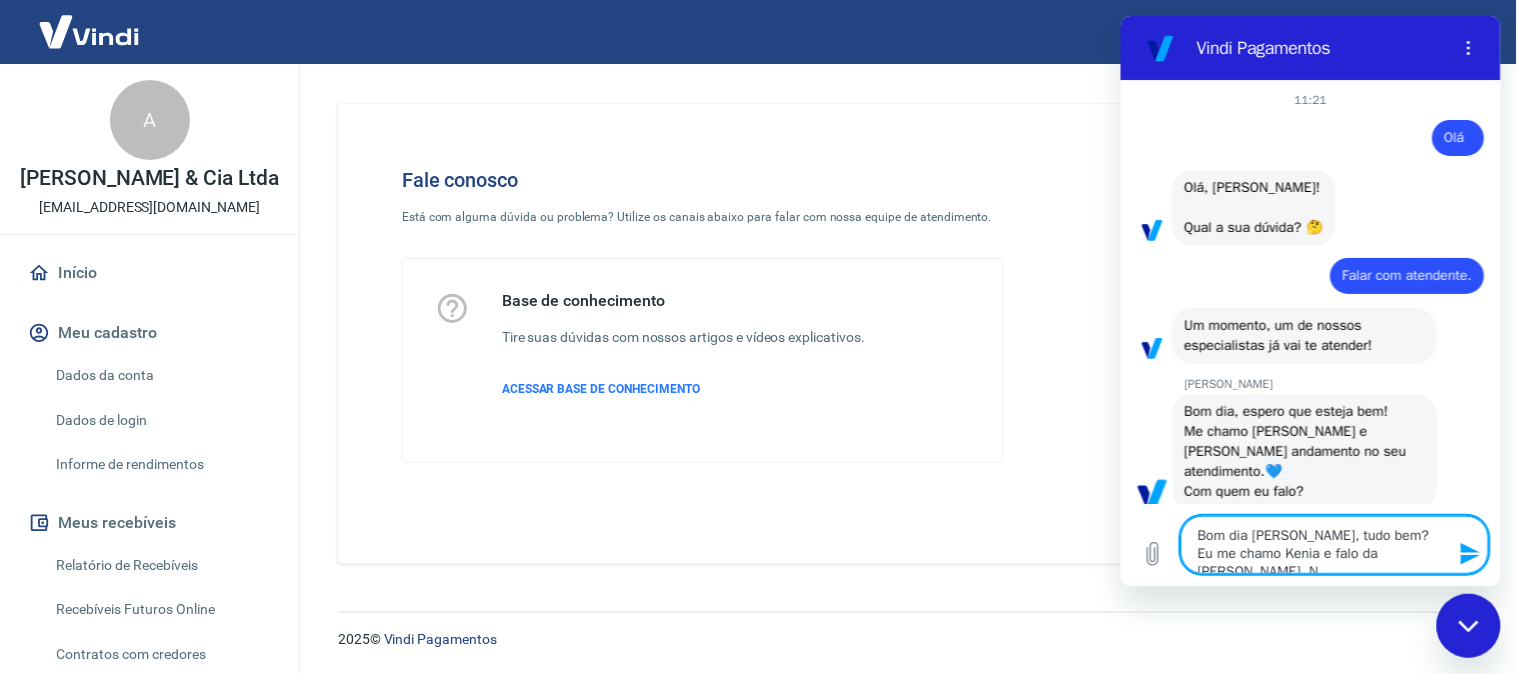 type on "Bom dia [PERSON_NAME], tudo bem?
Eu me chamo Kenia e falo da [PERSON_NAME]. No" 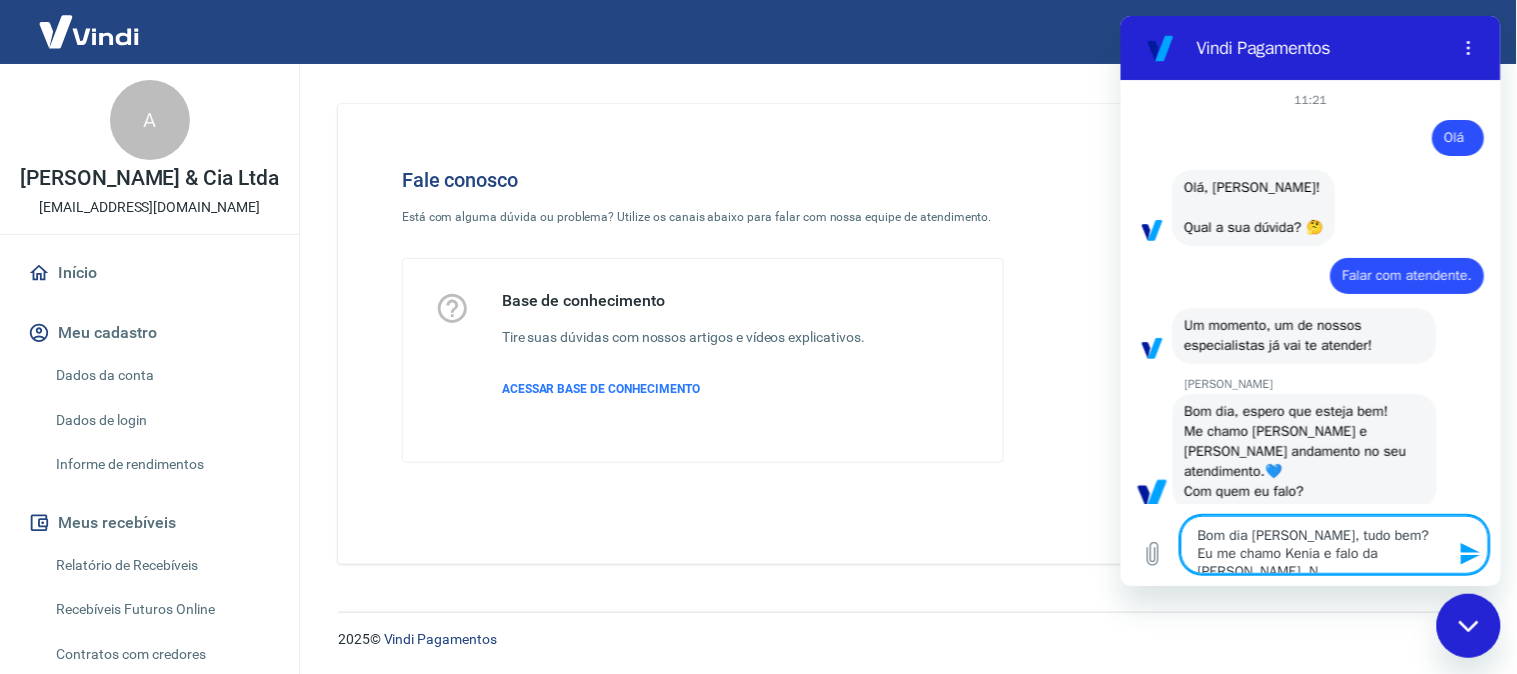 type on "x" 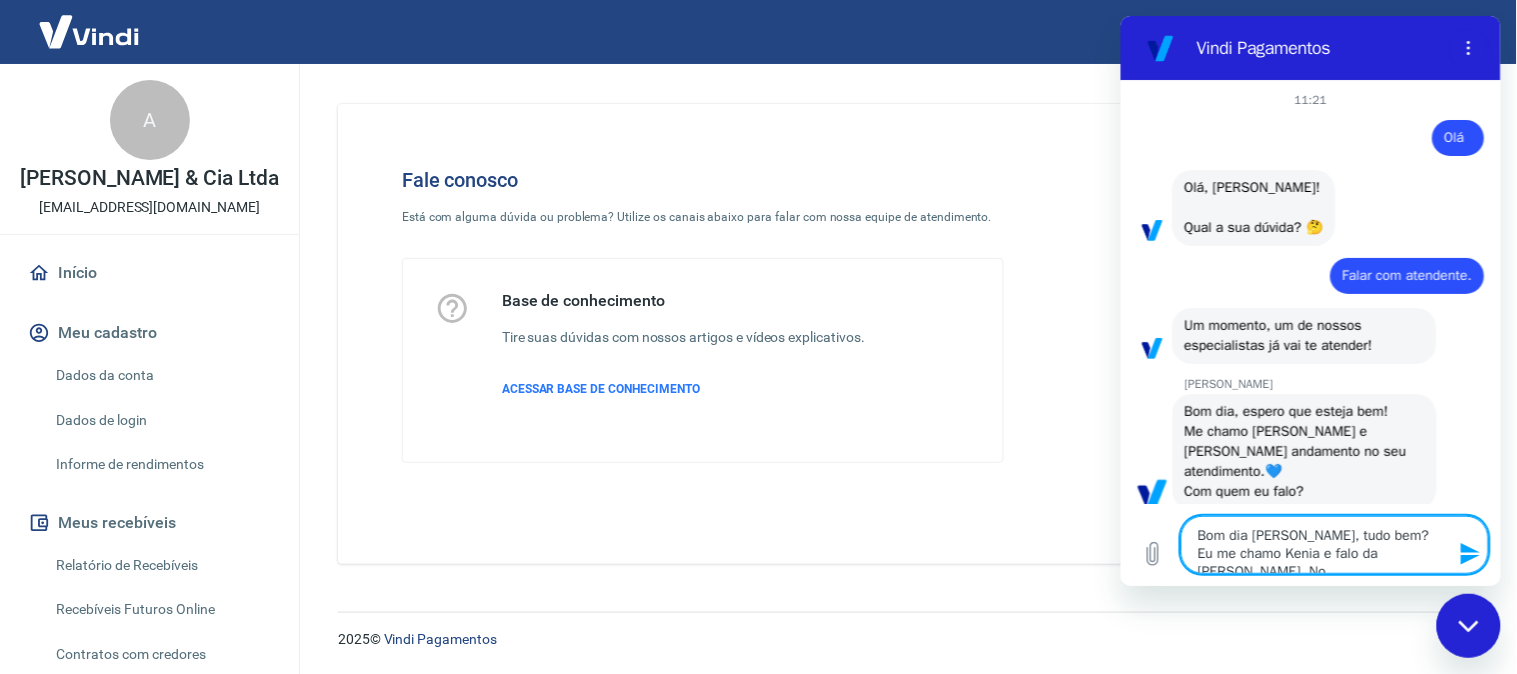 type on "Bom dia [PERSON_NAME], tudo bem?
Eu me chamo Kenia e falo da [PERSON_NAME]. Nos" 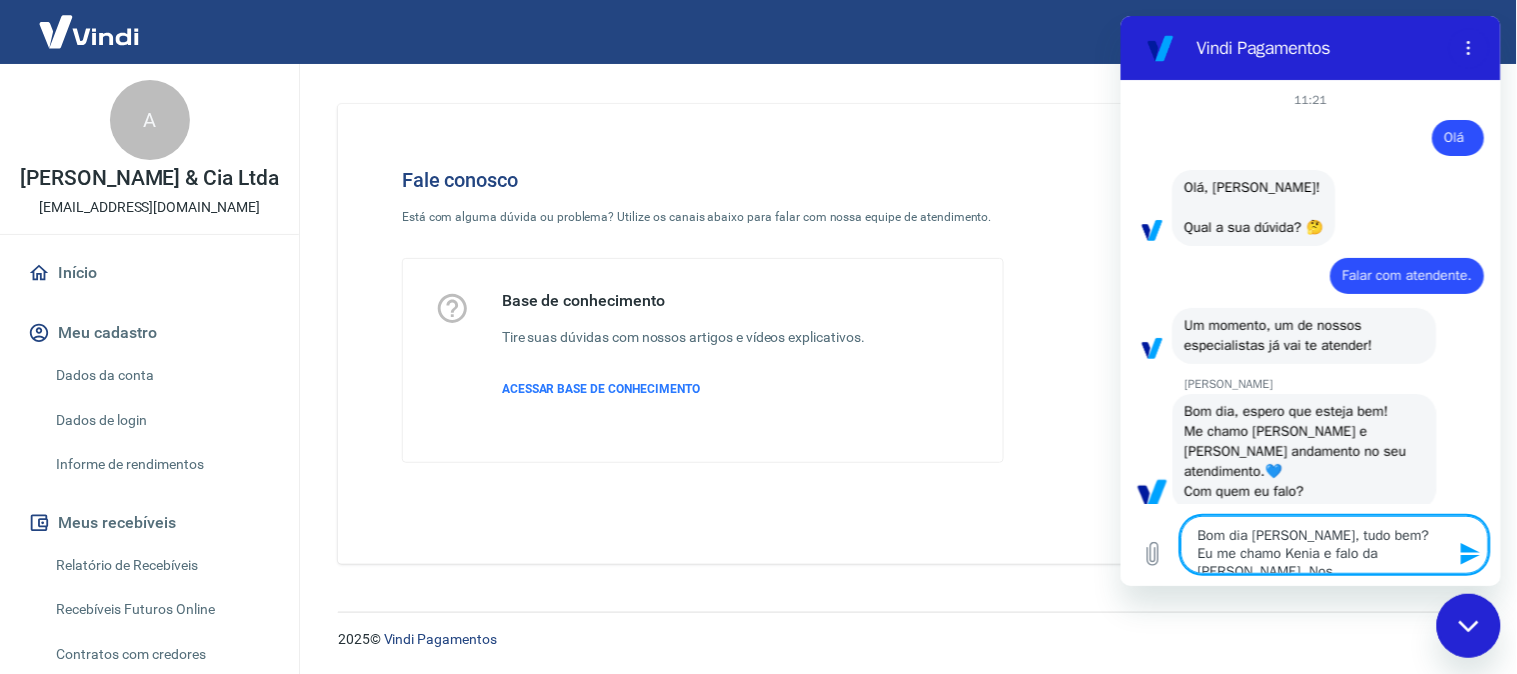 type on "x" 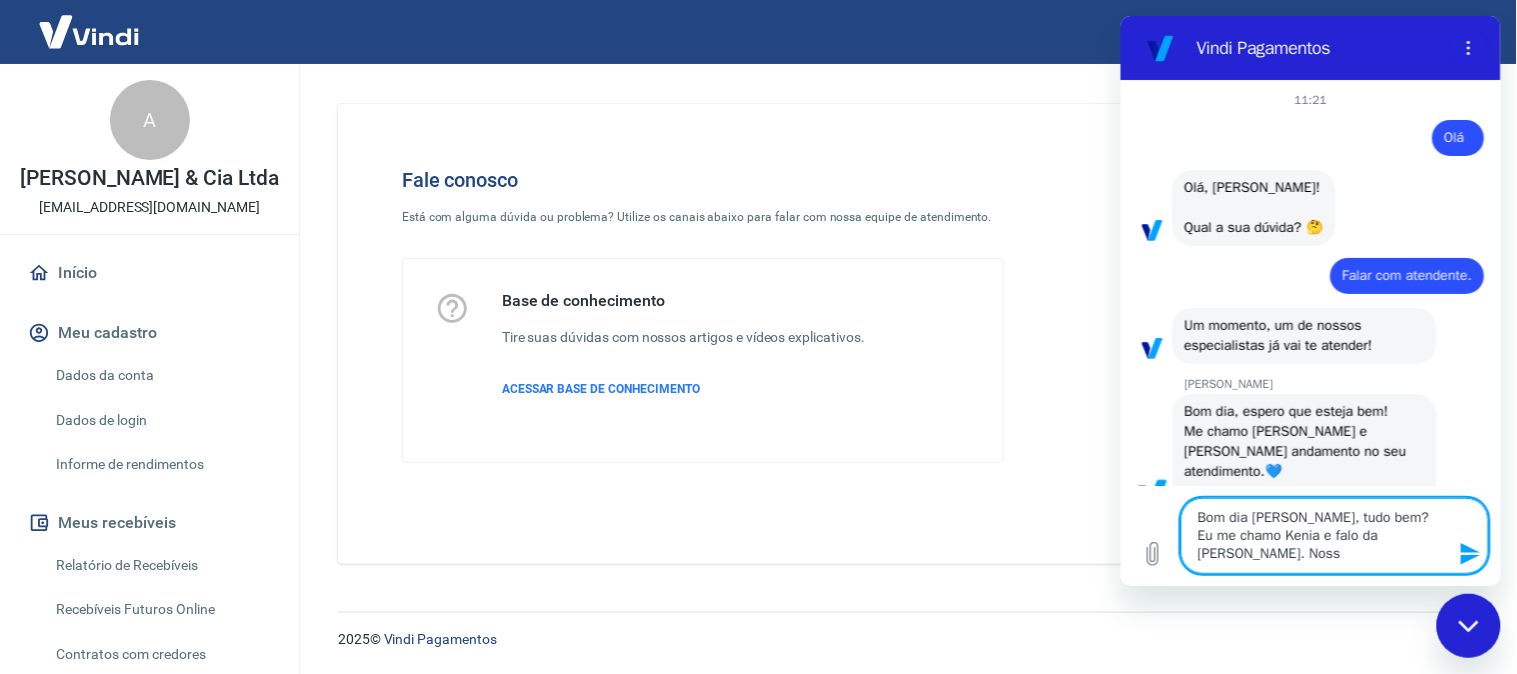 type on "Bom dia [PERSON_NAME], tudo bem?
Eu me chamo Kenia e falo da [PERSON_NAME]. Nosso" 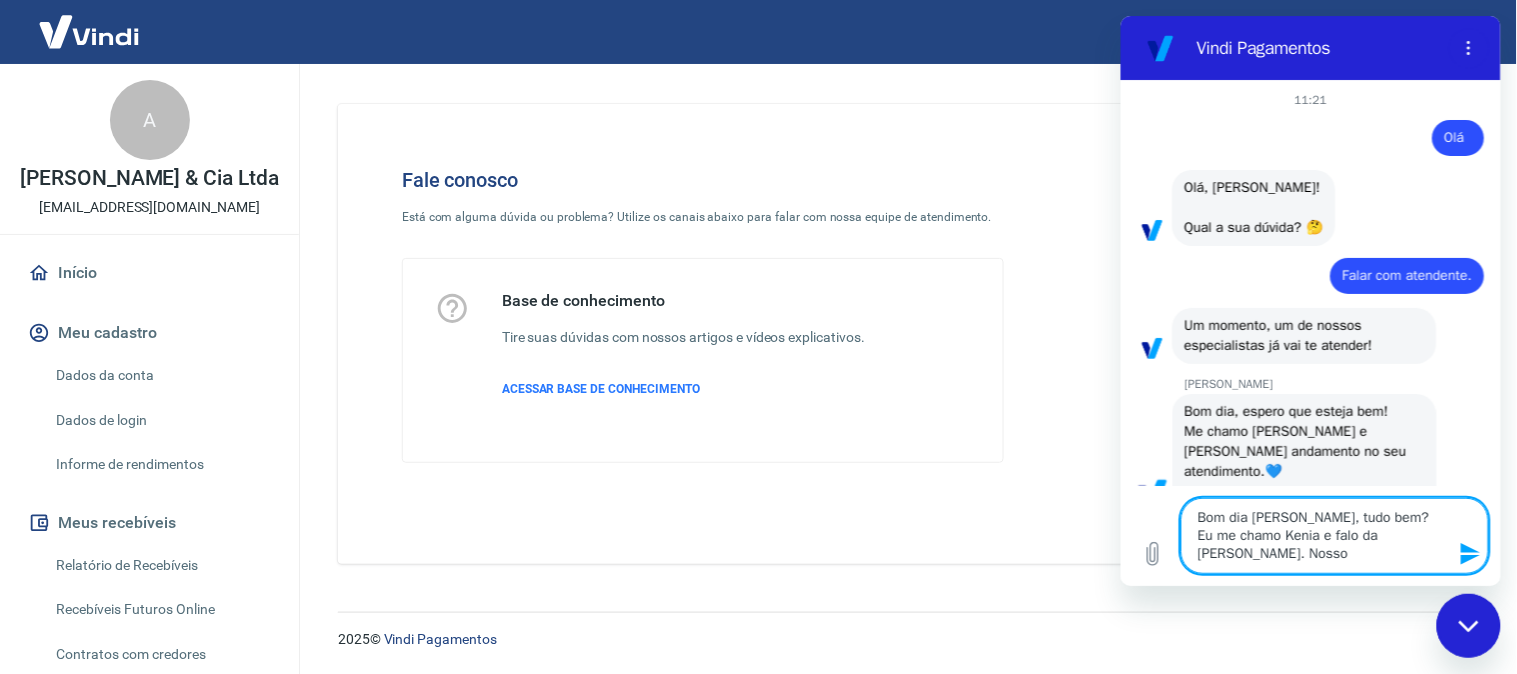 type on "Bom dia [PERSON_NAME], tudo bem?
Eu me chamo Kenia e falo da [PERSON_NAME]. Nosso" 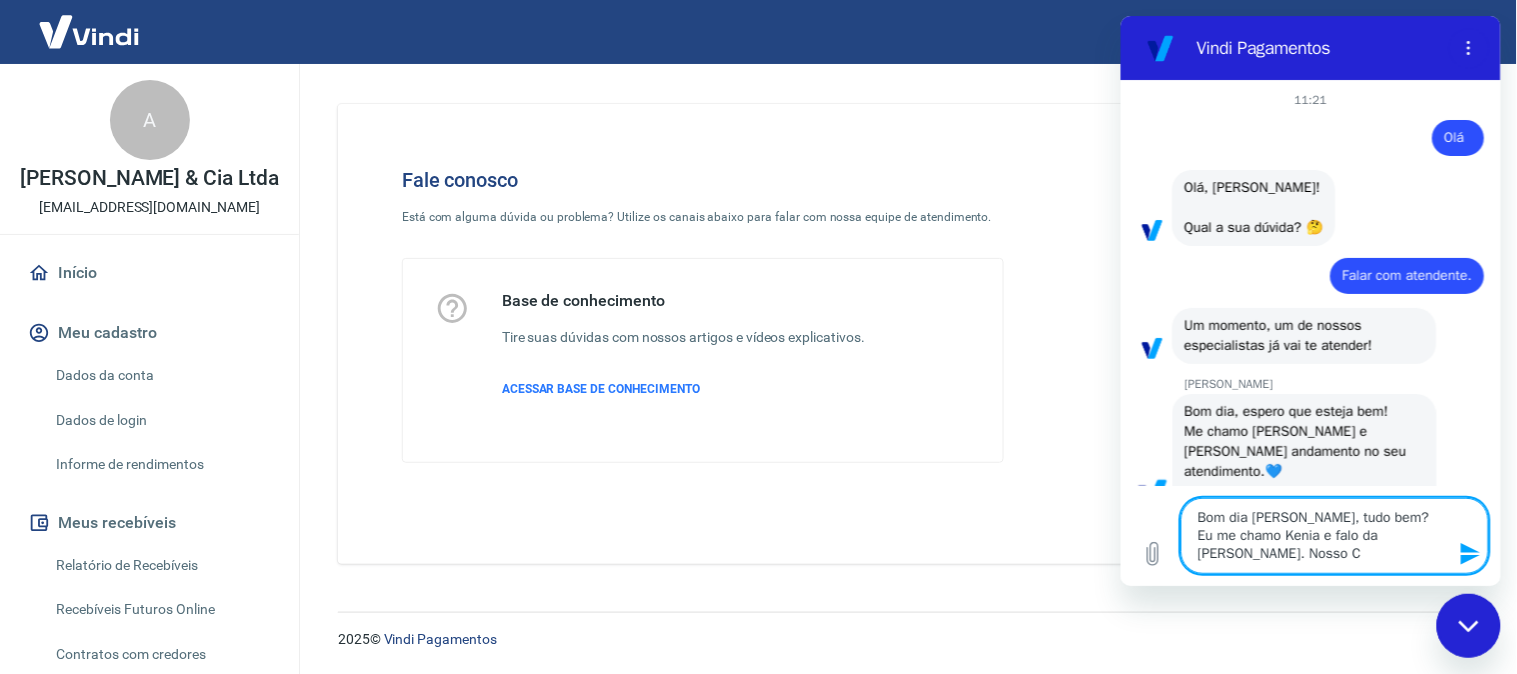 type on "Bom dia [PERSON_NAME], tudo bem?
Eu me chamo Kenia e falo da [PERSON_NAME]. Nosso CN" 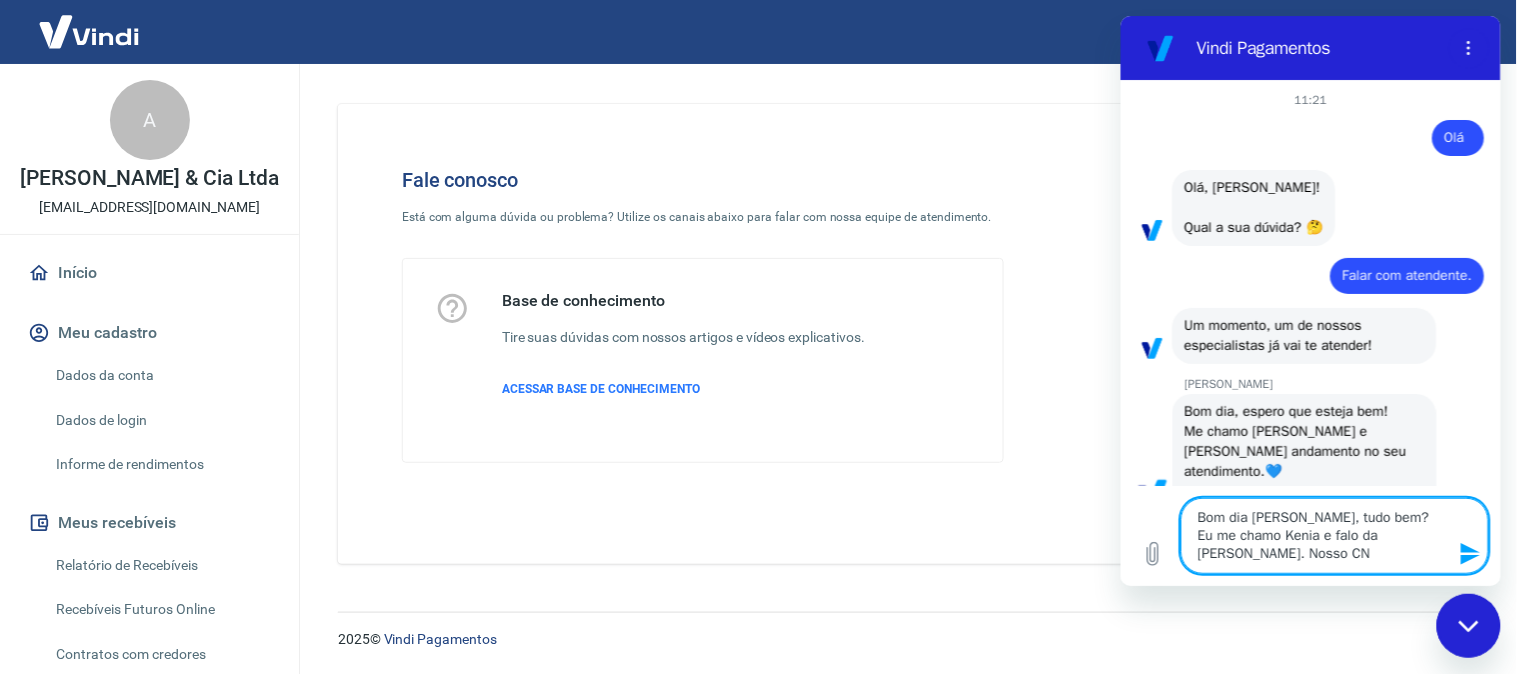 type on "Bom dia [PERSON_NAME], tudo bem?
Eu me chamo Kenia e falo da [PERSON_NAME]. Nosso CNP" 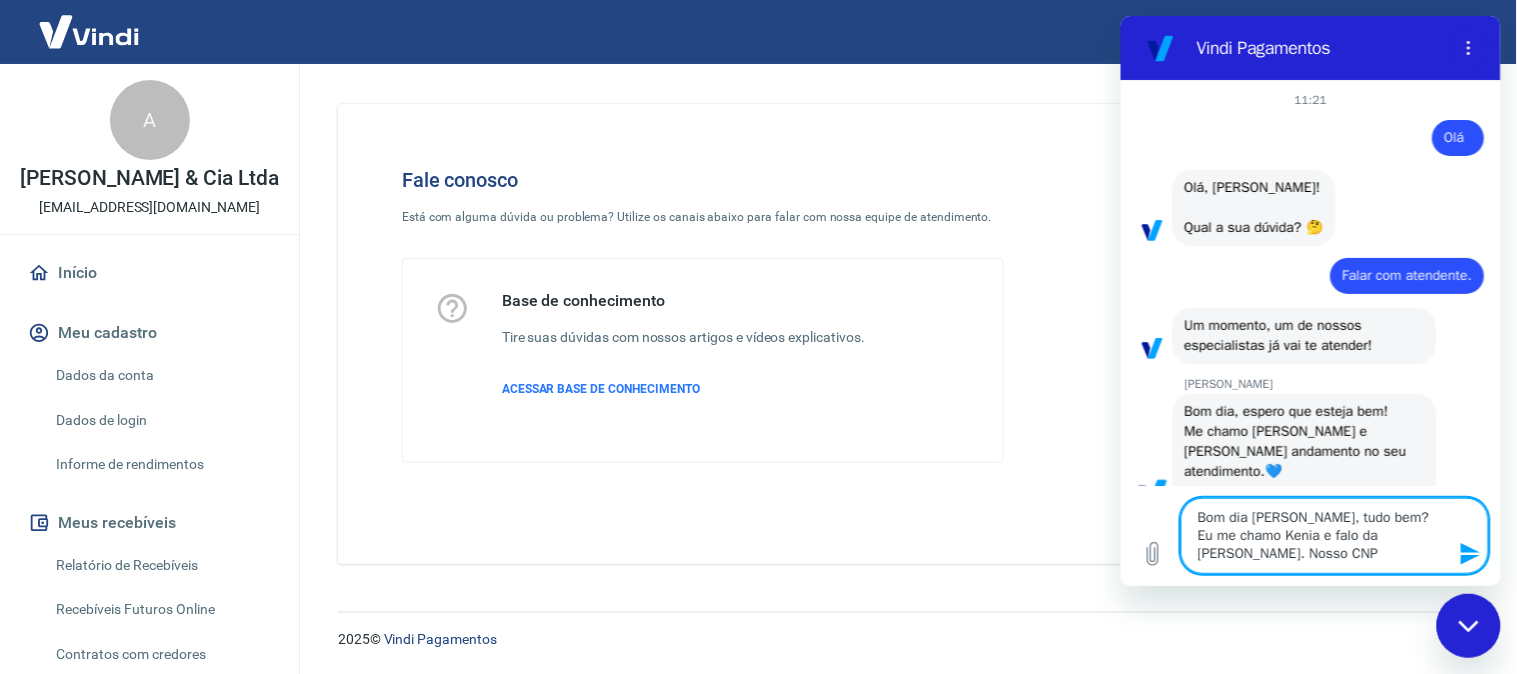 type 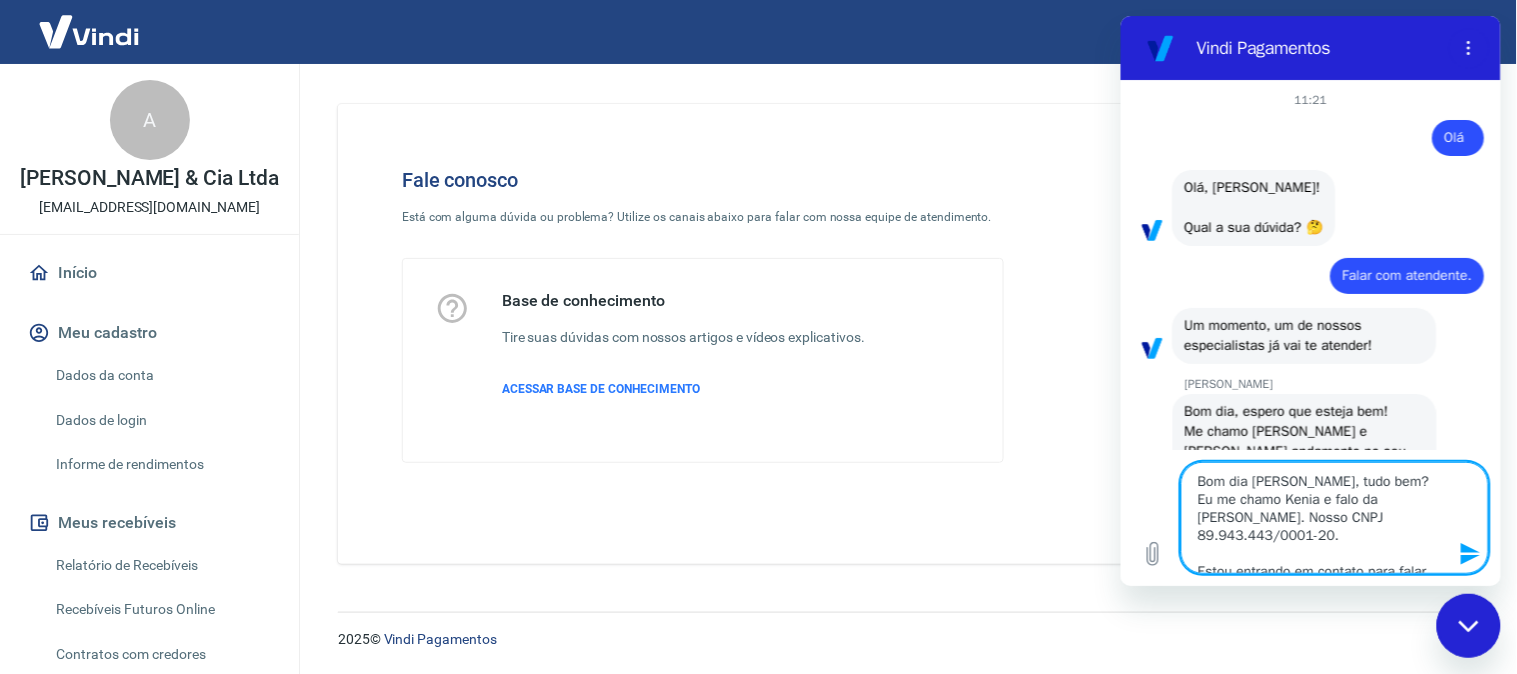 scroll, scrollTop: 8, scrollLeft: 0, axis: vertical 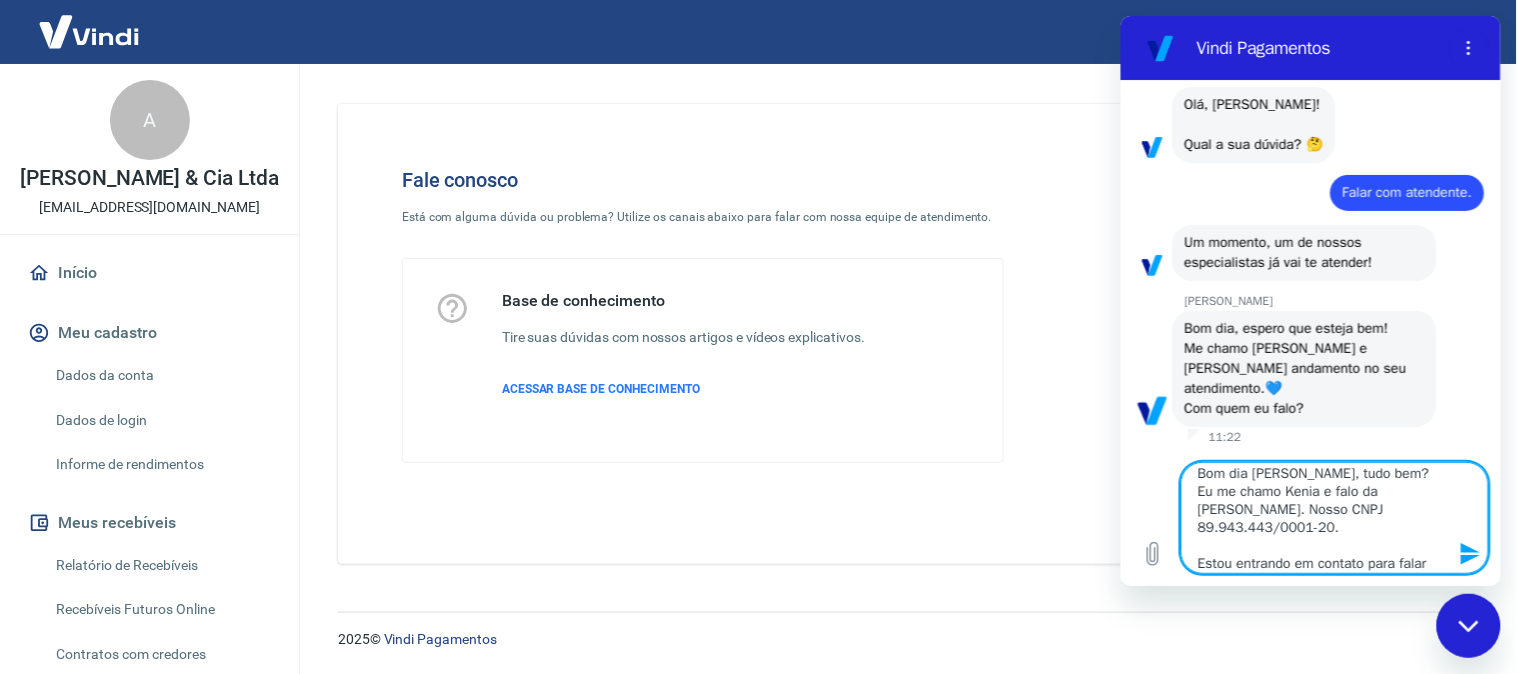 click on "Bom dia [PERSON_NAME], tudo bem?
Eu me chamo Kenia e falo da [PERSON_NAME]. Nosso CNPJ 89.943.443/0001-20.
Estou entrando em contato para falar sobre" at bounding box center (1334, 517) 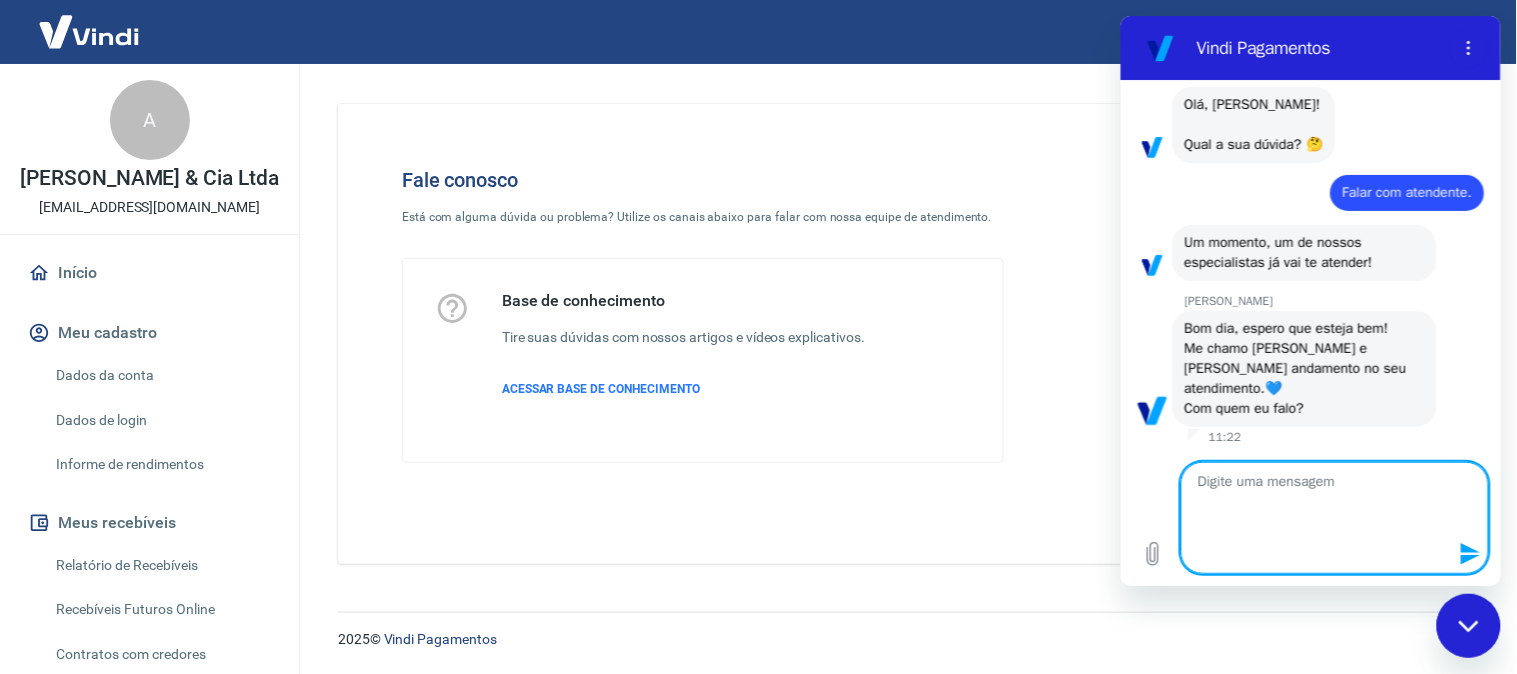 scroll, scrollTop: 0, scrollLeft: 0, axis: both 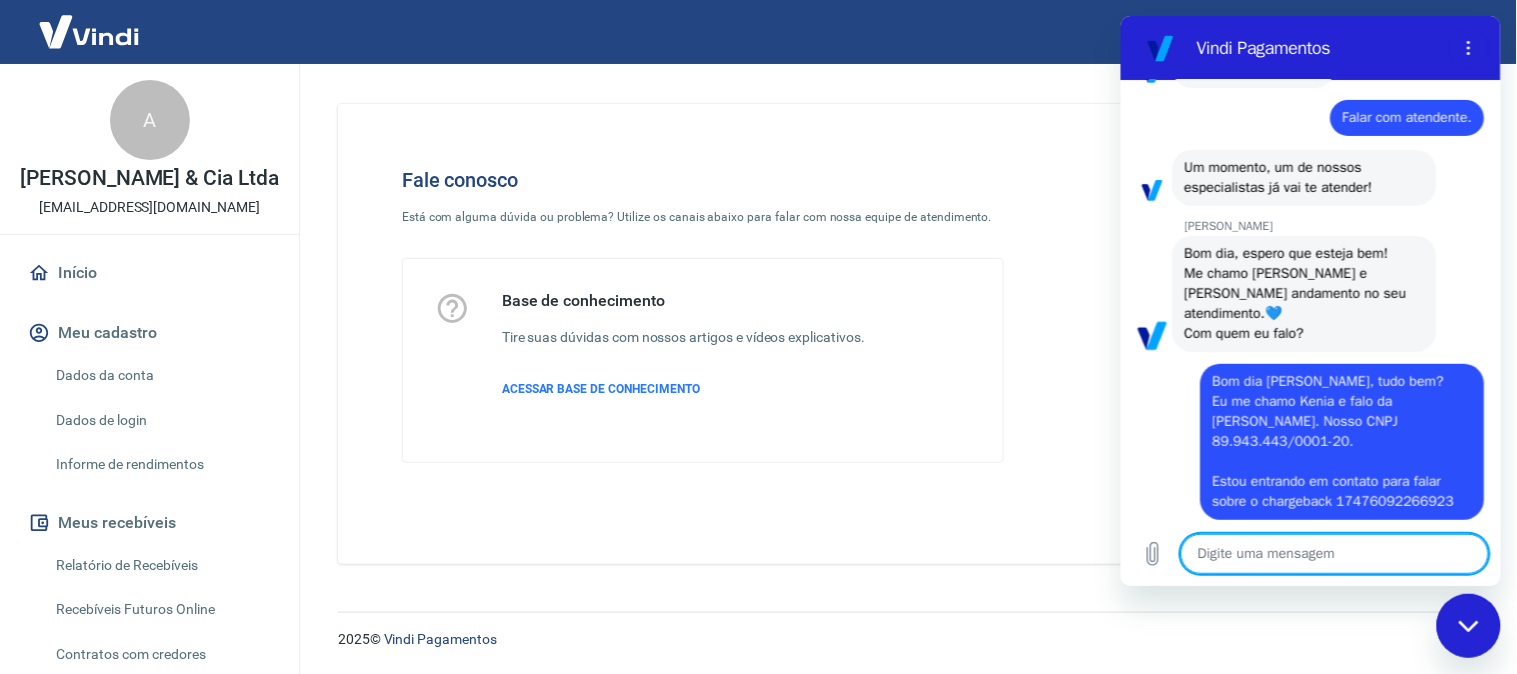 click at bounding box center (1334, 553) 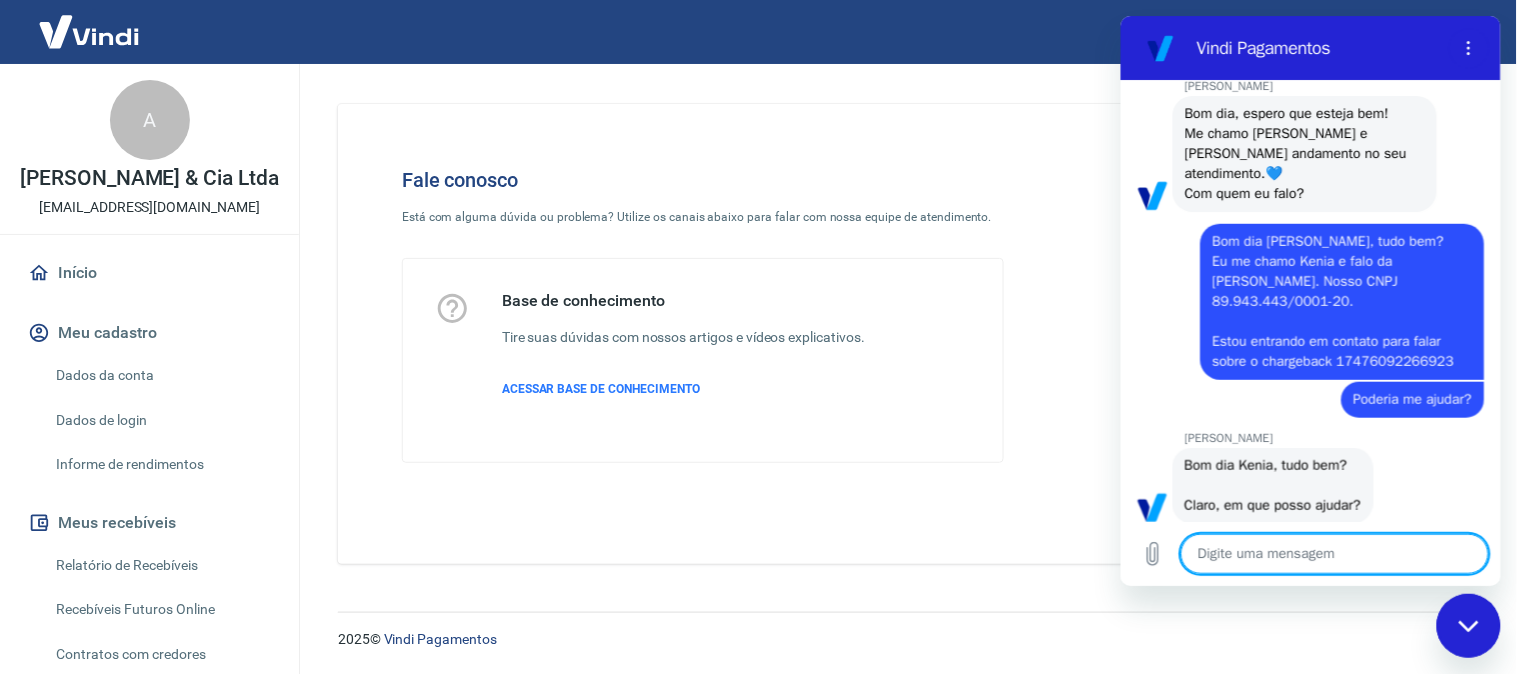 scroll, scrollTop: 302, scrollLeft: 0, axis: vertical 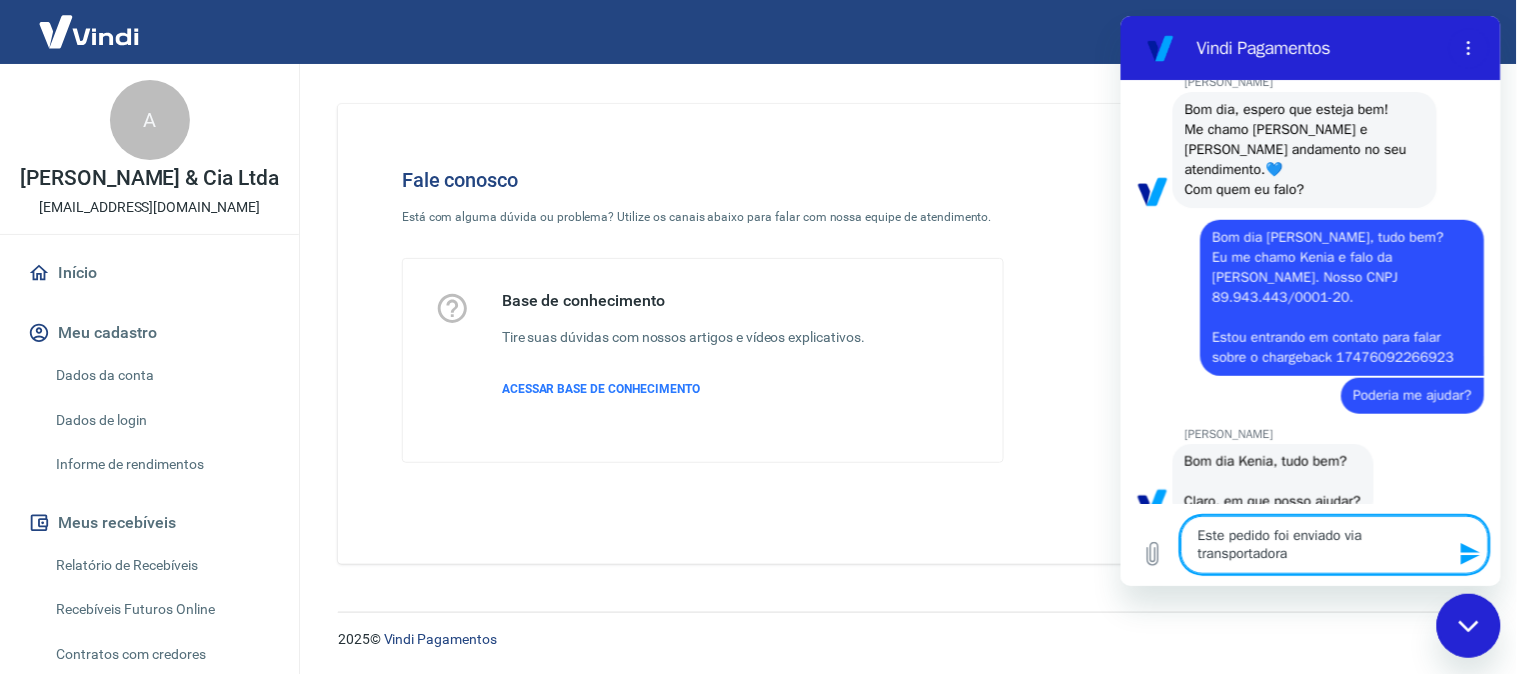 click on "Este pedido foi enviado via transportadora" at bounding box center (1334, 544) 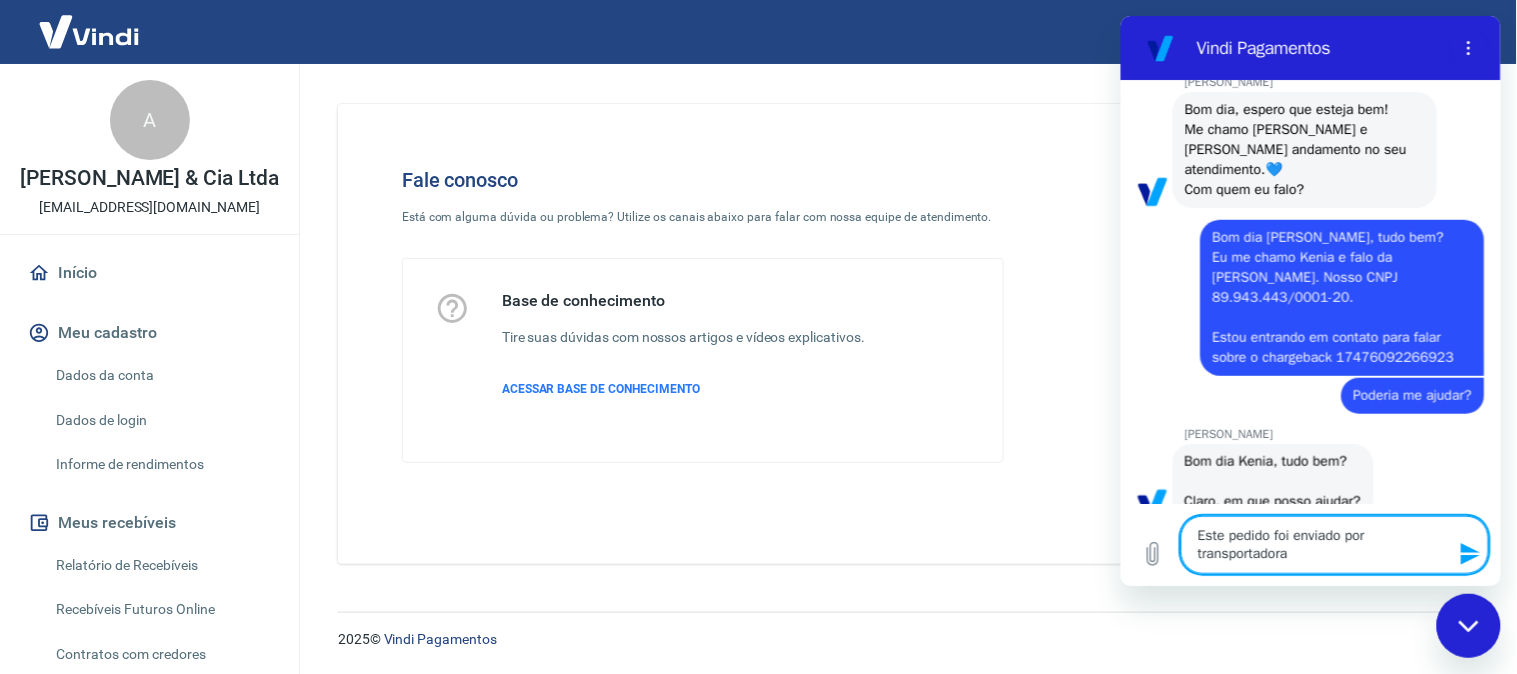 click on "Este pedido foi enviado por transportadora" at bounding box center (1334, 544) 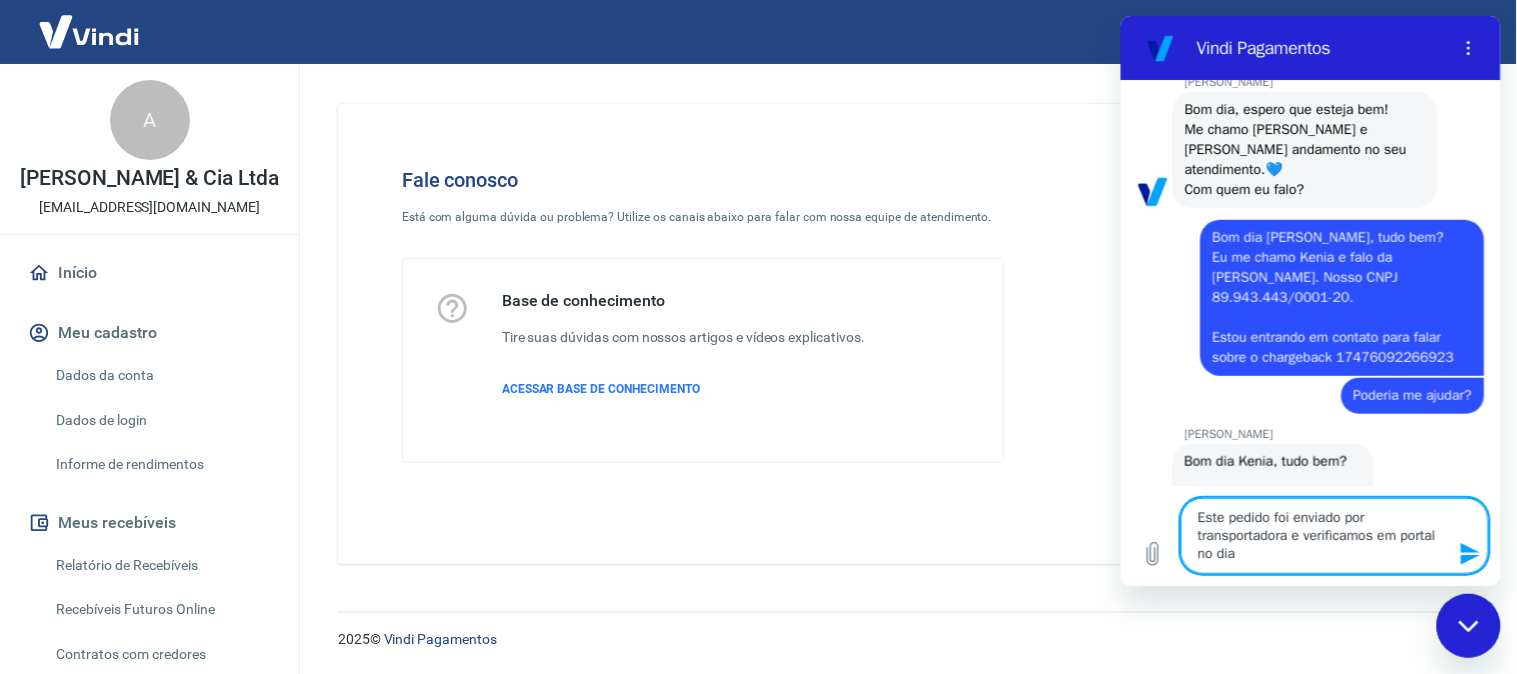 click on "Este pedido foi enviado por transportadora e verificamos em portal no dia" at bounding box center [1334, 535] 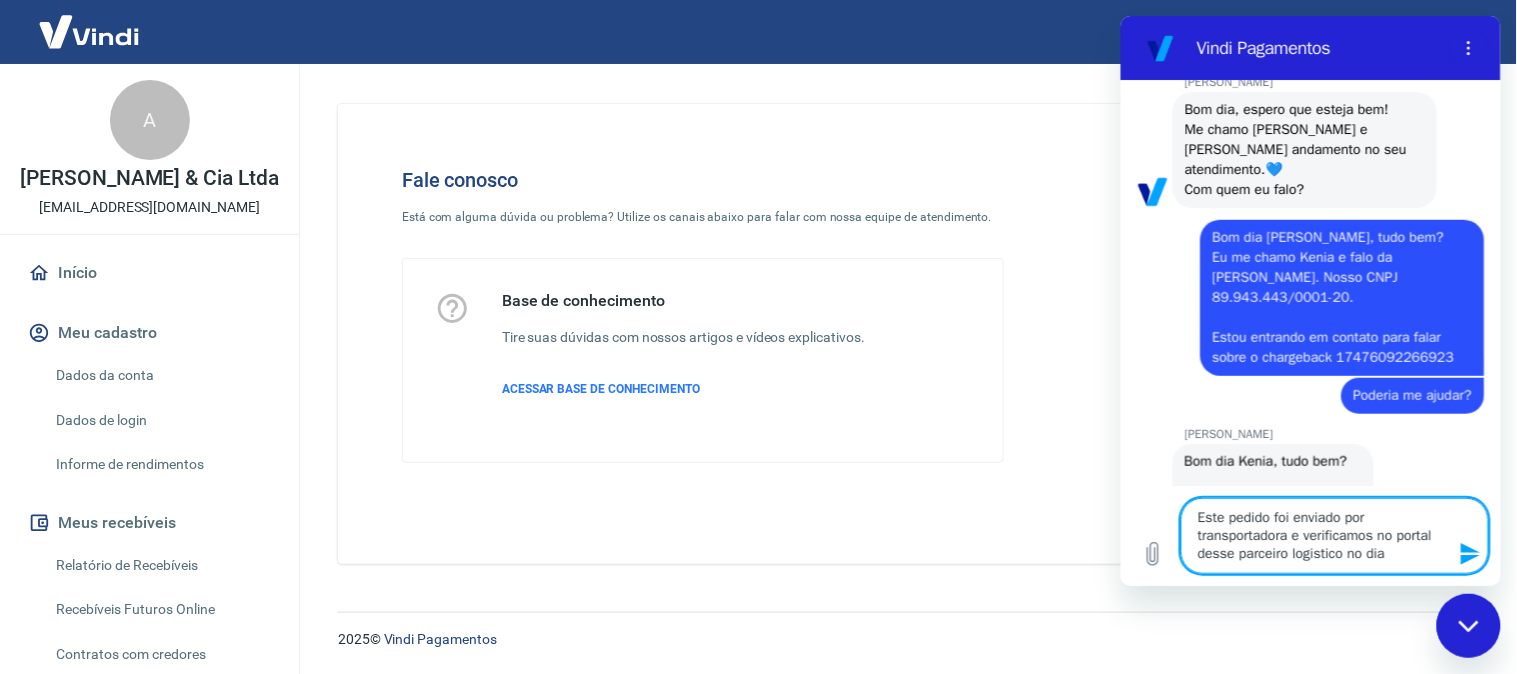 click on "Este pedido foi enviado por transportadora e verificamos no portal desse parceiro logistico no dia" at bounding box center (1334, 535) 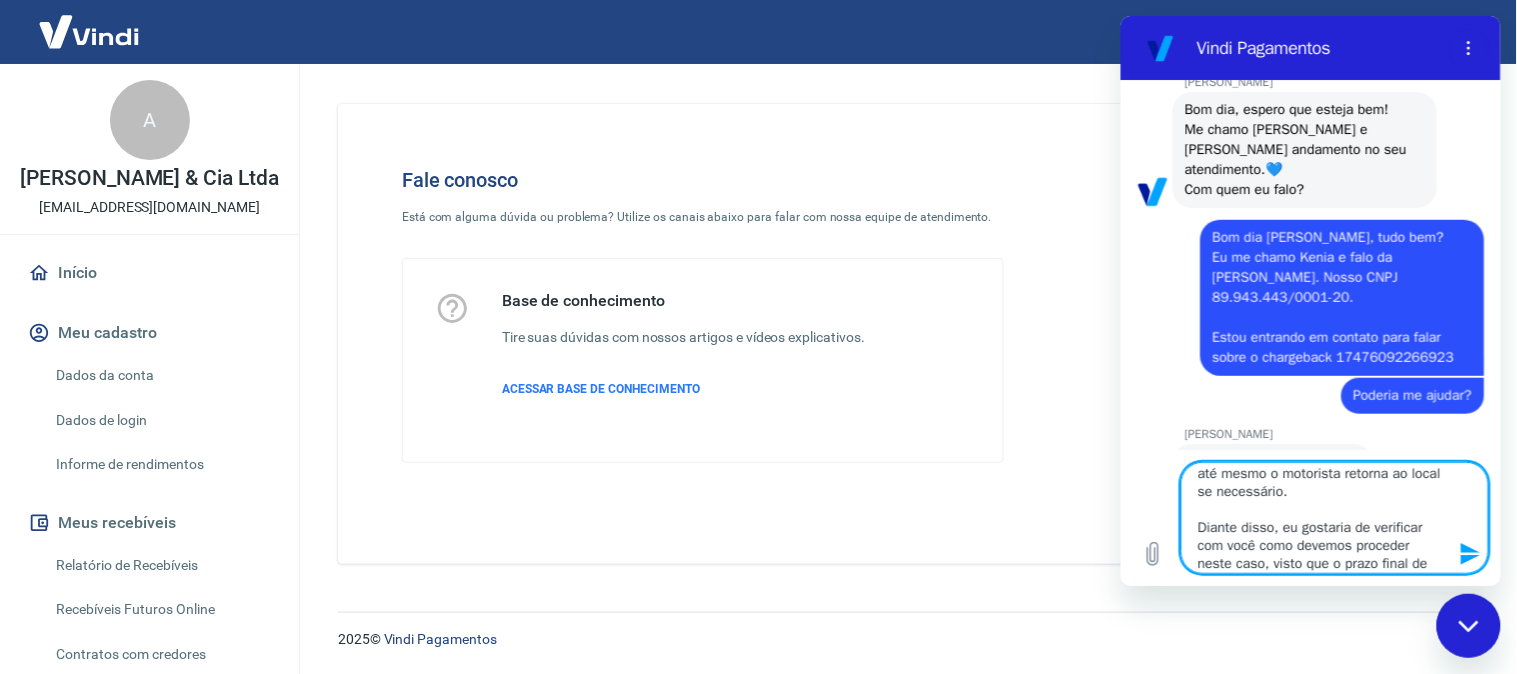 scroll, scrollTop: 296, scrollLeft: 0, axis: vertical 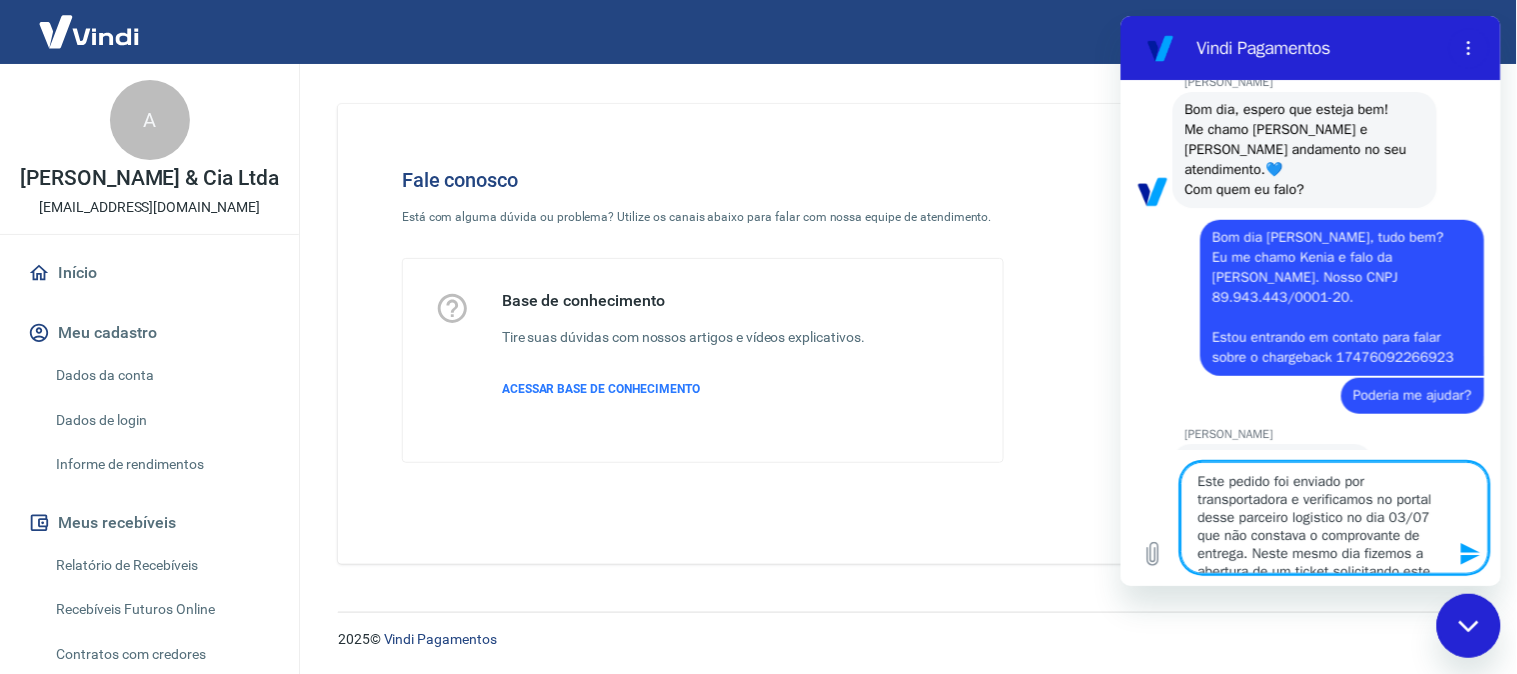 drag, startPoint x: 1253, startPoint y: 562, endPoint x: 2221, endPoint y: 376, distance: 985.7079 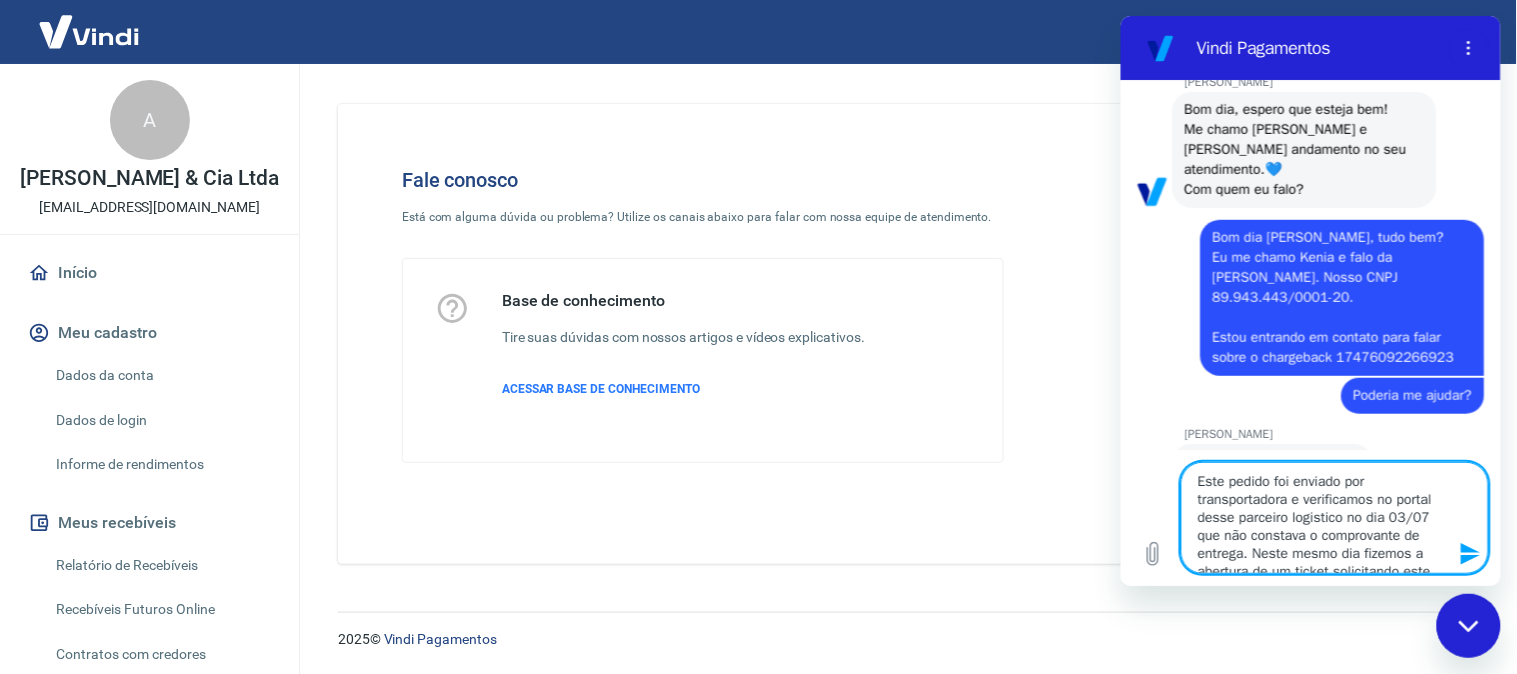 click on "Este pedido foi enviado por transportadora e verificamos no portal desse parceiro logistico no dia 03/07 que não constava o comprovante de entrega. Neste mesmo dia fizemos a abertura de um ticket solicitando este documento, com prazo de resposta em 5 dias uteis, prazo final hoje 11/07. Em contato com o parceiro, a base responsável não fez a inclusão em sistema (portal) e o caso vai para o setor de analise, este setor possui 3 a 5 dias uteis para responder a tratativa e incluir o comprovante, pois eles realizam uma analise mais criteriosa e até mesmo o motorista retorna ao local se necessário.
Diante disso, eu gostaria de verificar com você como devemos proceder neste caso, visto que o prazo final de inclusão dos coumentos é até o dia 14/07?" at bounding box center (1334, 517) 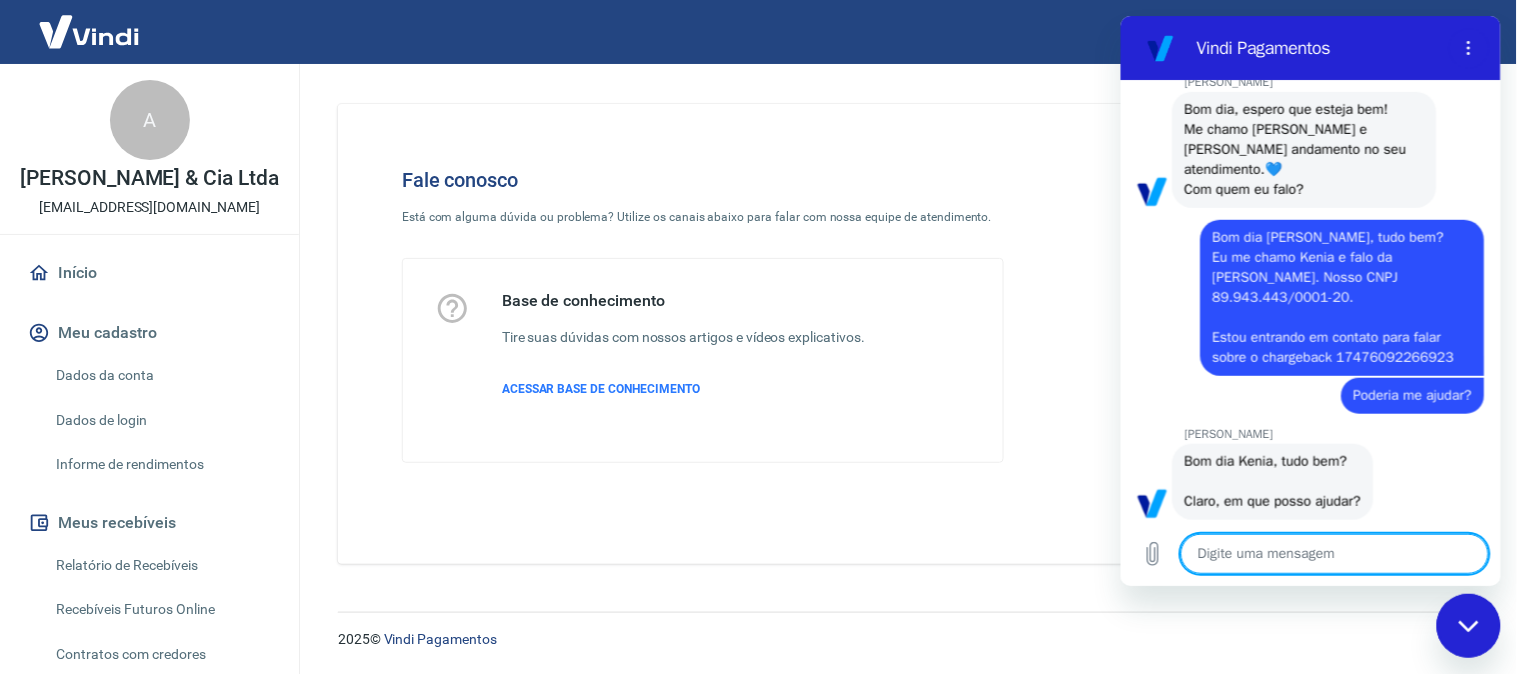 scroll, scrollTop: 0, scrollLeft: 0, axis: both 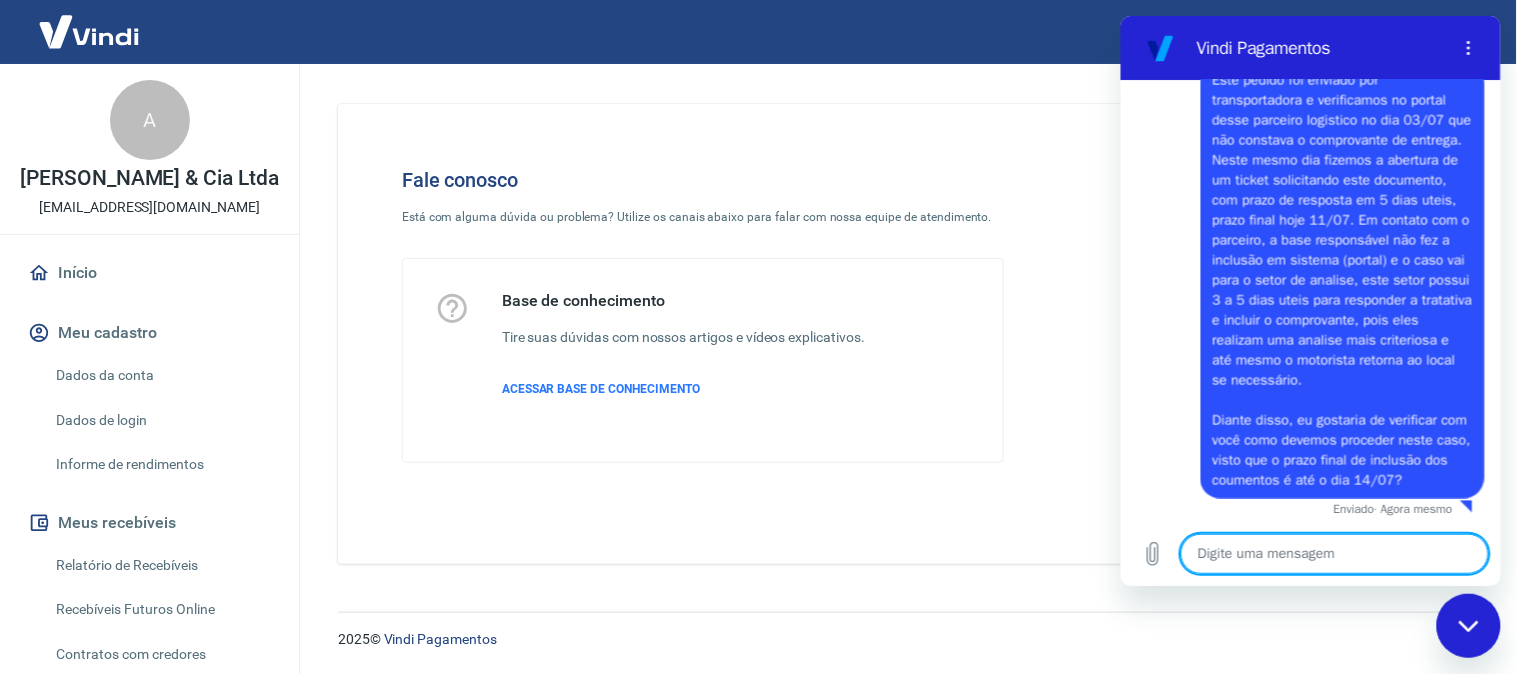 click at bounding box center (1334, 553) 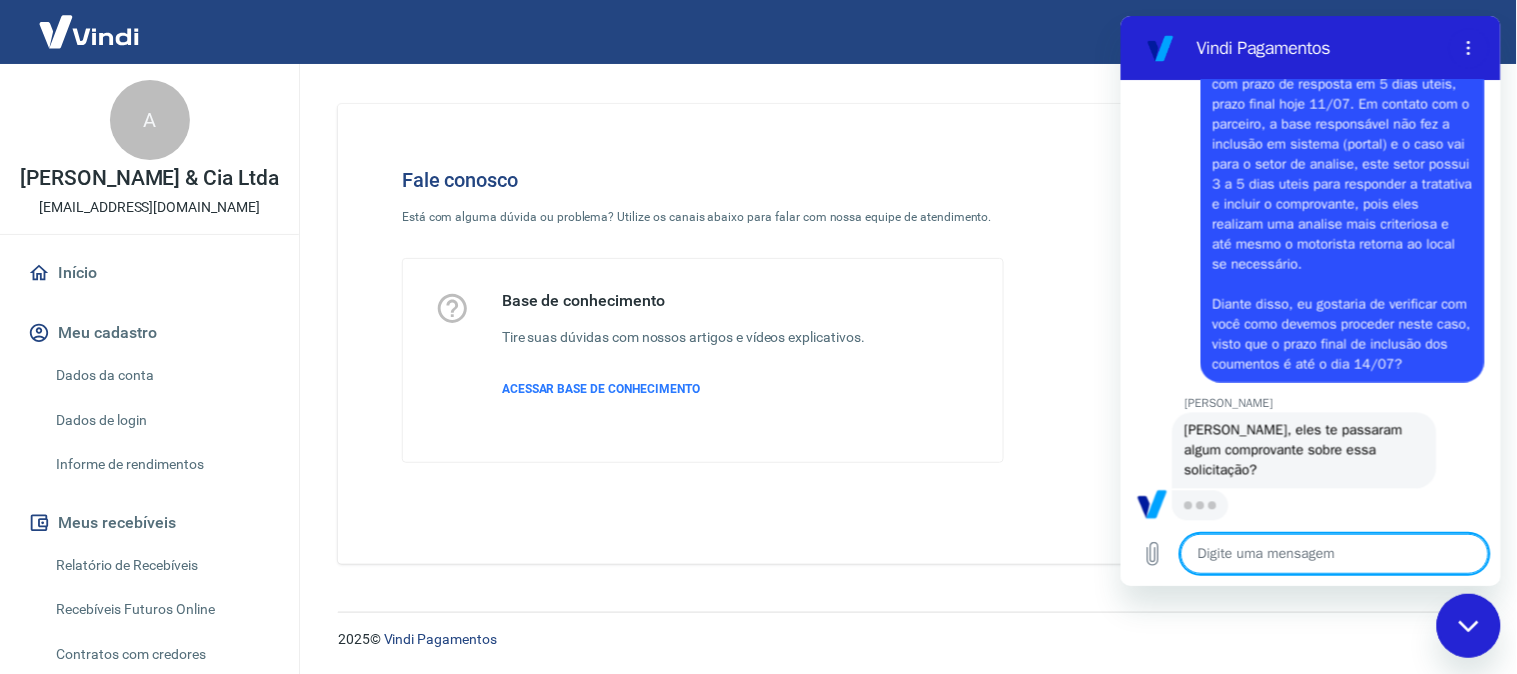 scroll, scrollTop: 906, scrollLeft: 0, axis: vertical 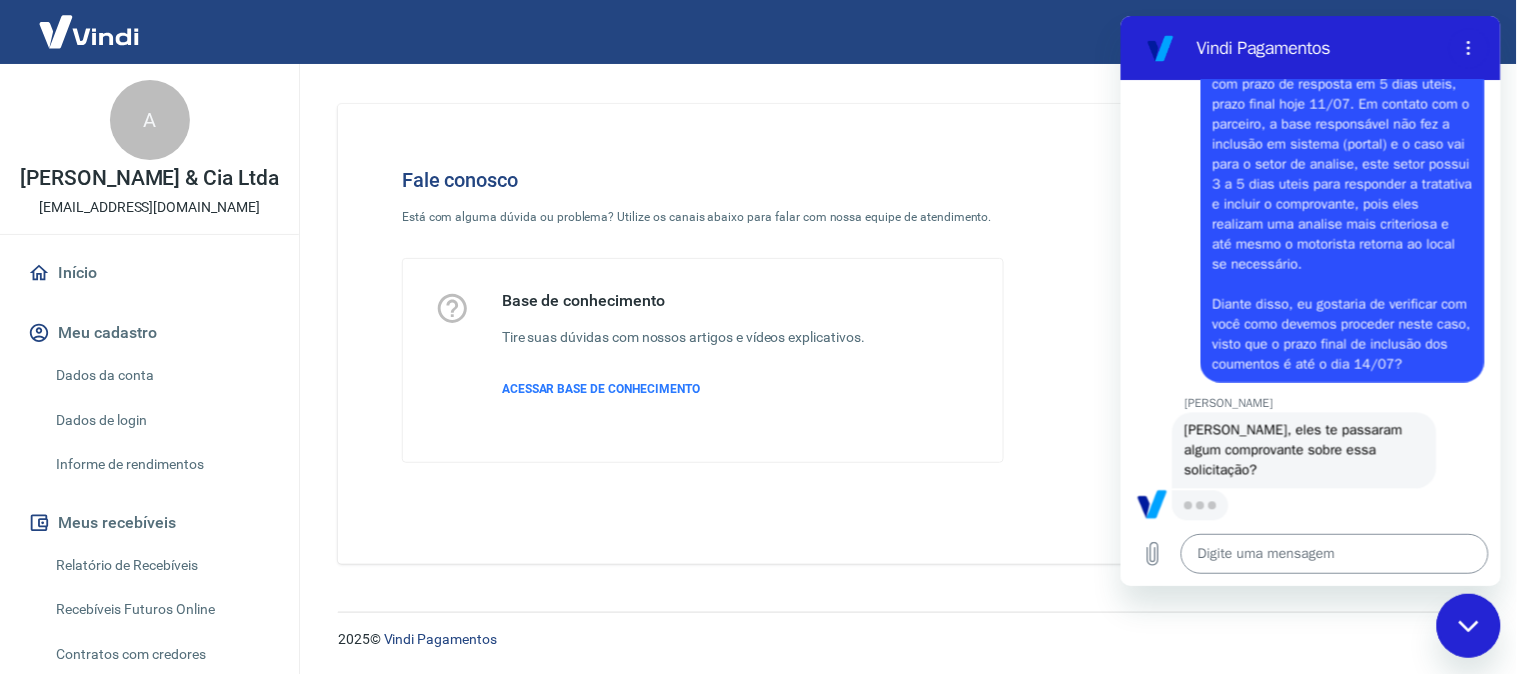 click at bounding box center (1334, 553) 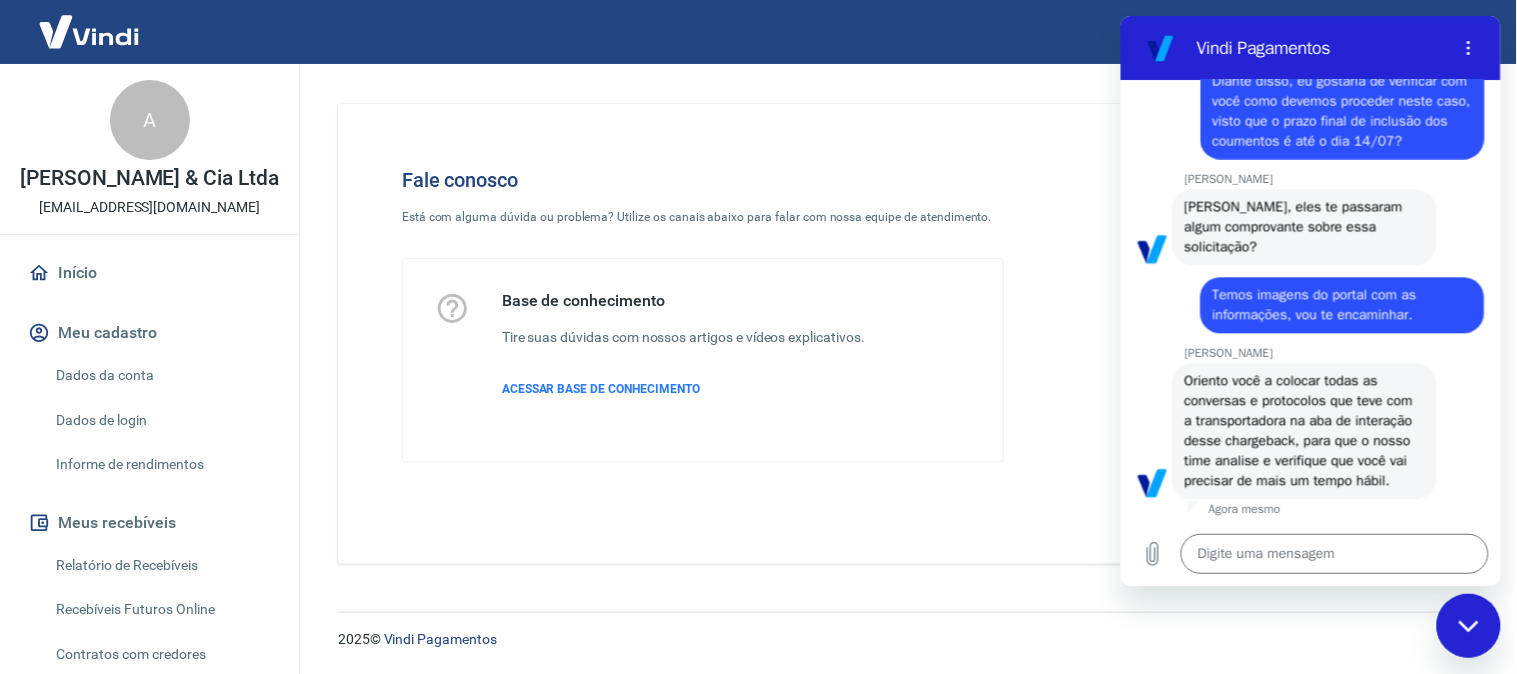 scroll, scrollTop: 1150, scrollLeft: 0, axis: vertical 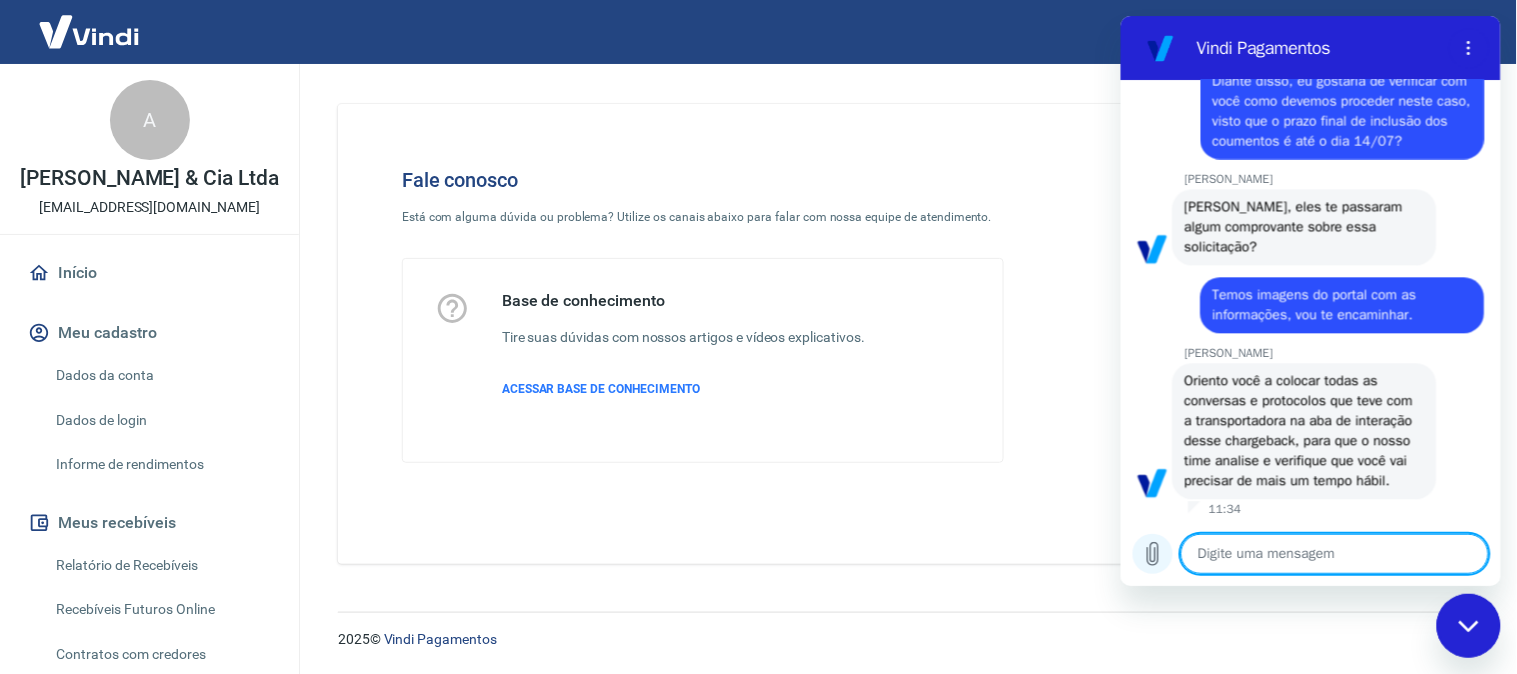 click 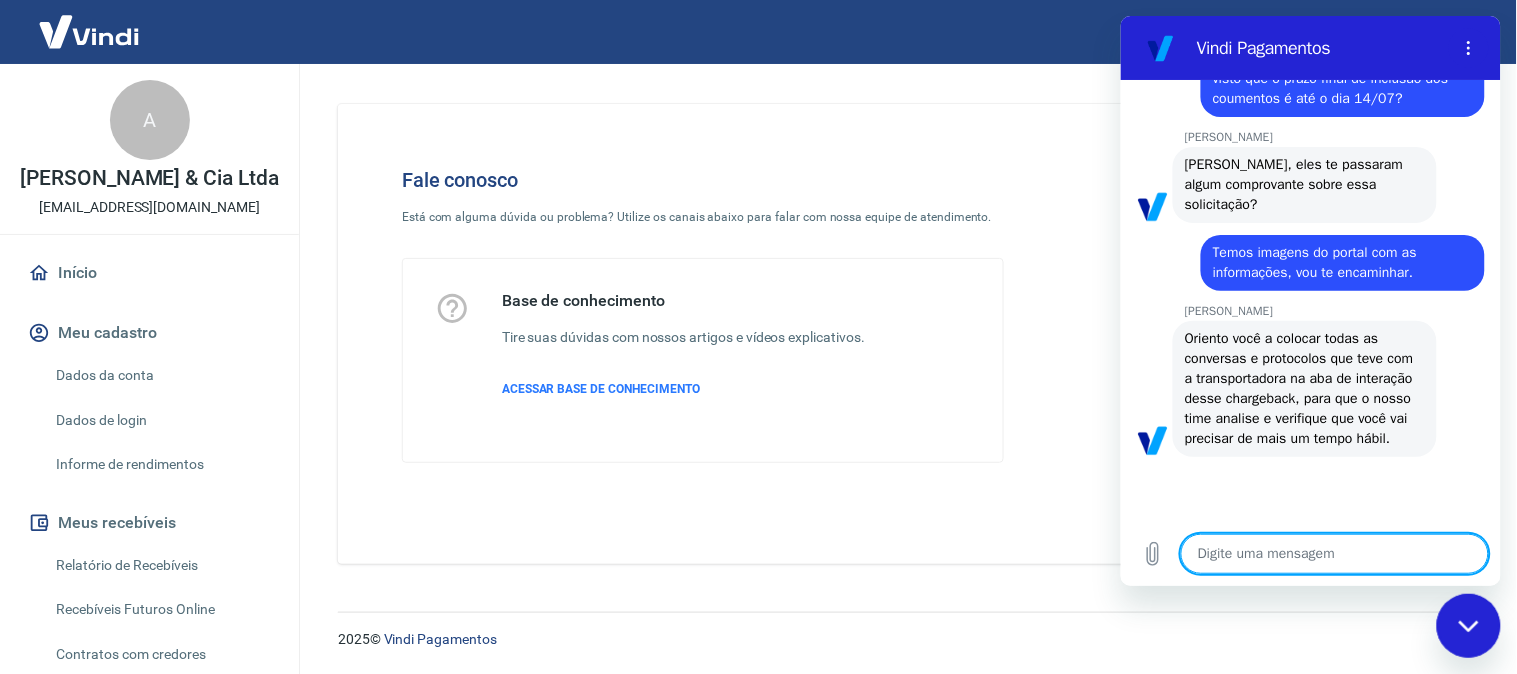 scroll, scrollTop: 1206, scrollLeft: 0, axis: vertical 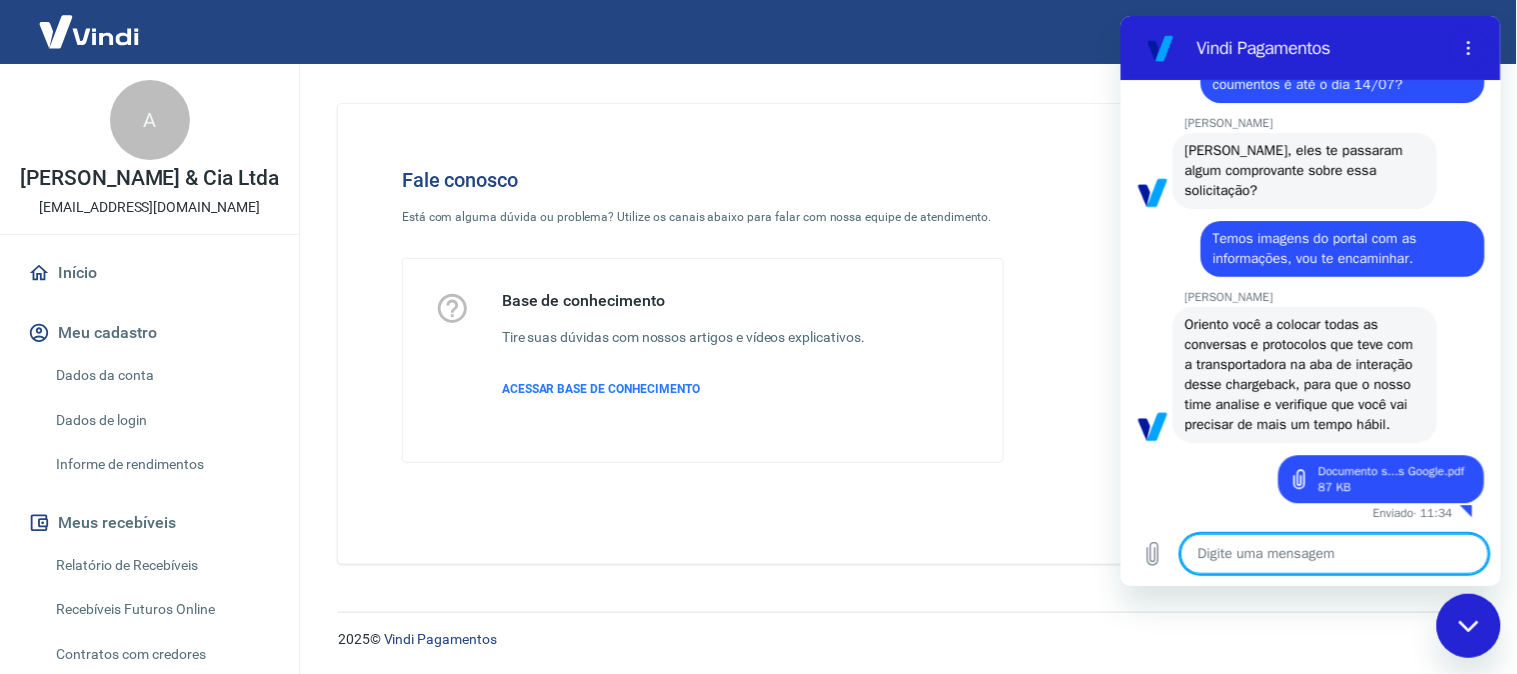 click at bounding box center (1334, 553) 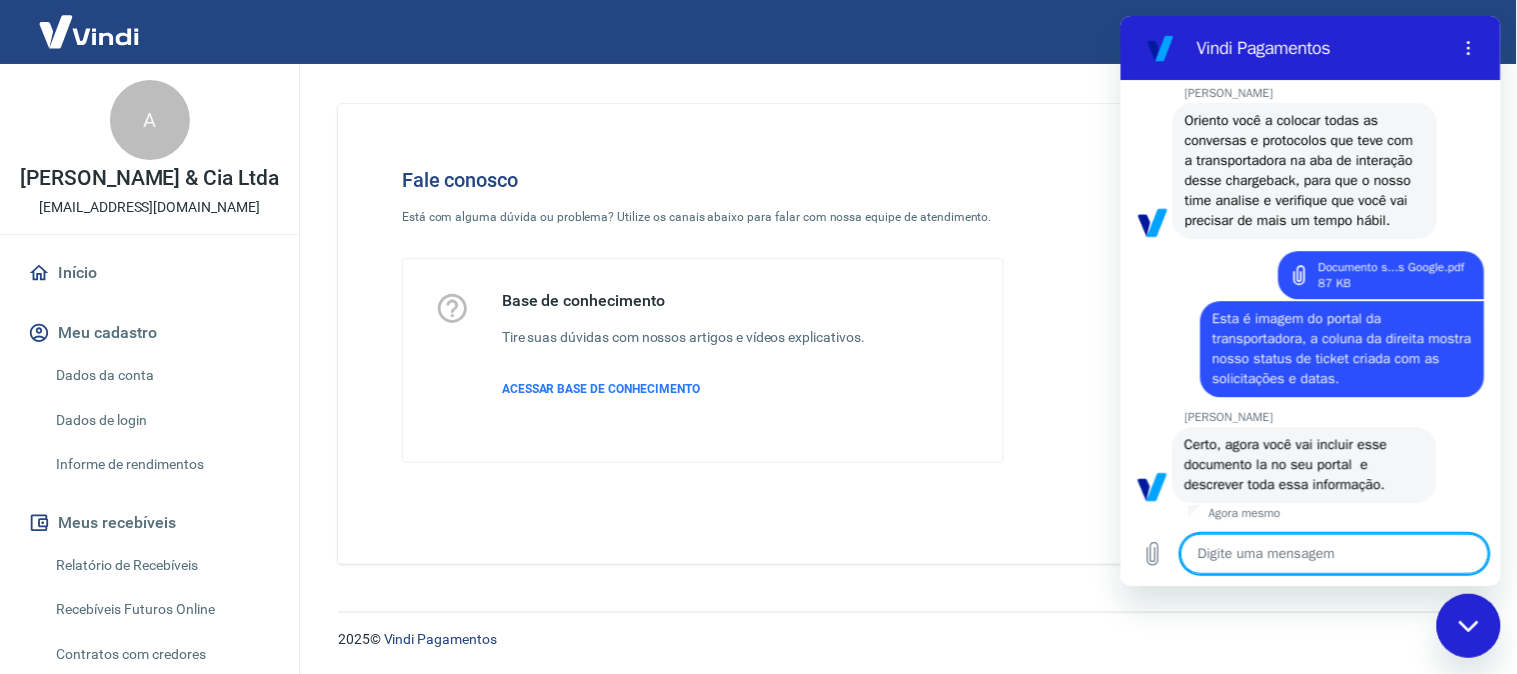 scroll, scrollTop: 1414, scrollLeft: 0, axis: vertical 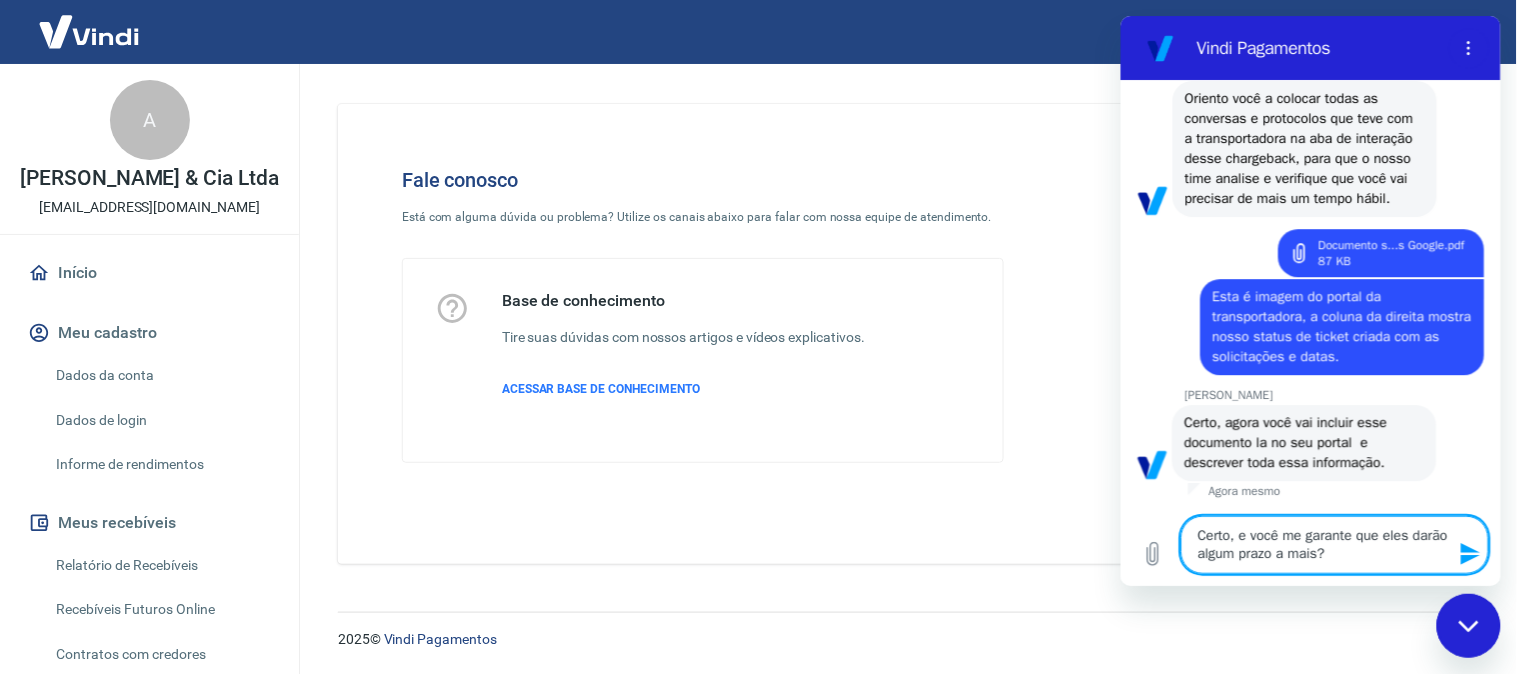 drag, startPoint x: 1238, startPoint y: 531, endPoint x: 1400, endPoint y: 561, distance: 164.75436 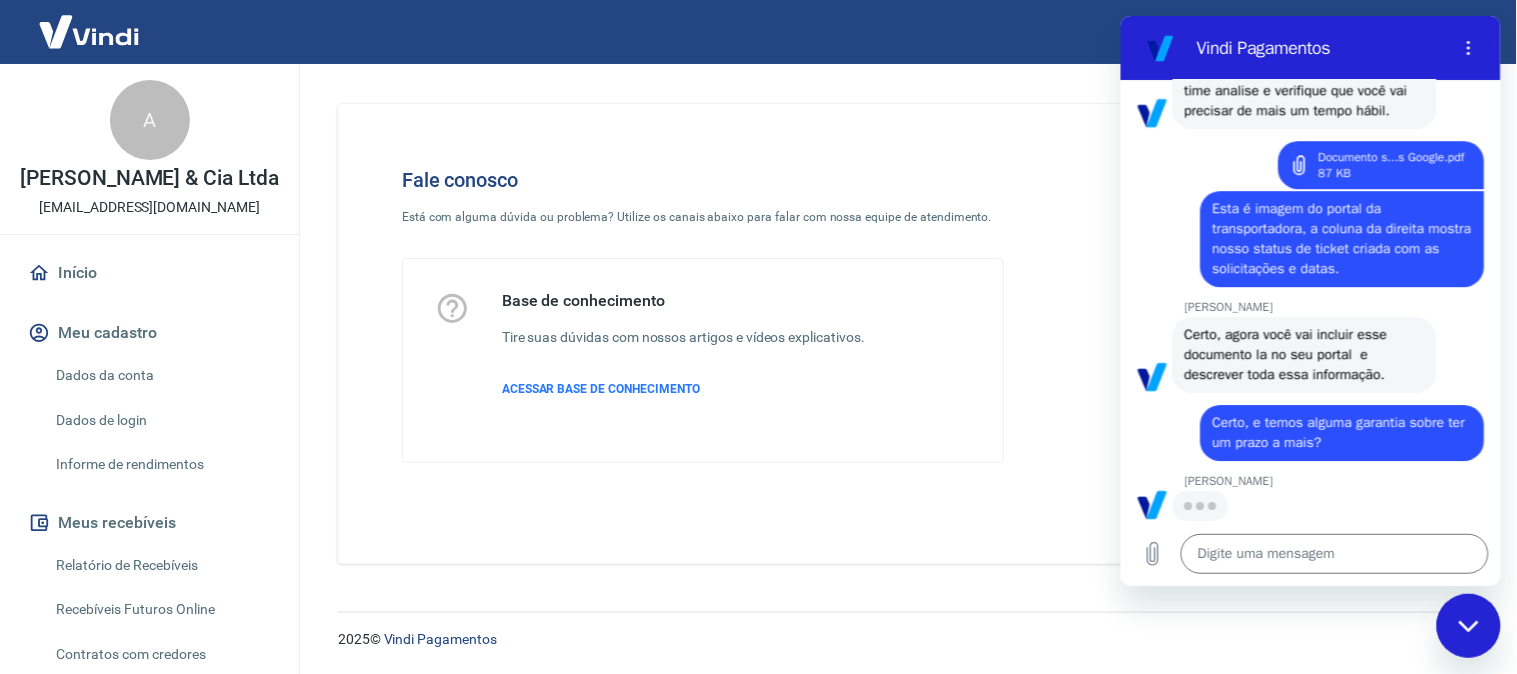 scroll, scrollTop: 1520, scrollLeft: 0, axis: vertical 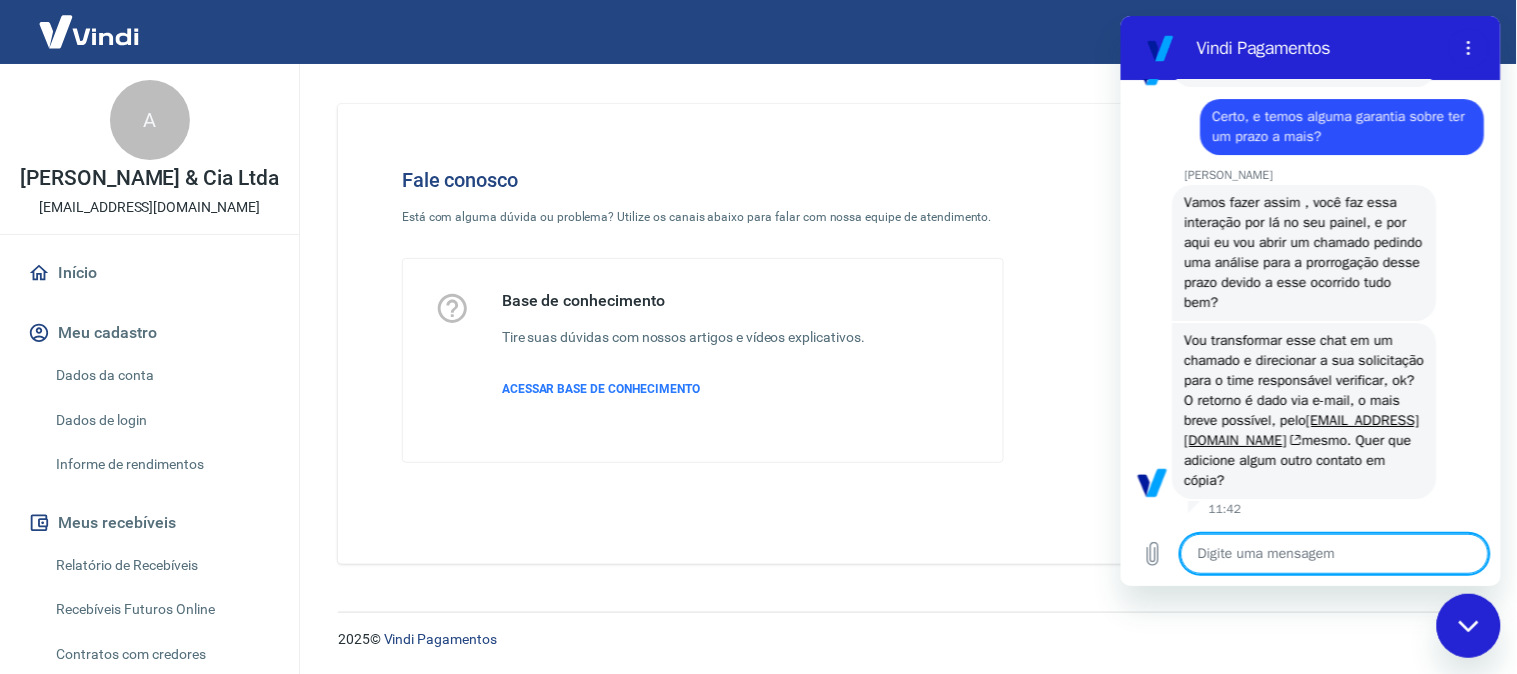 click at bounding box center [1334, 553] 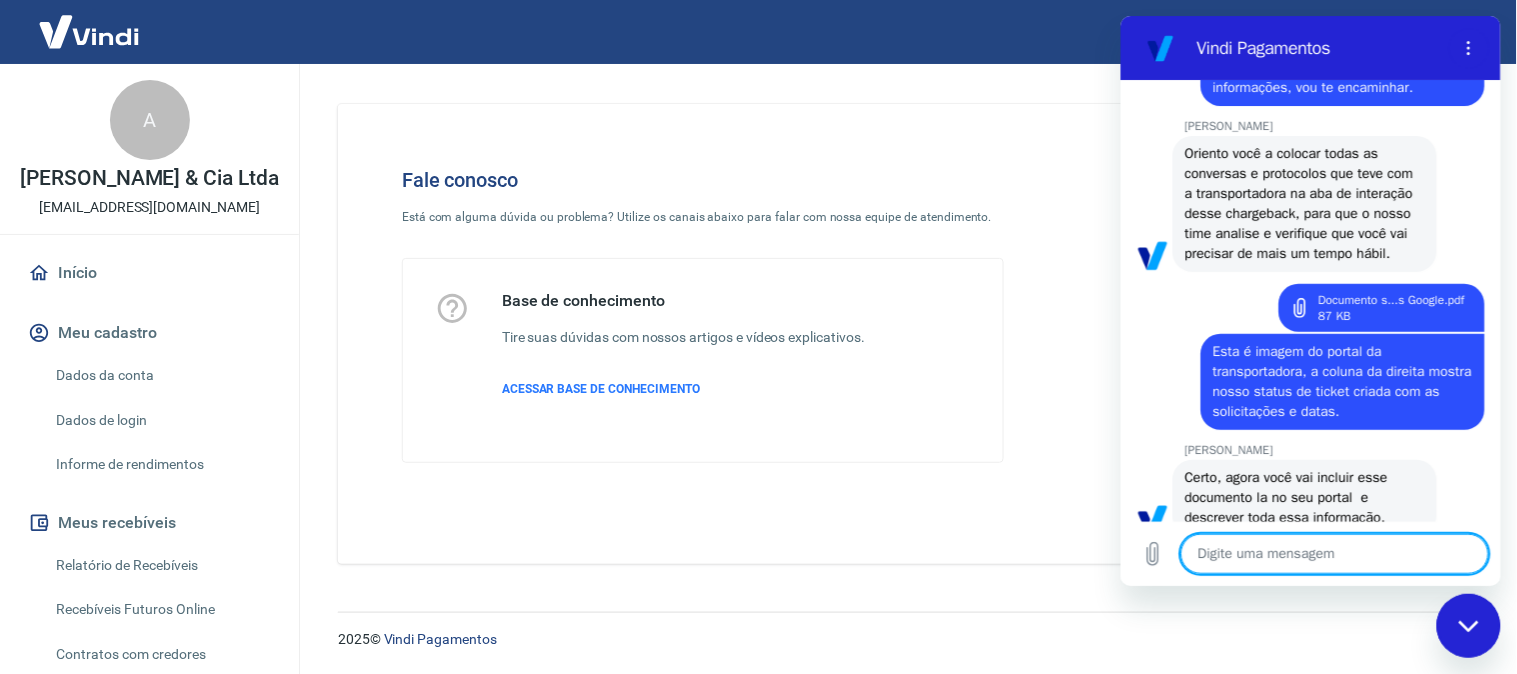 scroll, scrollTop: 1227, scrollLeft: 0, axis: vertical 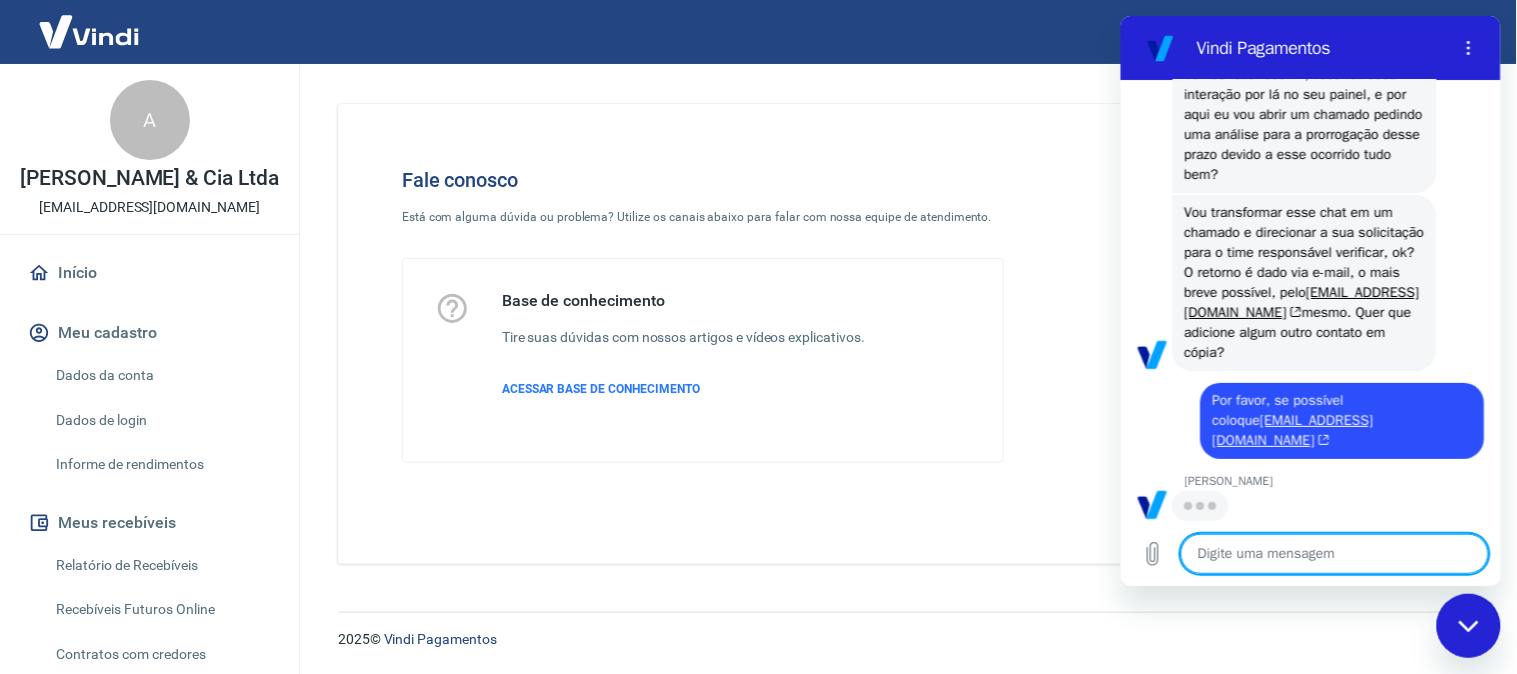 click at bounding box center [1334, 553] 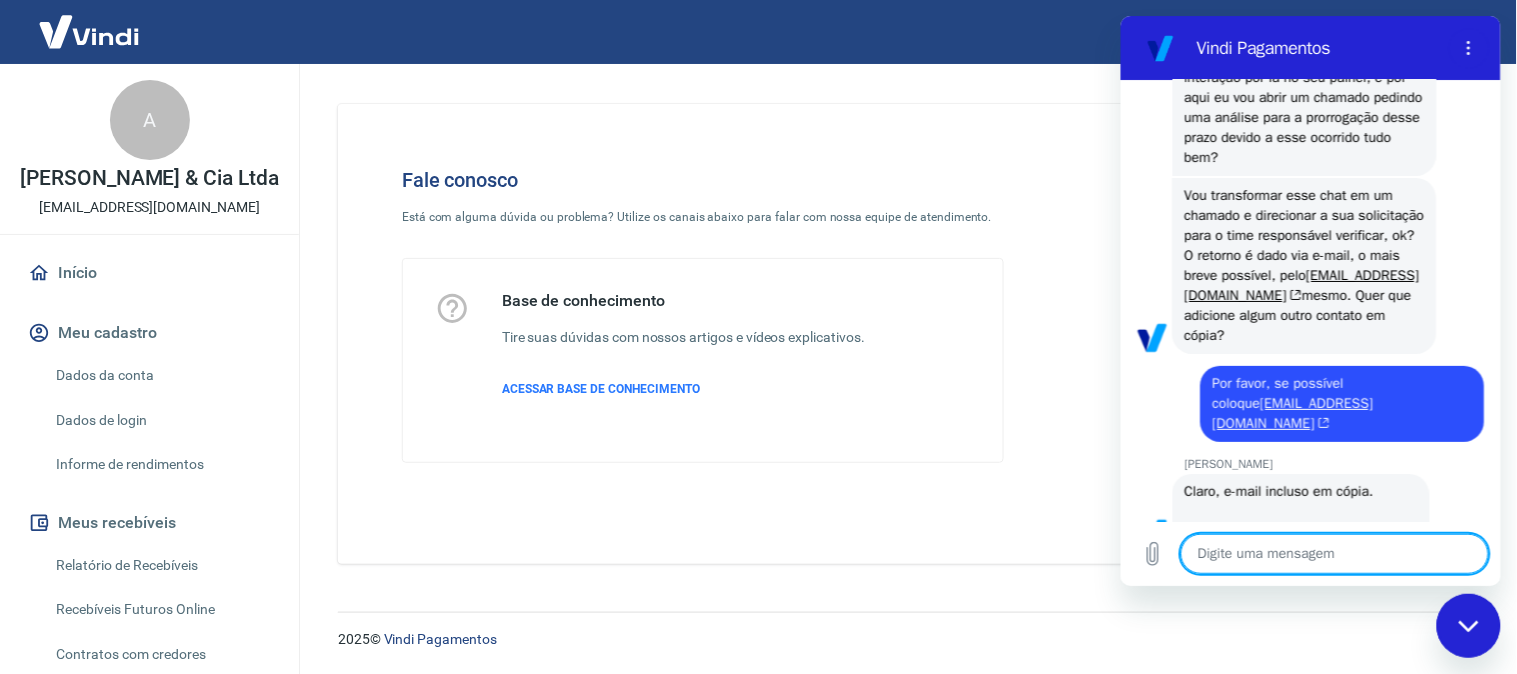 scroll, scrollTop: 2020, scrollLeft: 0, axis: vertical 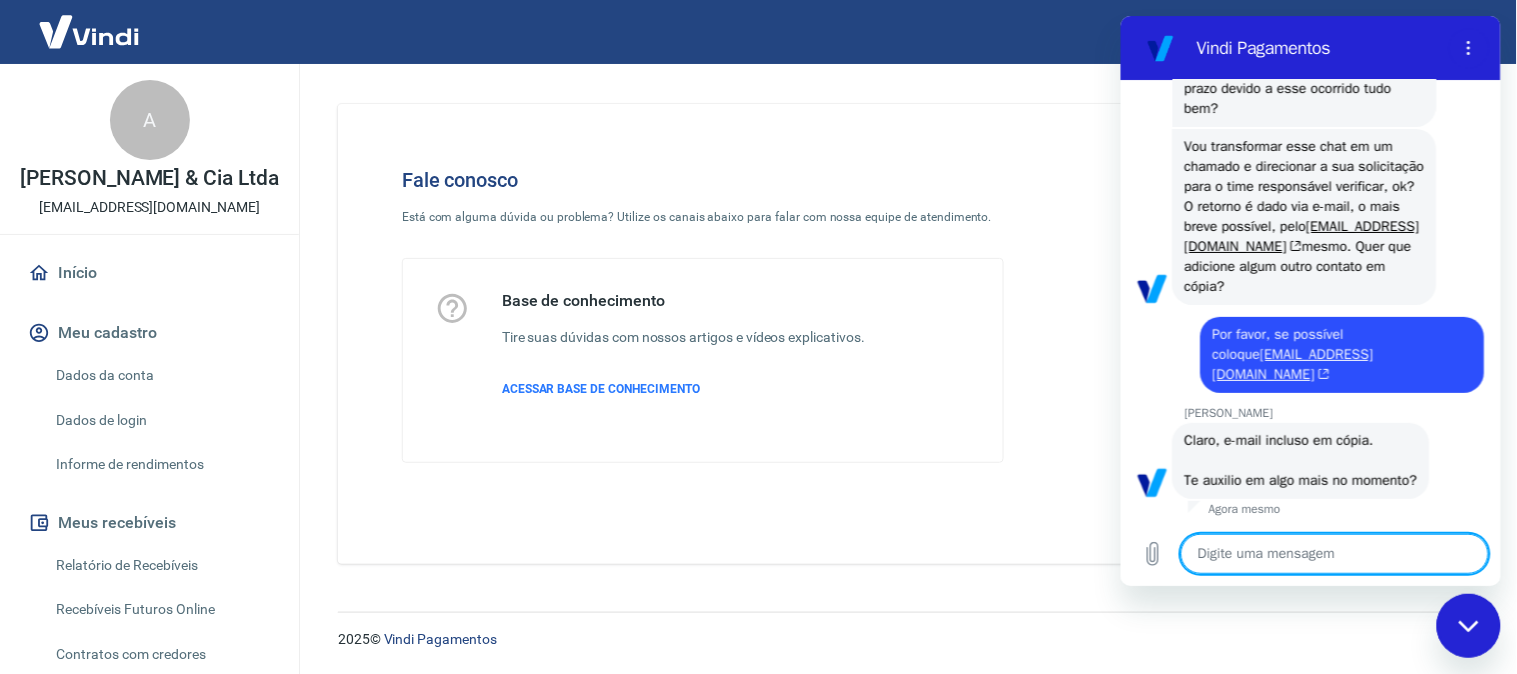 click at bounding box center [1334, 553] 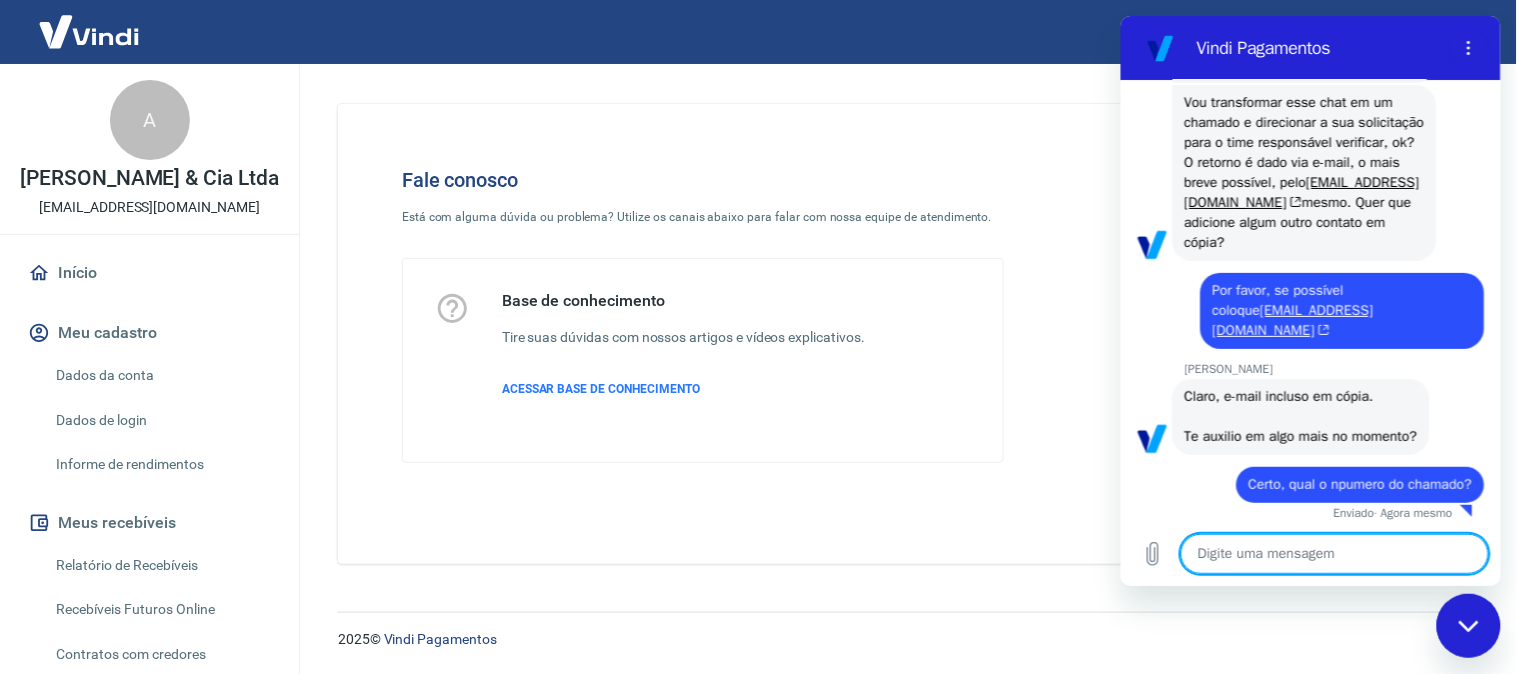 scroll, scrollTop: 2067, scrollLeft: 0, axis: vertical 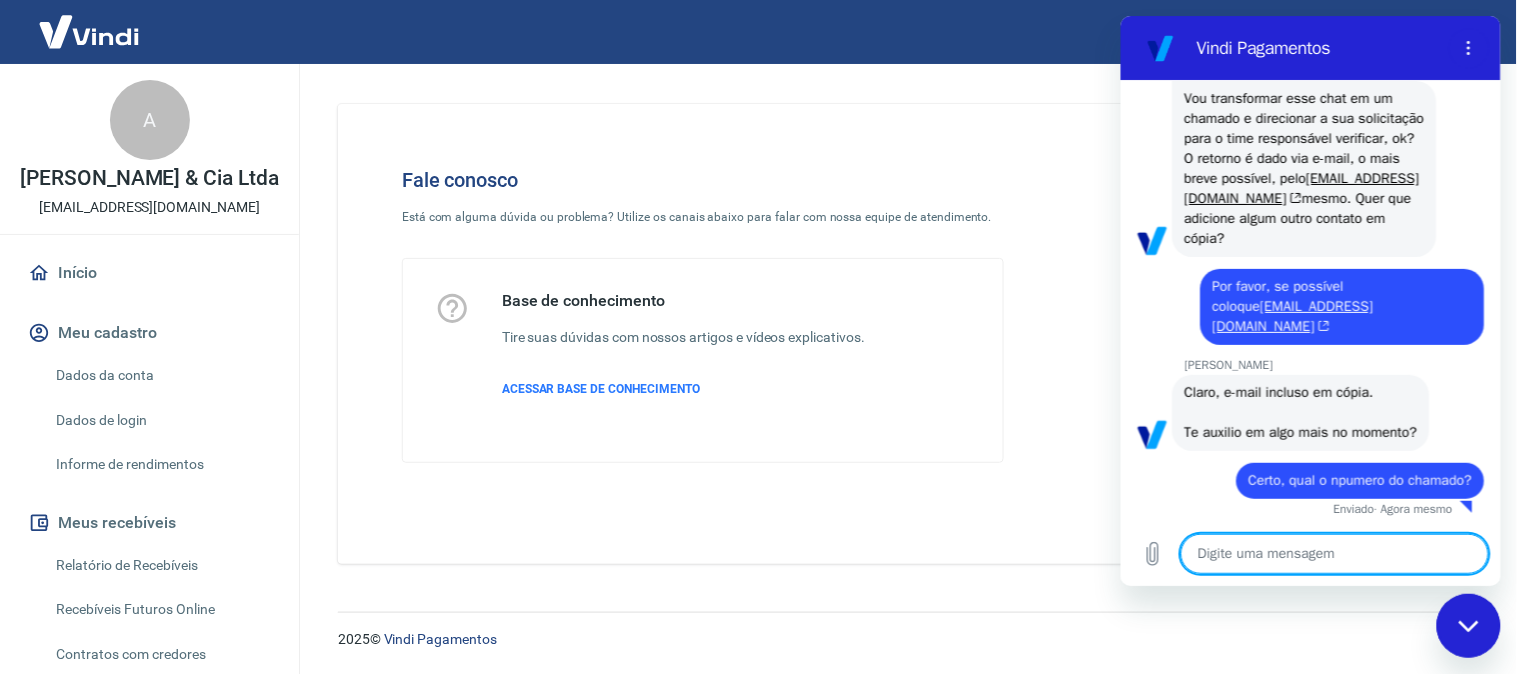 click at bounding box center [1334, 553] 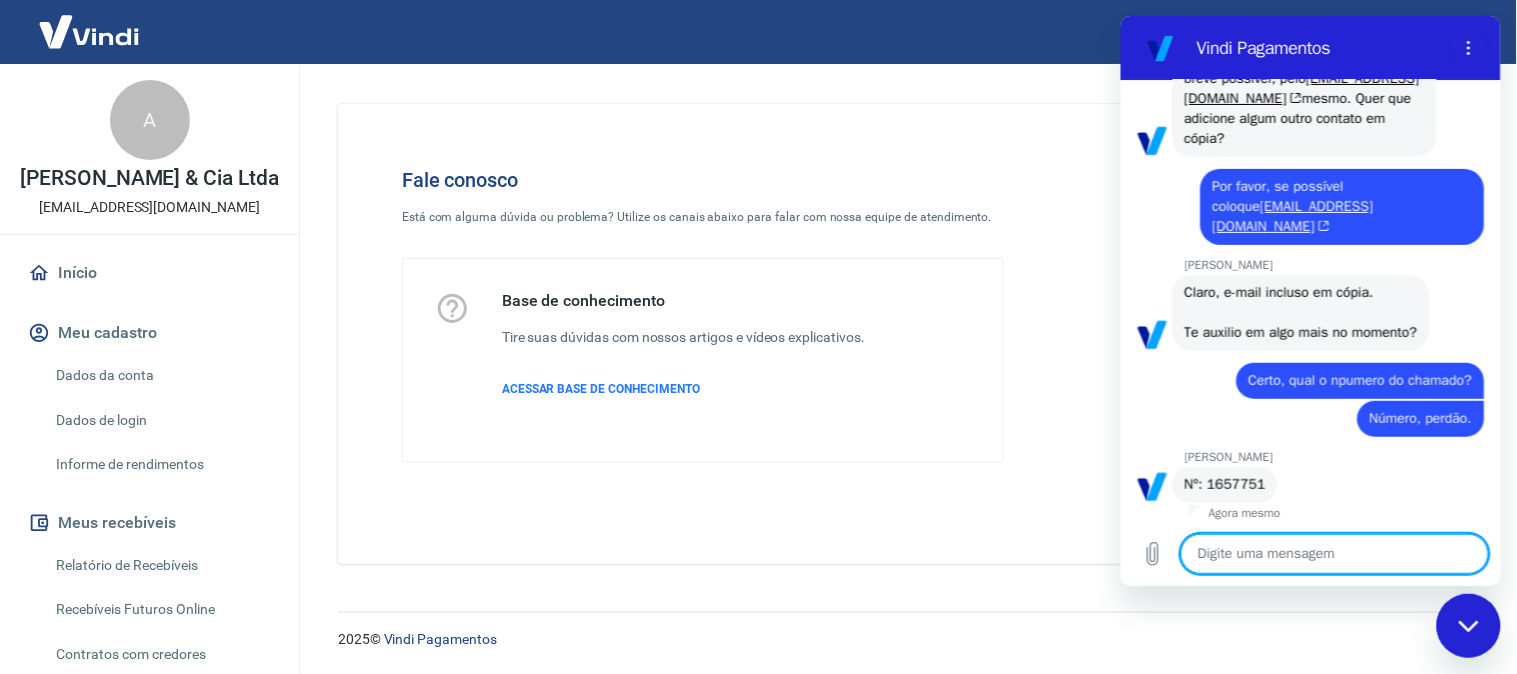 scroll, scrollTop: 2172, scrollLeft: 0, axis: vertical 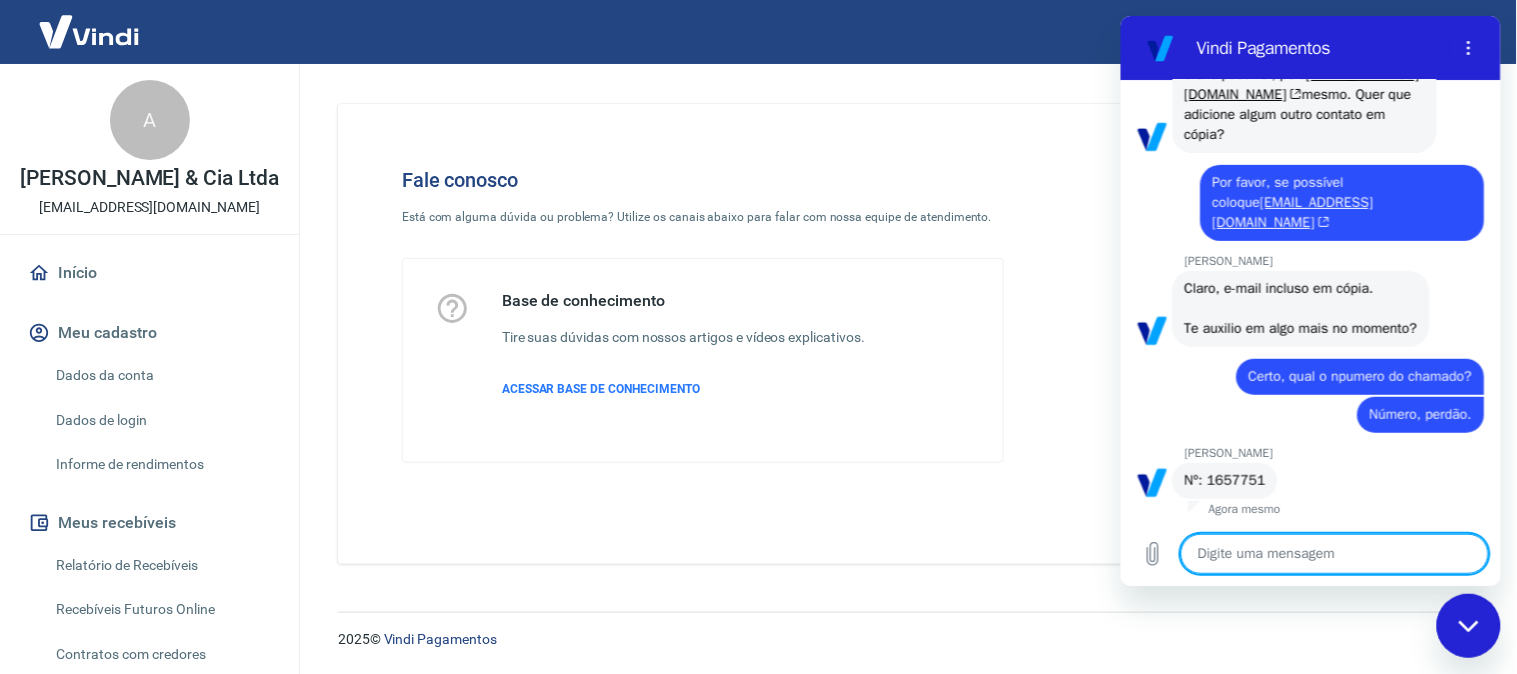 click on "Nº: 1657751" at bounding box center (1224, 479) 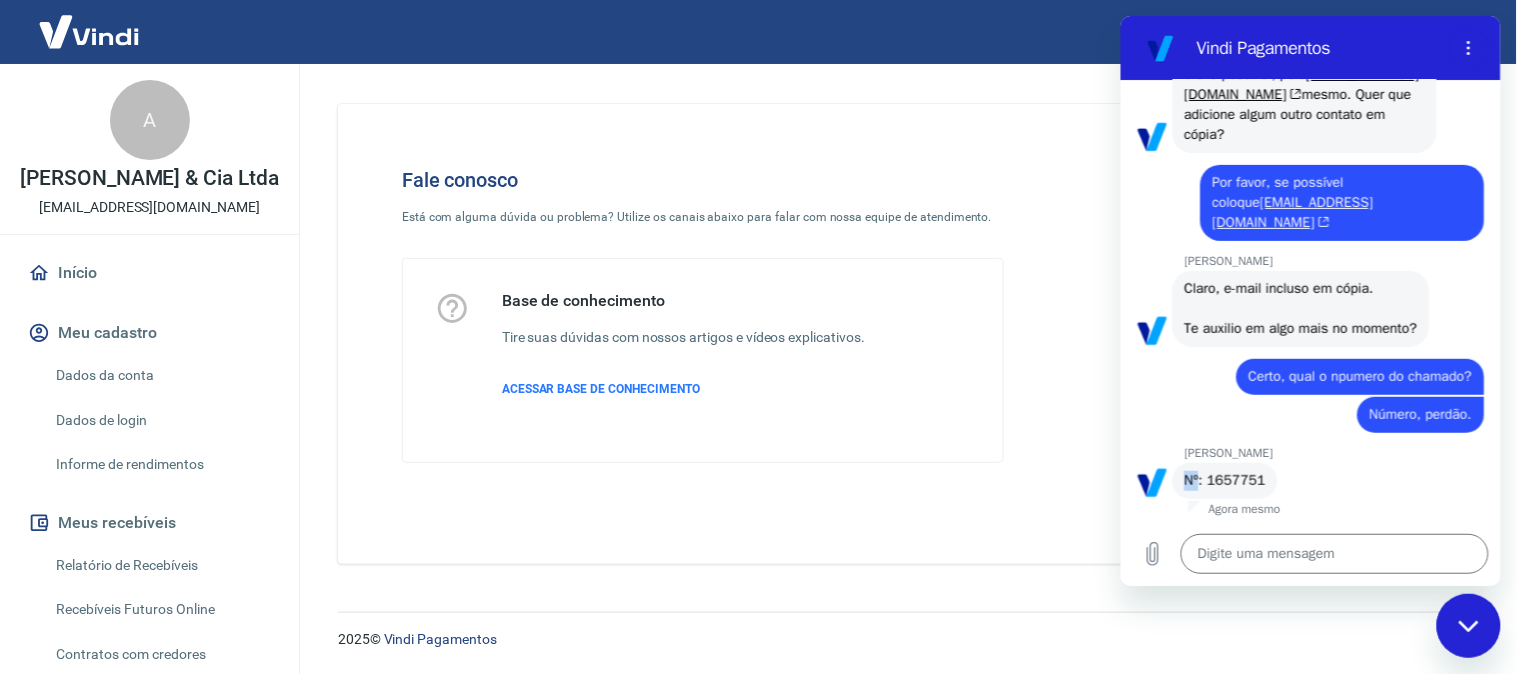 click on "Nº: 1657751" at bounding box center [1224, 479] 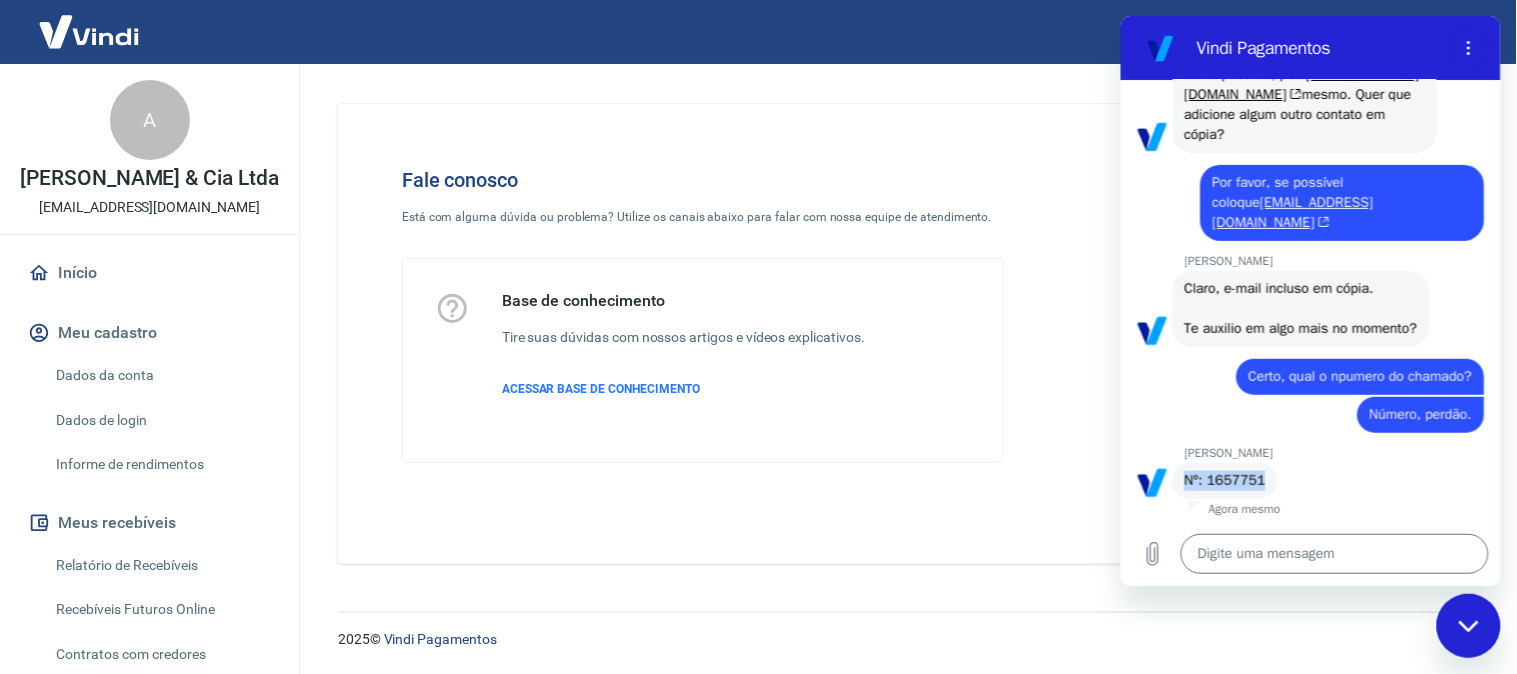 click on "Nº: 1657751" at bounding box center [1224, 479] 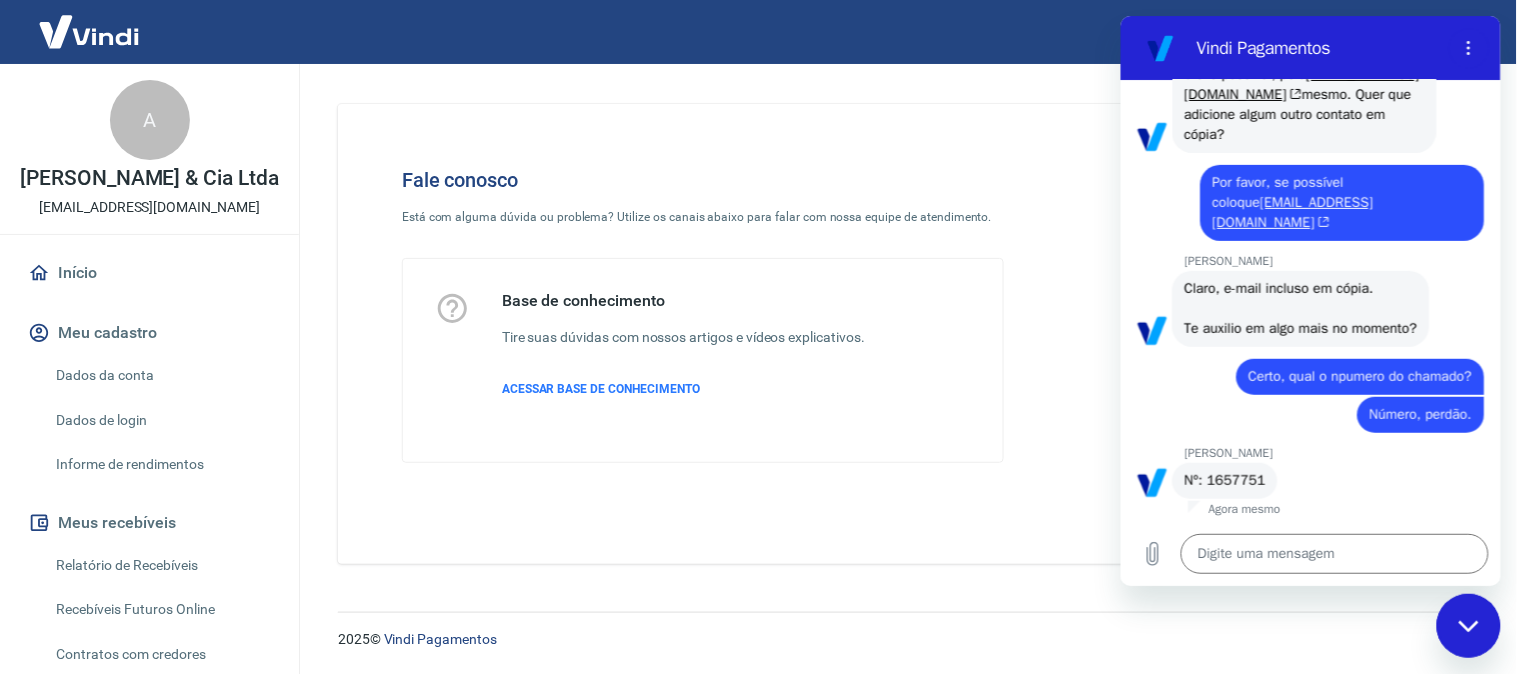 click on "[PERSON_NAME]" at bounding box center [1342, 452] 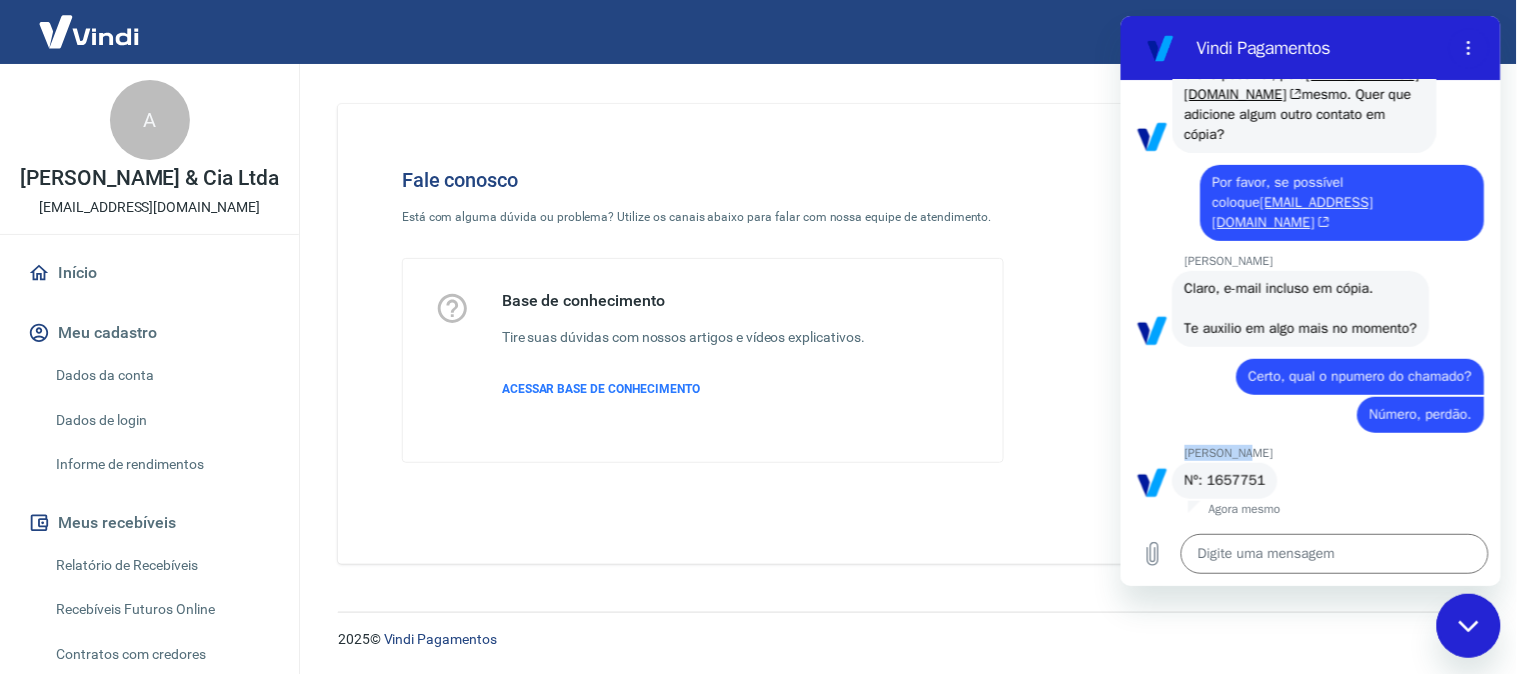 click on "[PERSON_NAME]" at bounding box center (1342, 452) 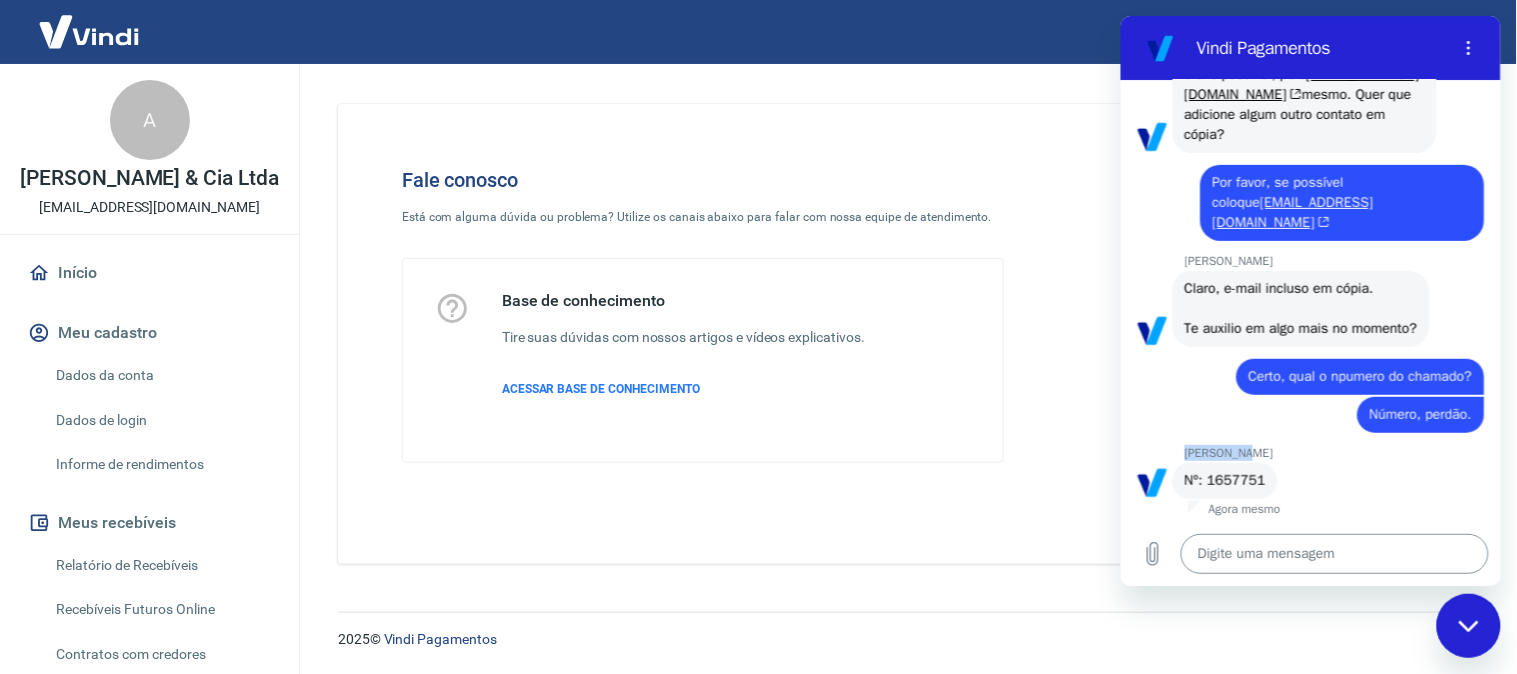 copy on "[PERSON_NAME]" 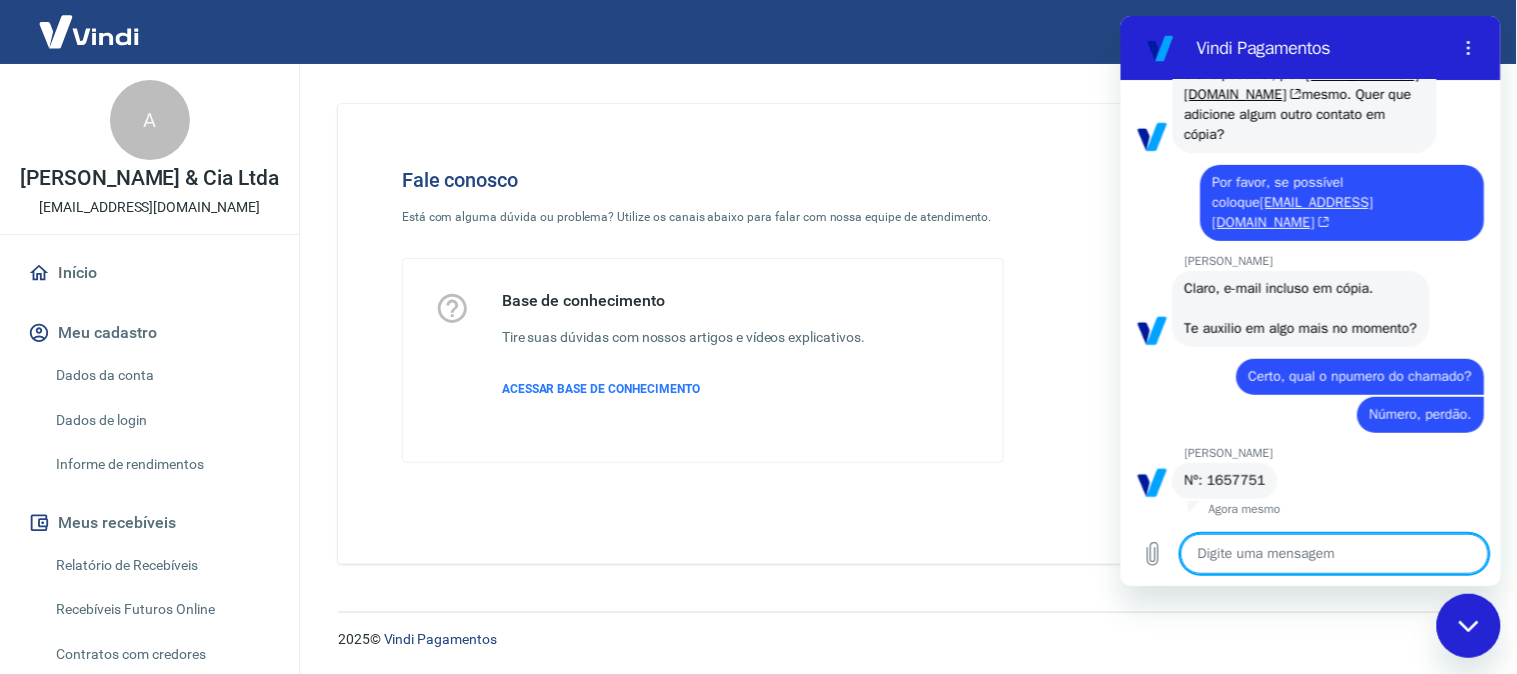 click at bounding box center (1334, 553) 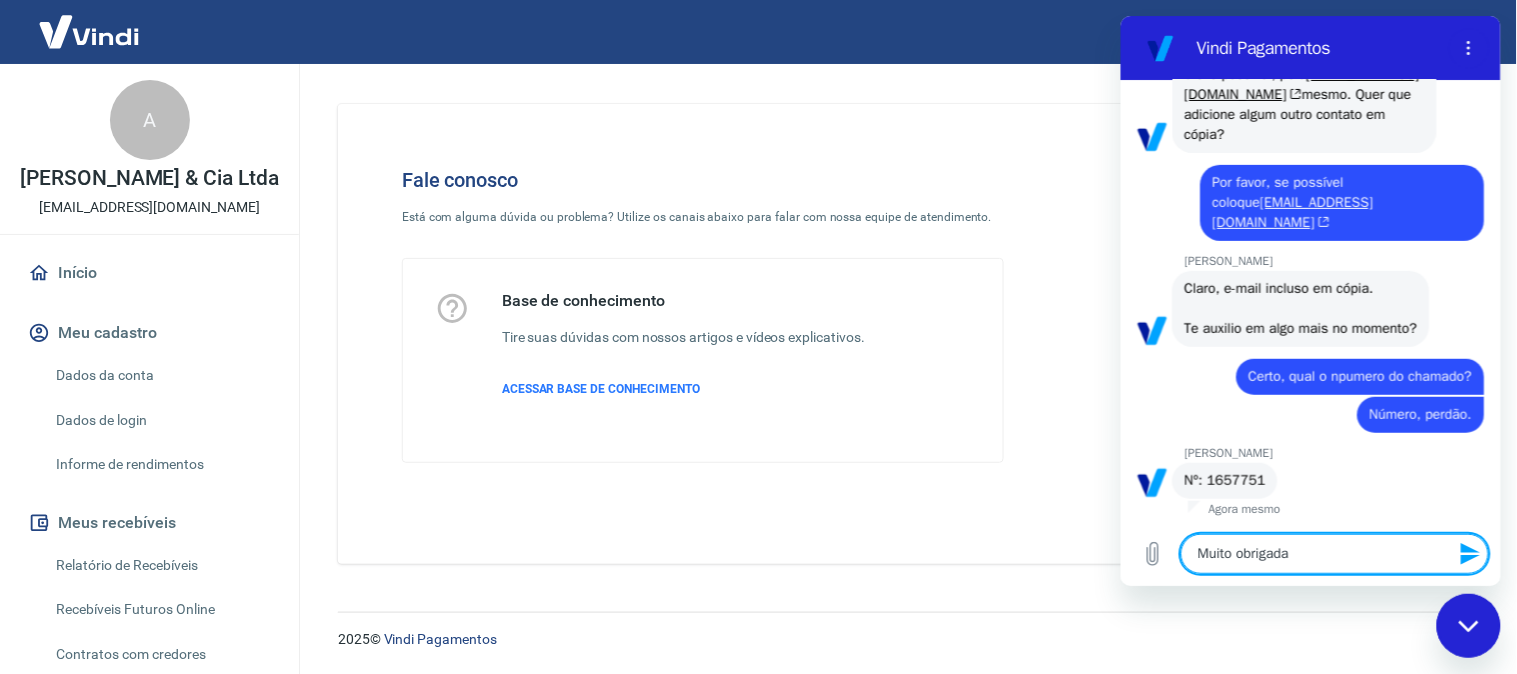 paste on "[PERSON_NAME]" 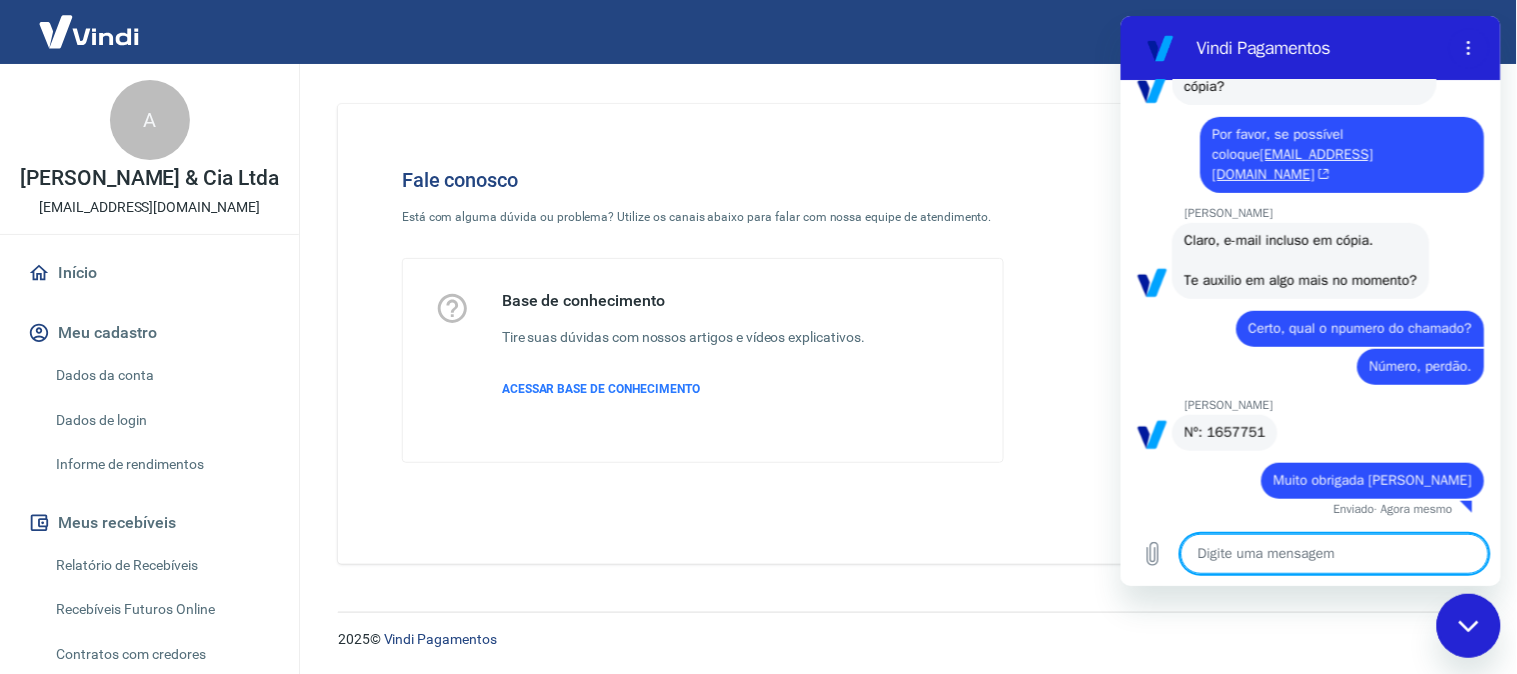 scroll, scrollTop: 2220, scrollLeft: 0, axis: vertical 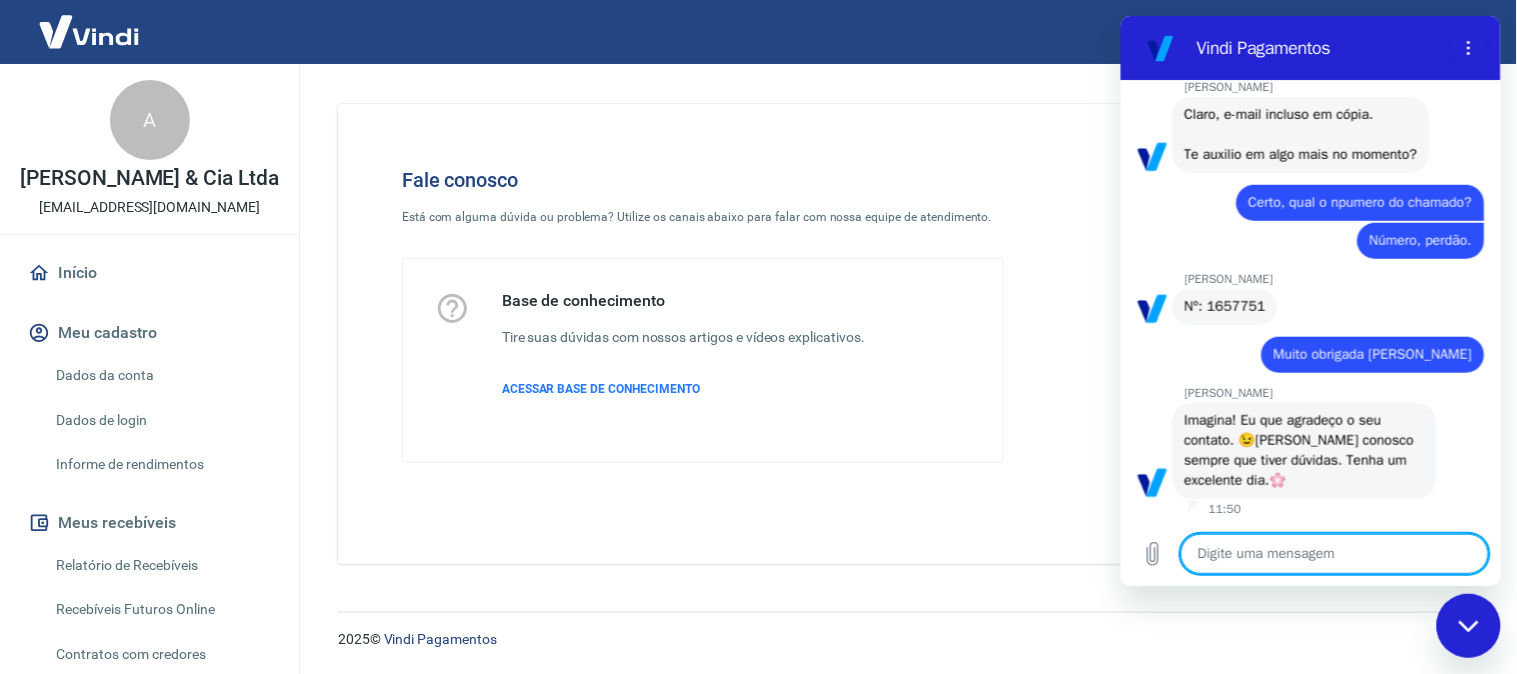 click at bounding box center (1334, 553) 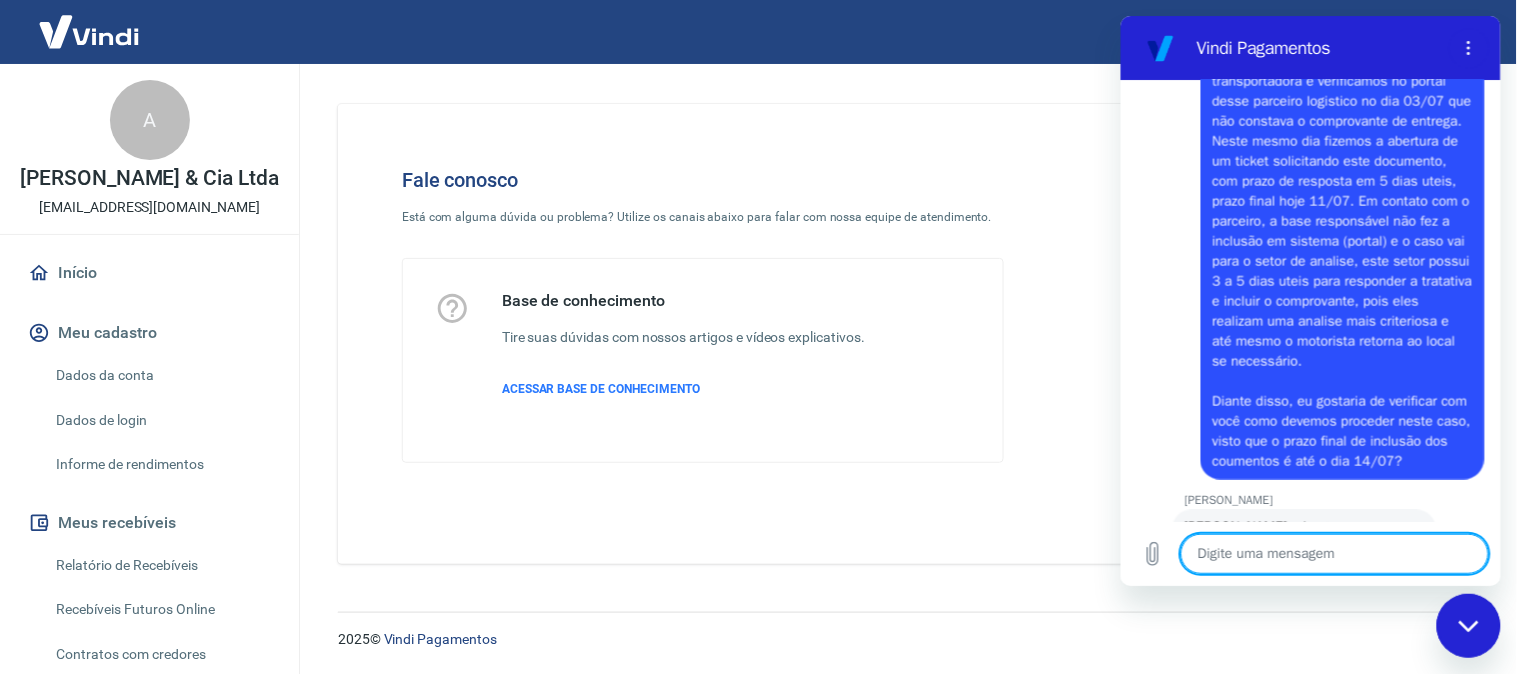scroll, scrollTop: 678, scrollLeft: 0, axis: vertical 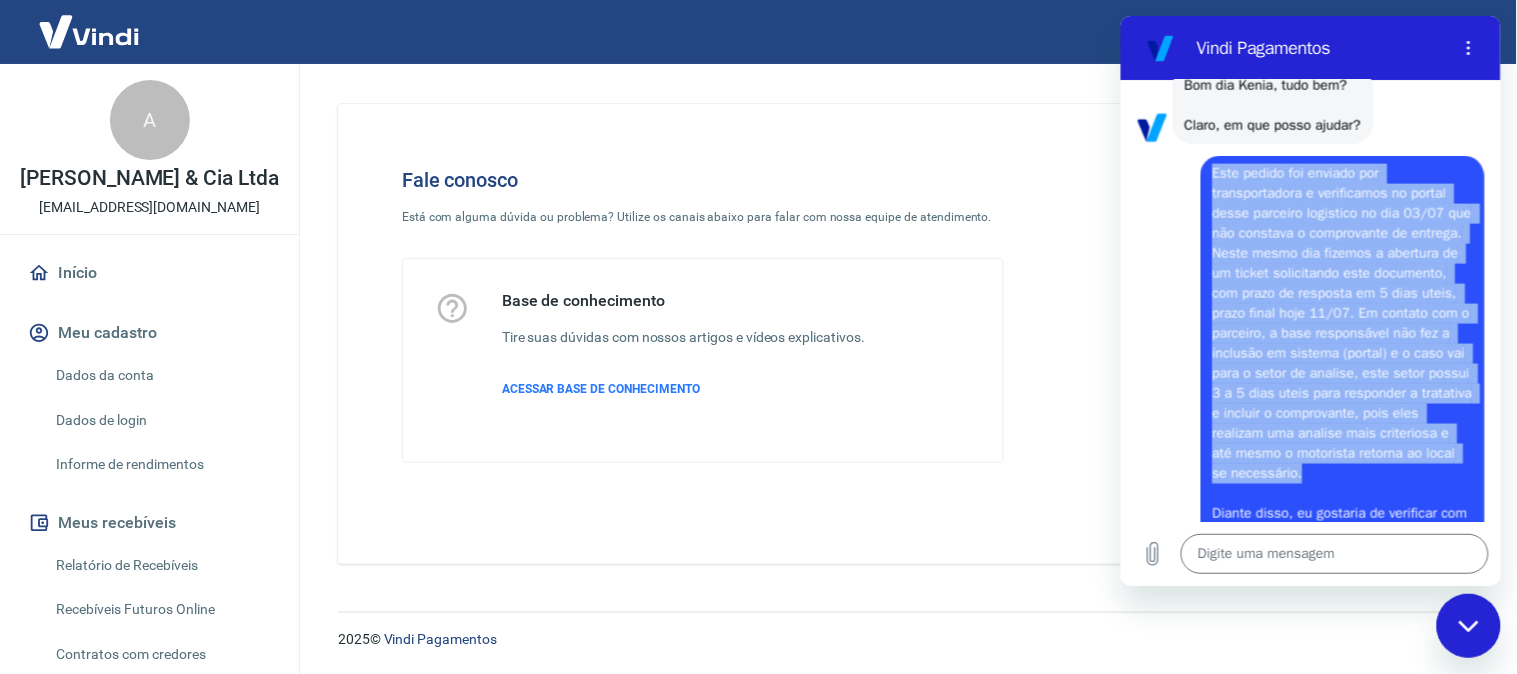 drag, startPoint x: 1211, startPoint y: 148, endPoint x: 1329, endPoint y: 475, distance: 347.6392 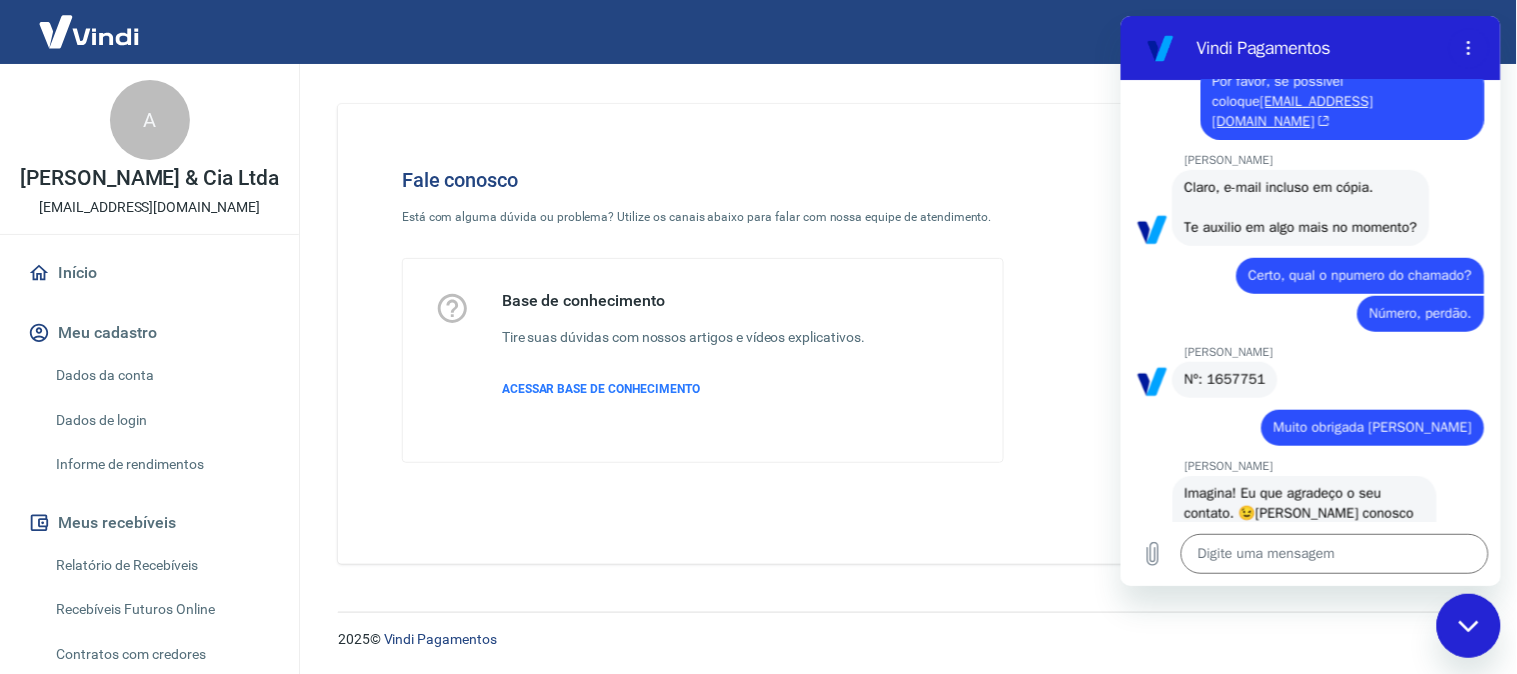 scroll, scrollTop: 2345, scrollLeft: 0, axis: vertical 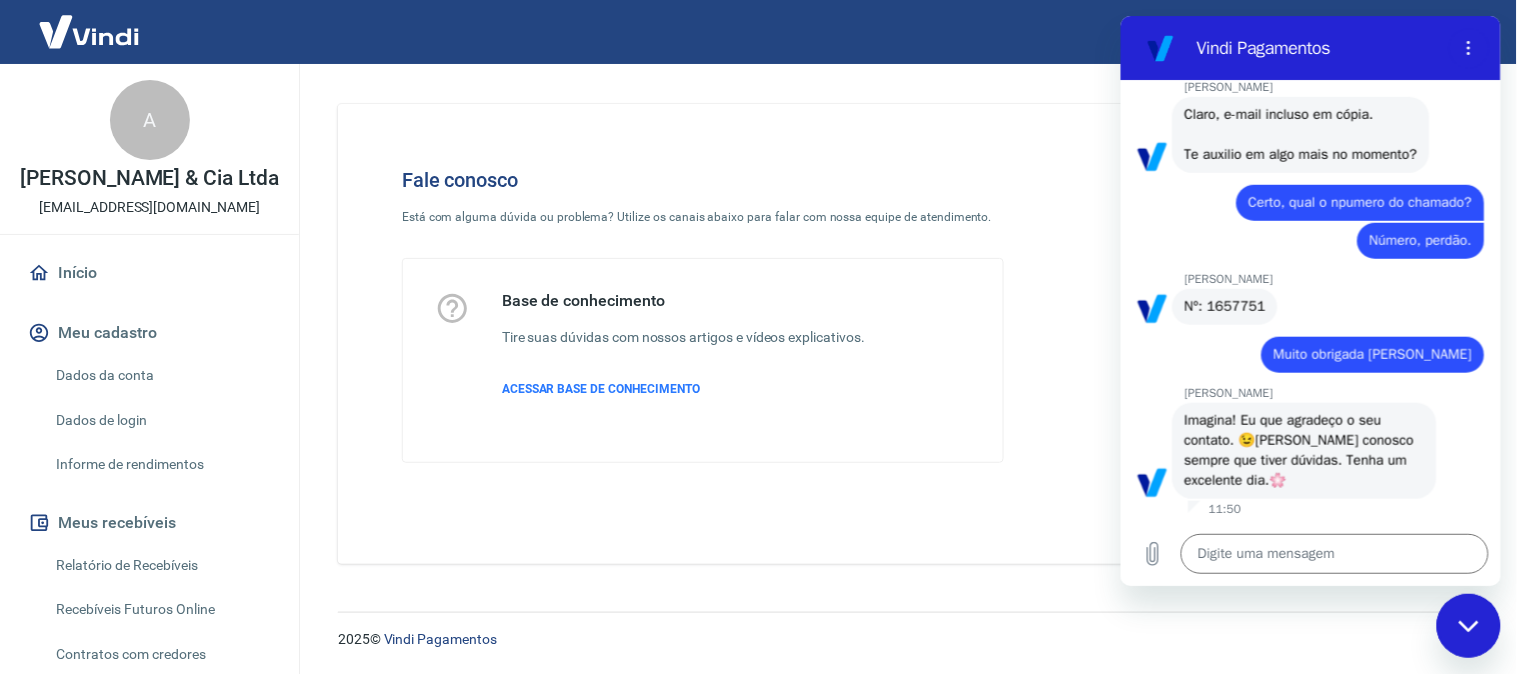 click on "Nº: 1657751" at bounding box center [1224, 305] 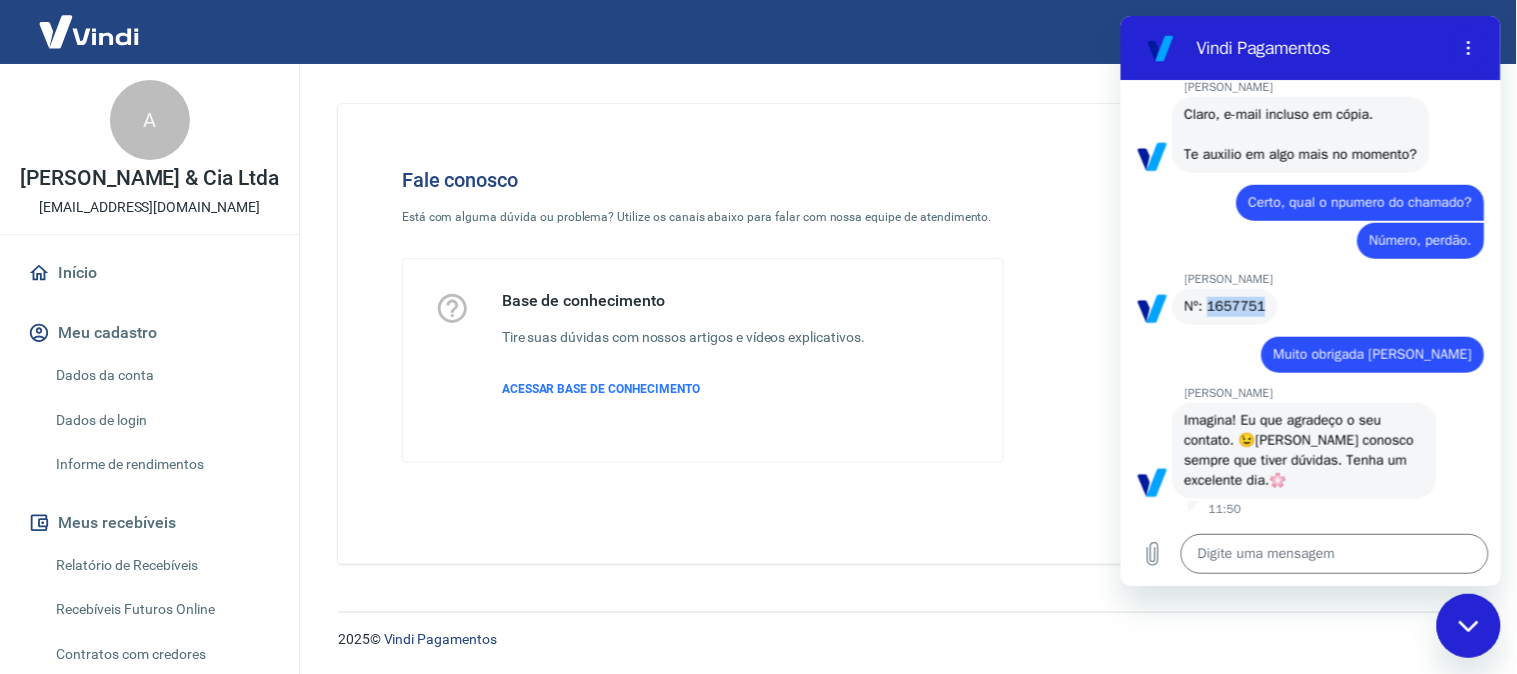 click on "Nº: 1657751" at bounding box center (1224, 305) 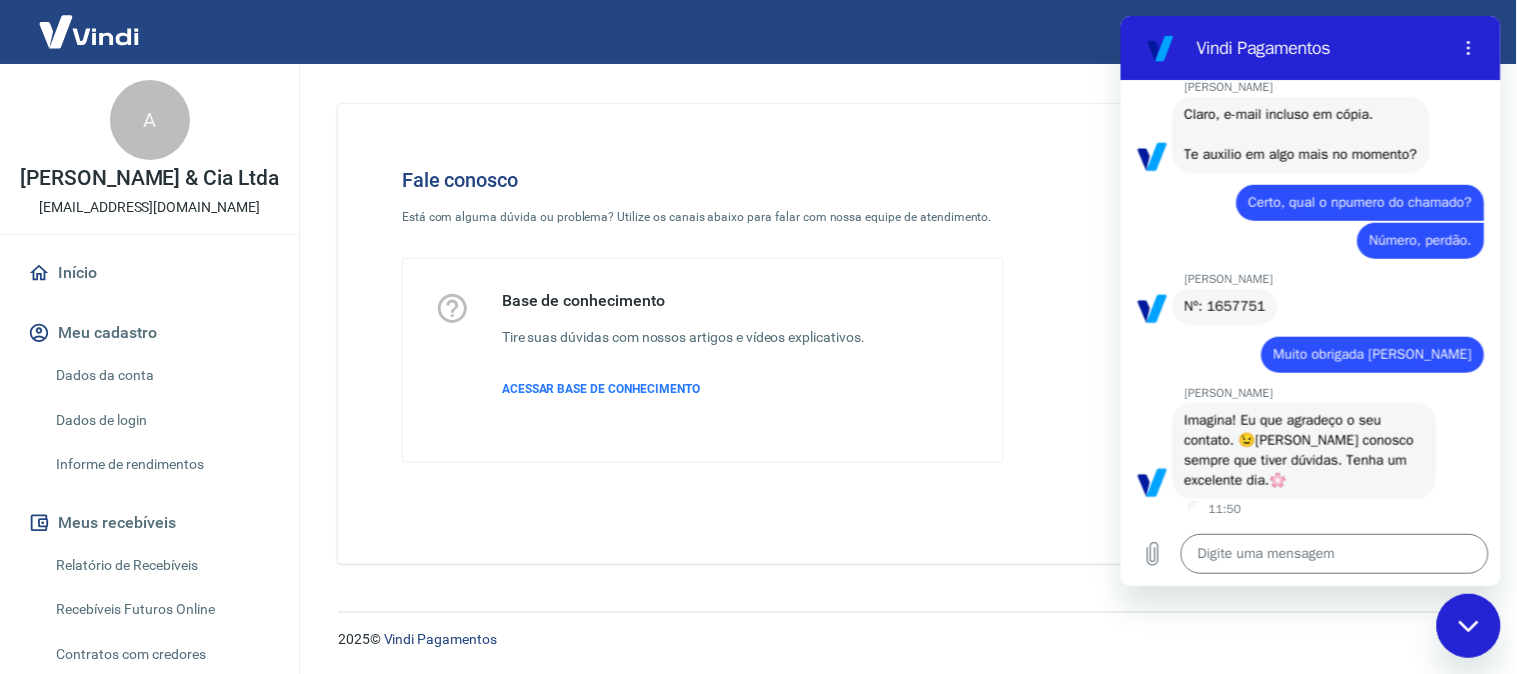 click on "[PERSON_NAME]" at bounding box center [1342, 392] 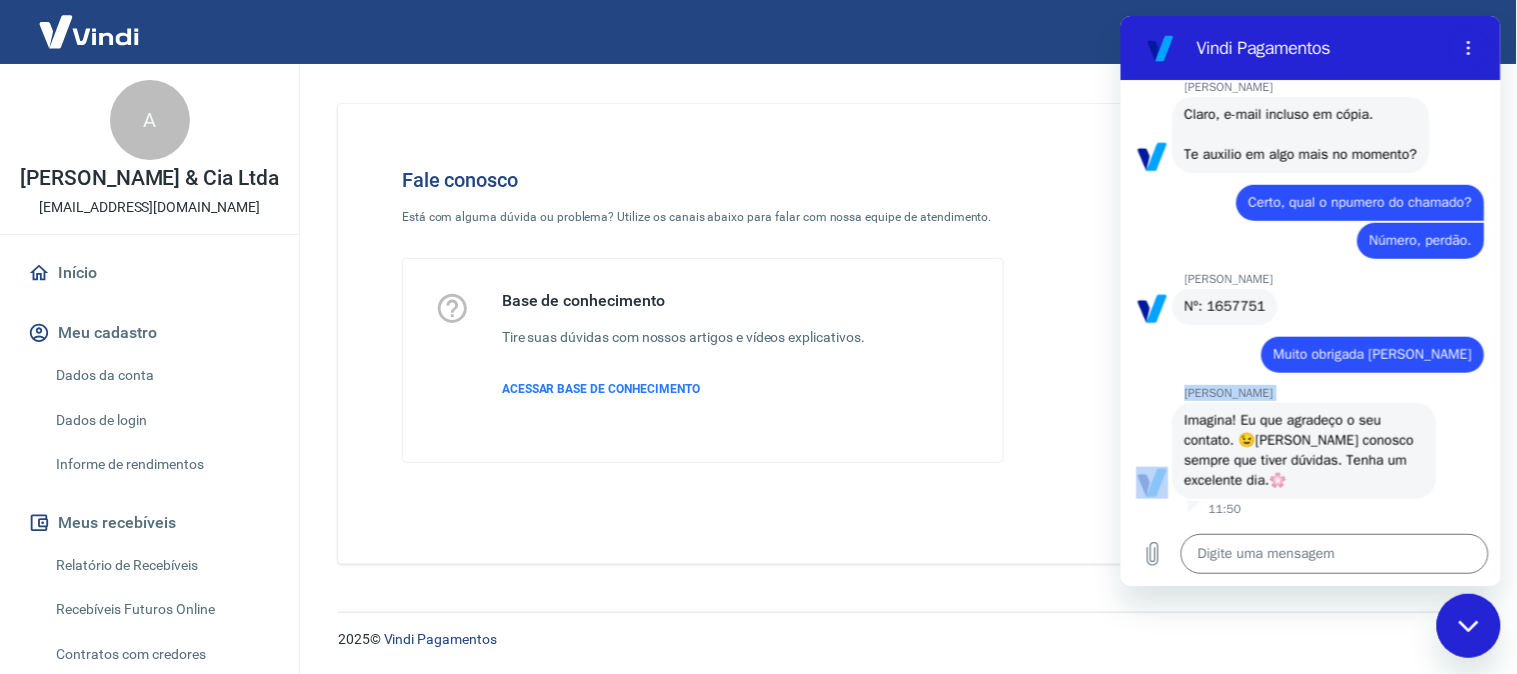 click on "[PERSON_NAME]" at bounding box center [1342, 392] 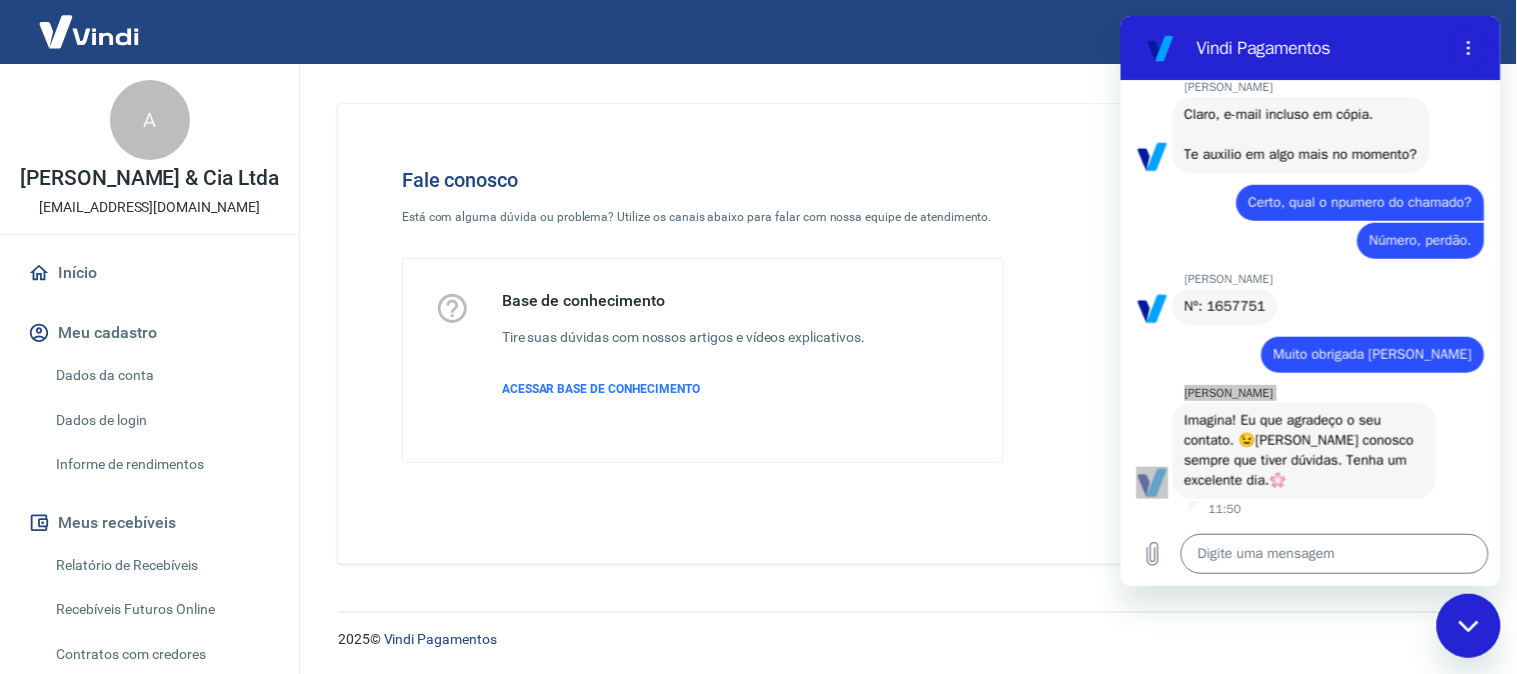 drag, startPoint x: 1484, startPoint y: 638, endPoint x: 1454, endPoint y: 630, distance: 31.04835 